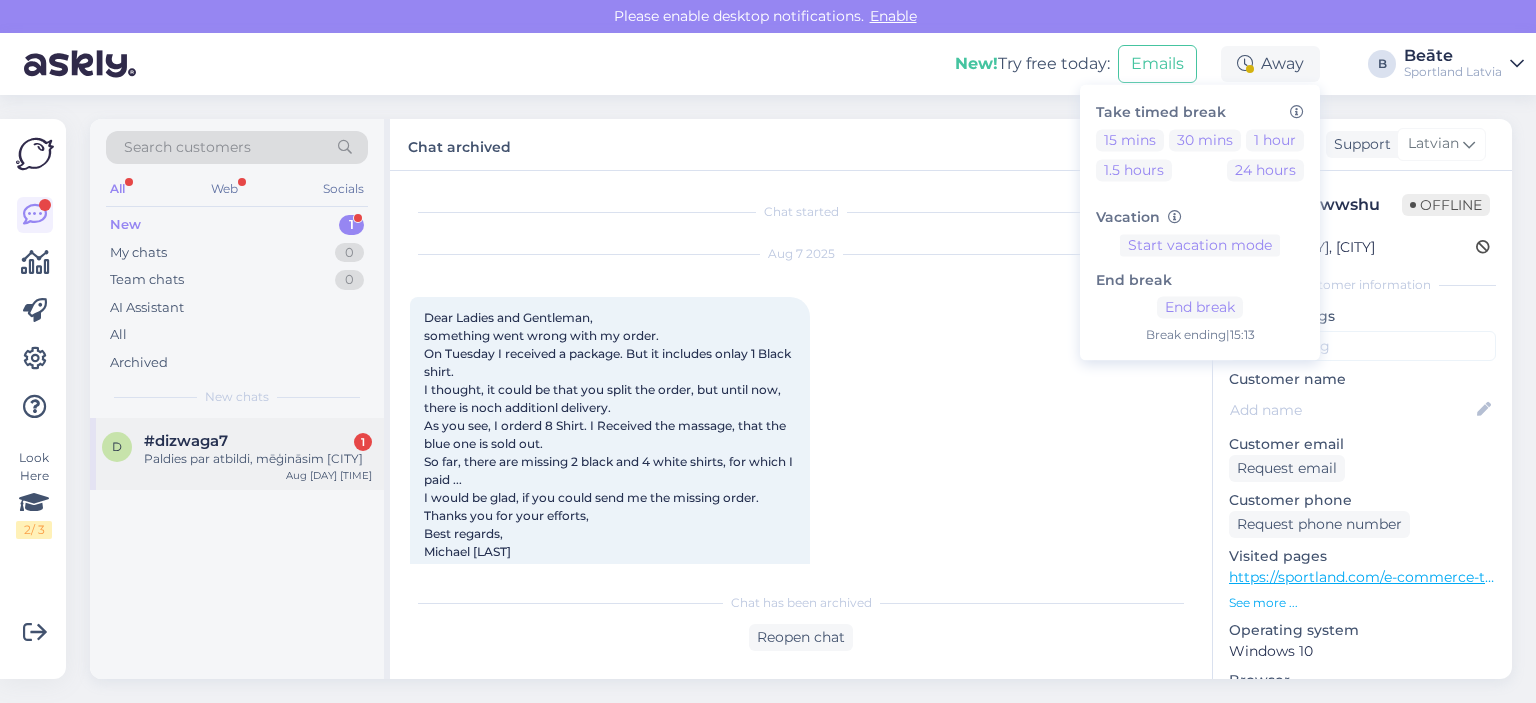 scroll, scrollTop: 0, scrollLeft: 0, axis: both 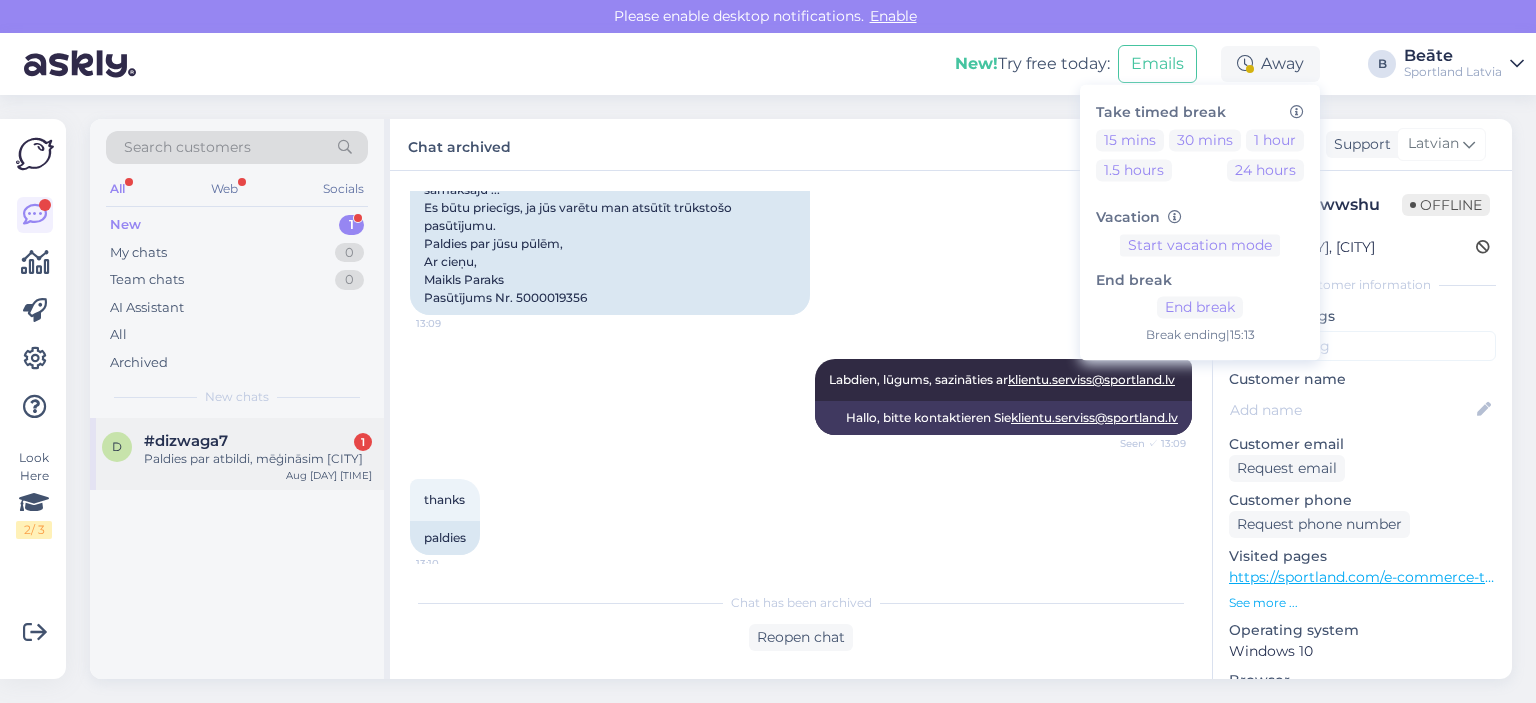 click on "Paldies par atbildi, mēģināsim [CITY]" at bounding box center [258, 459] 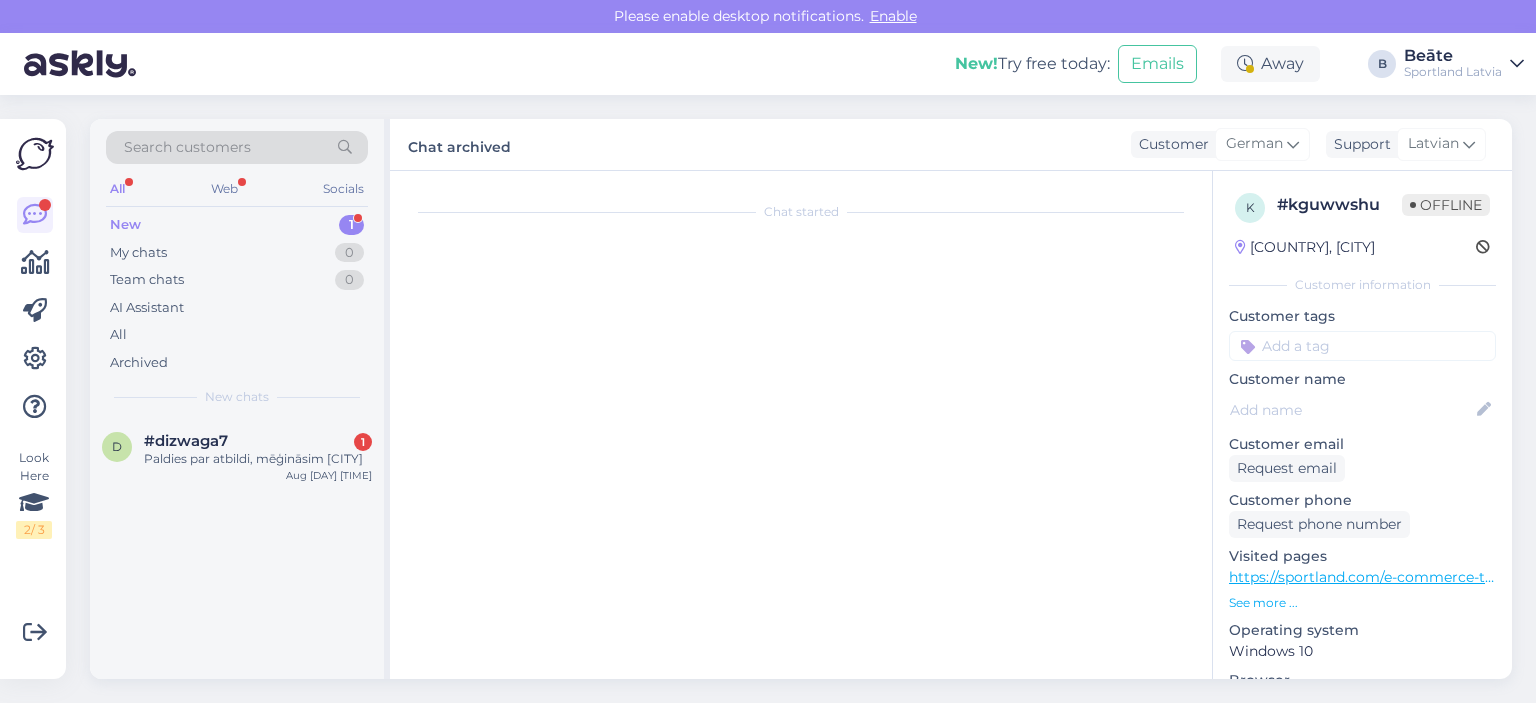 scroll, scrollTop: 198, scrollLeft: 0, axis: vertical 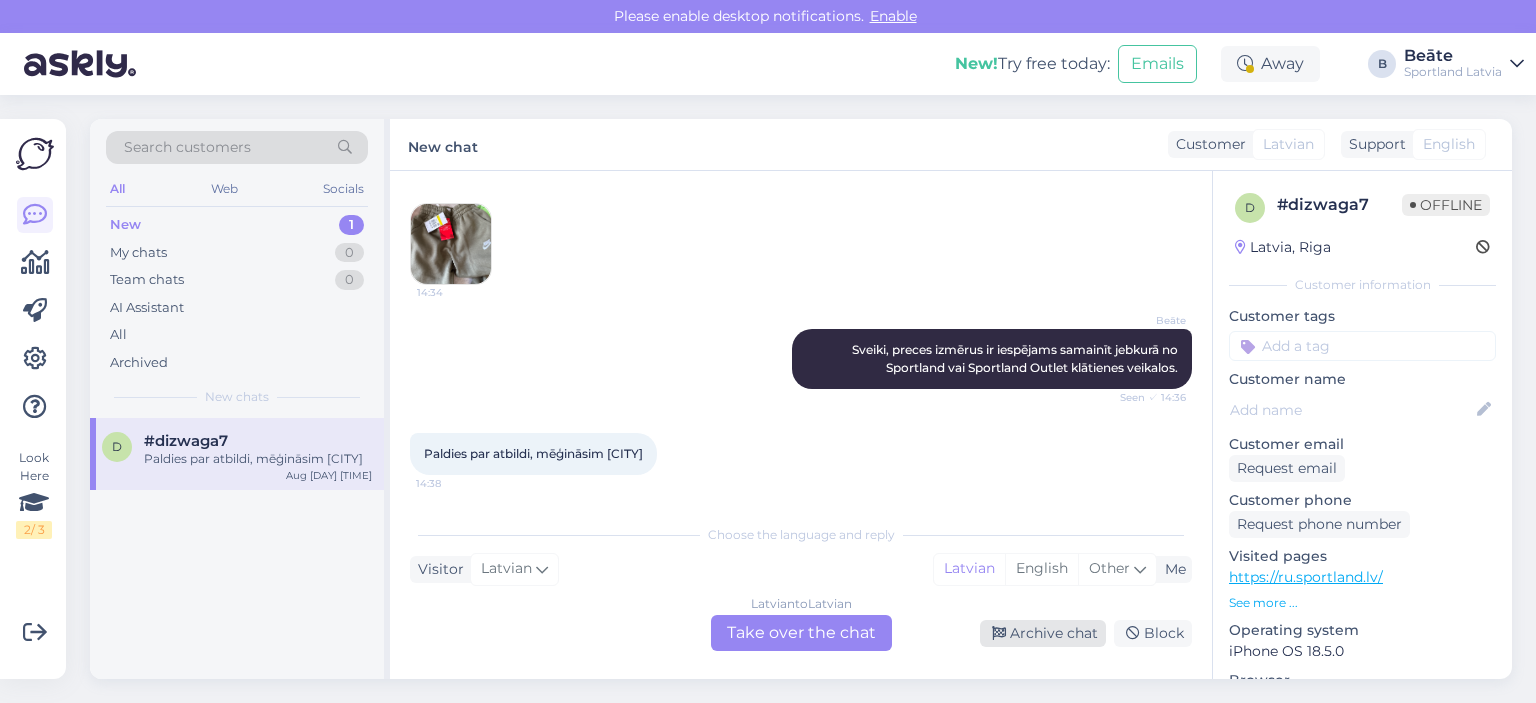 click on "Archive chat" at bounding box center [1043, 633] 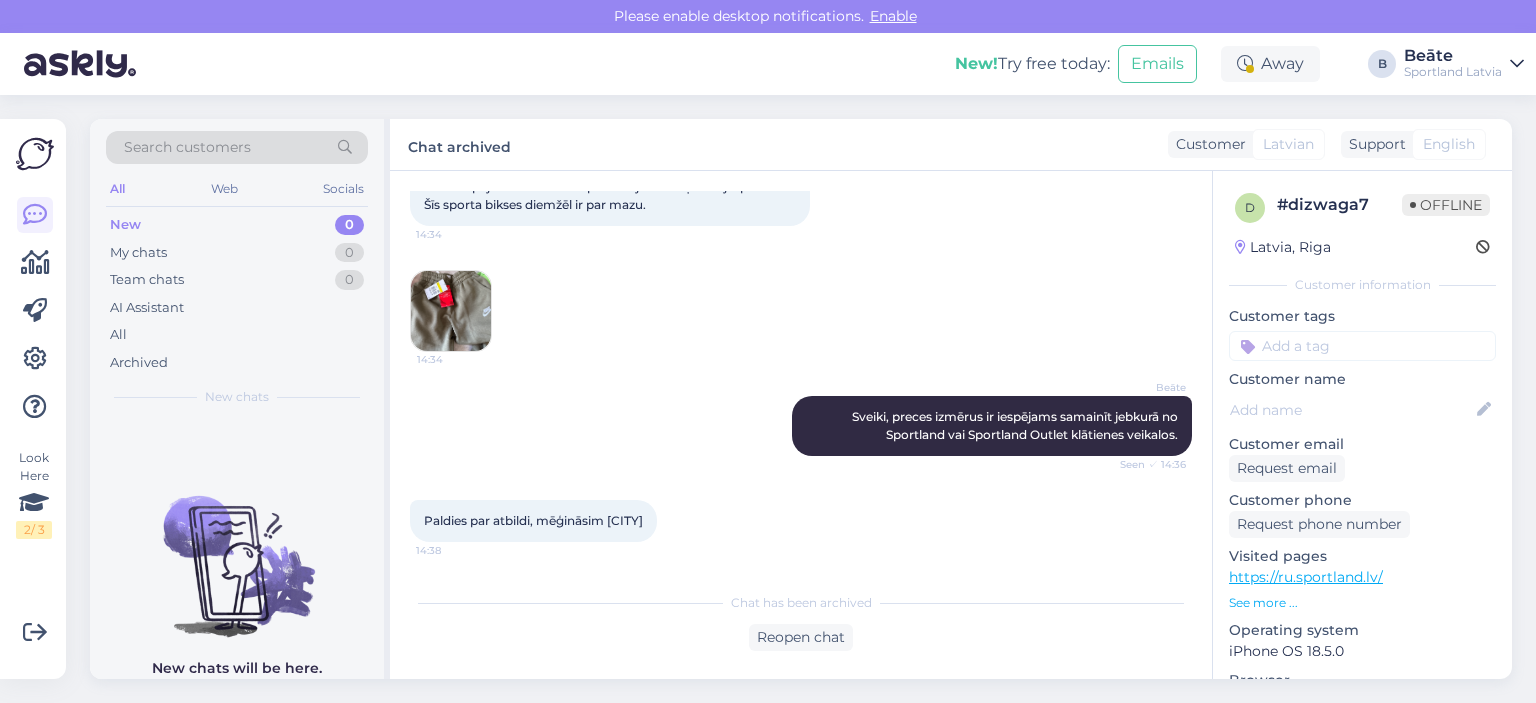 scroll, scrollTop: 130, scrollLeft: 0, axis: vertical 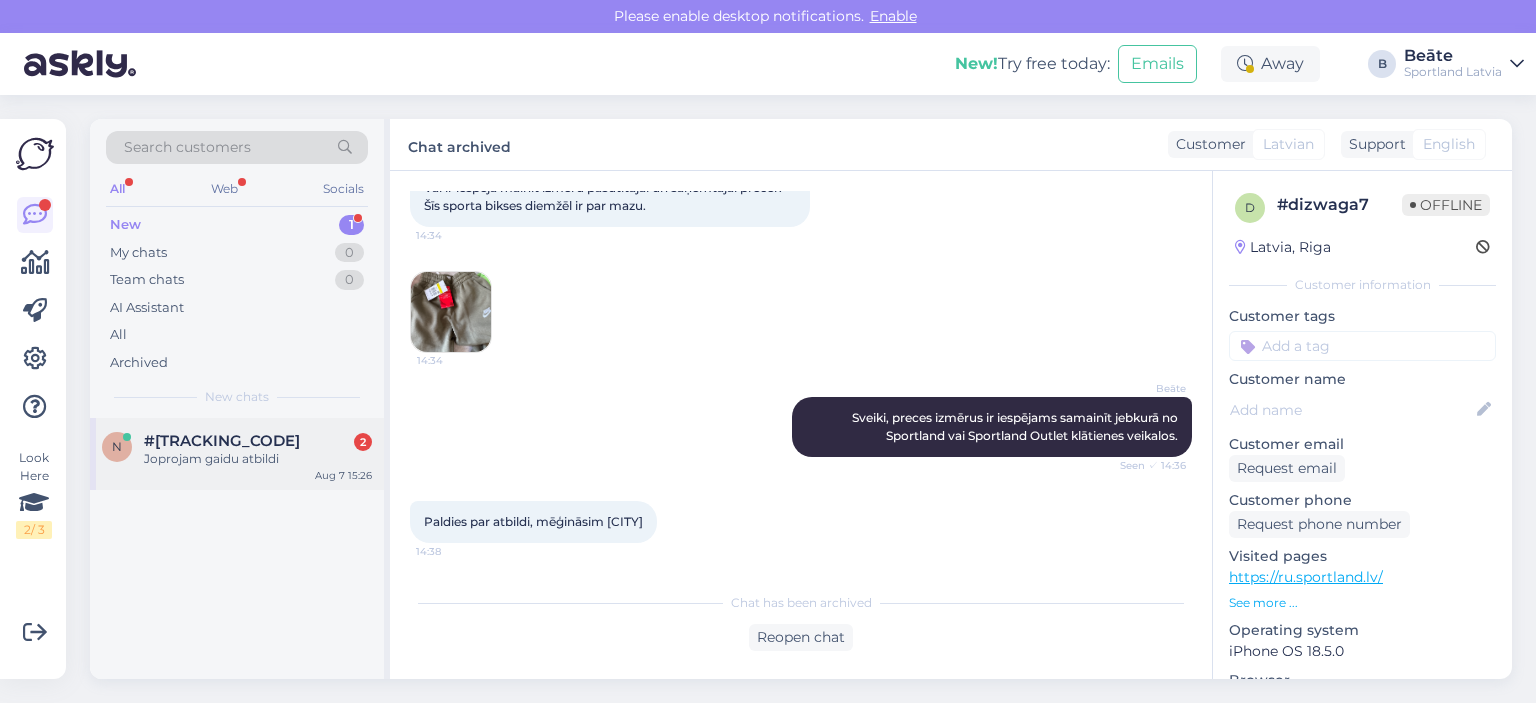 click on "[ALPHANUMERIC_ID] 2" at bounding box center (258, 441) 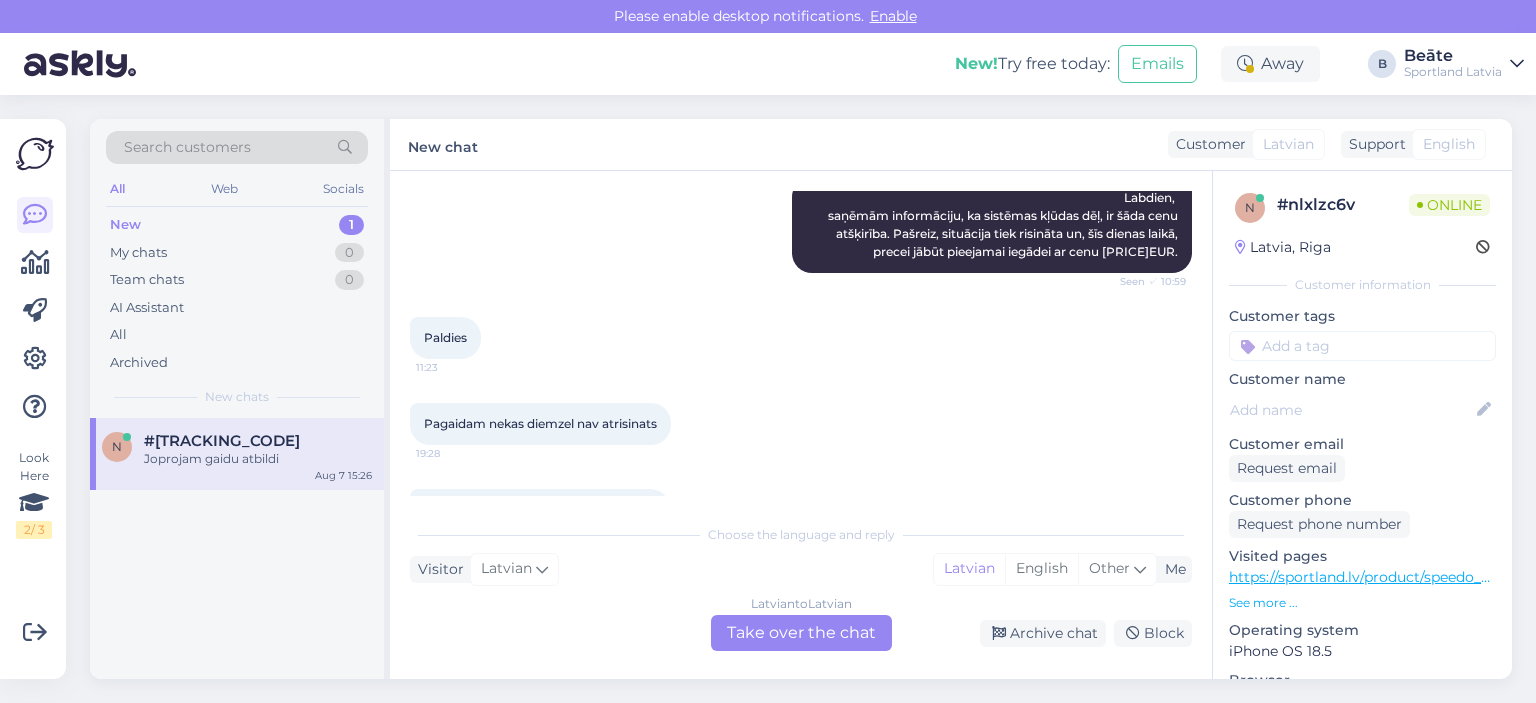 scroll, scrollTop: 600, scrollLeft: 0, axis: vertical 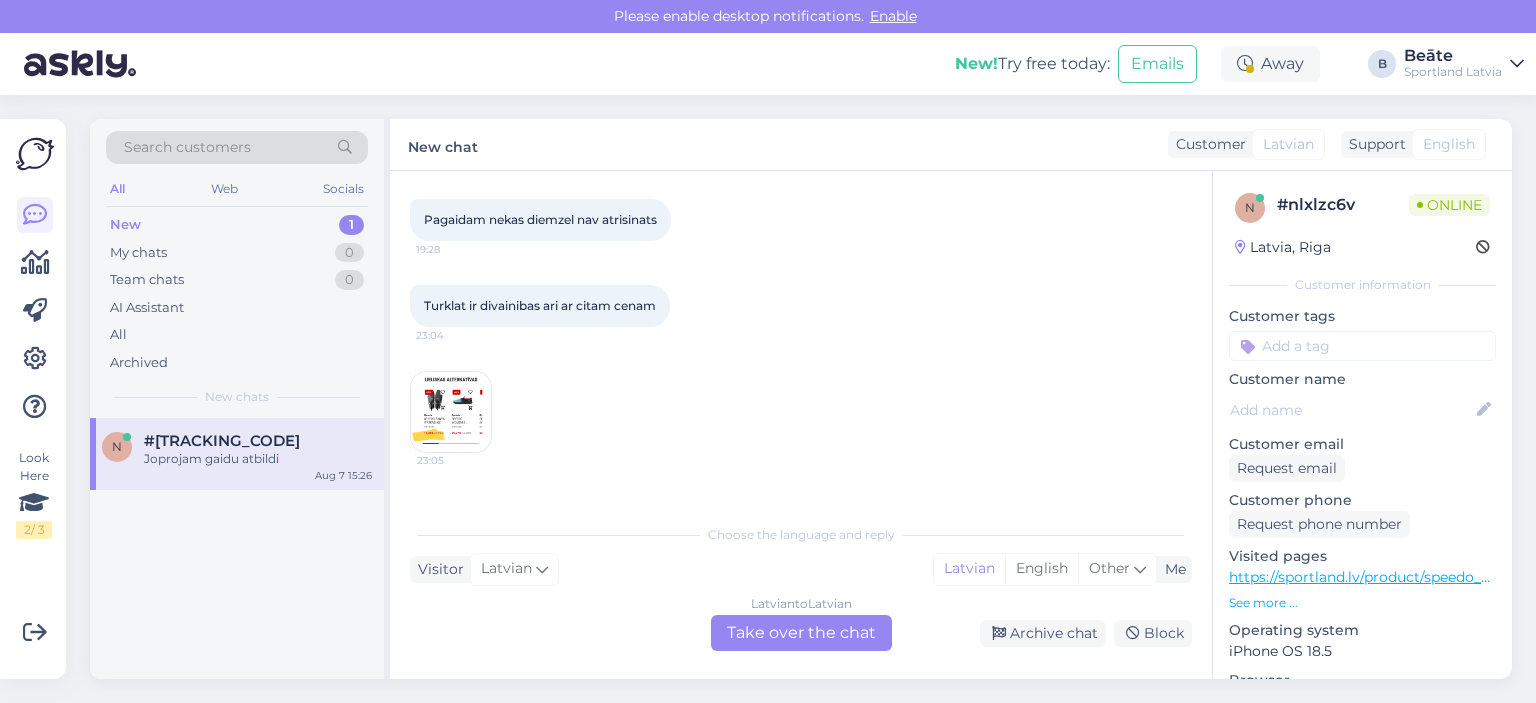 click at bounding box center (451, 412) 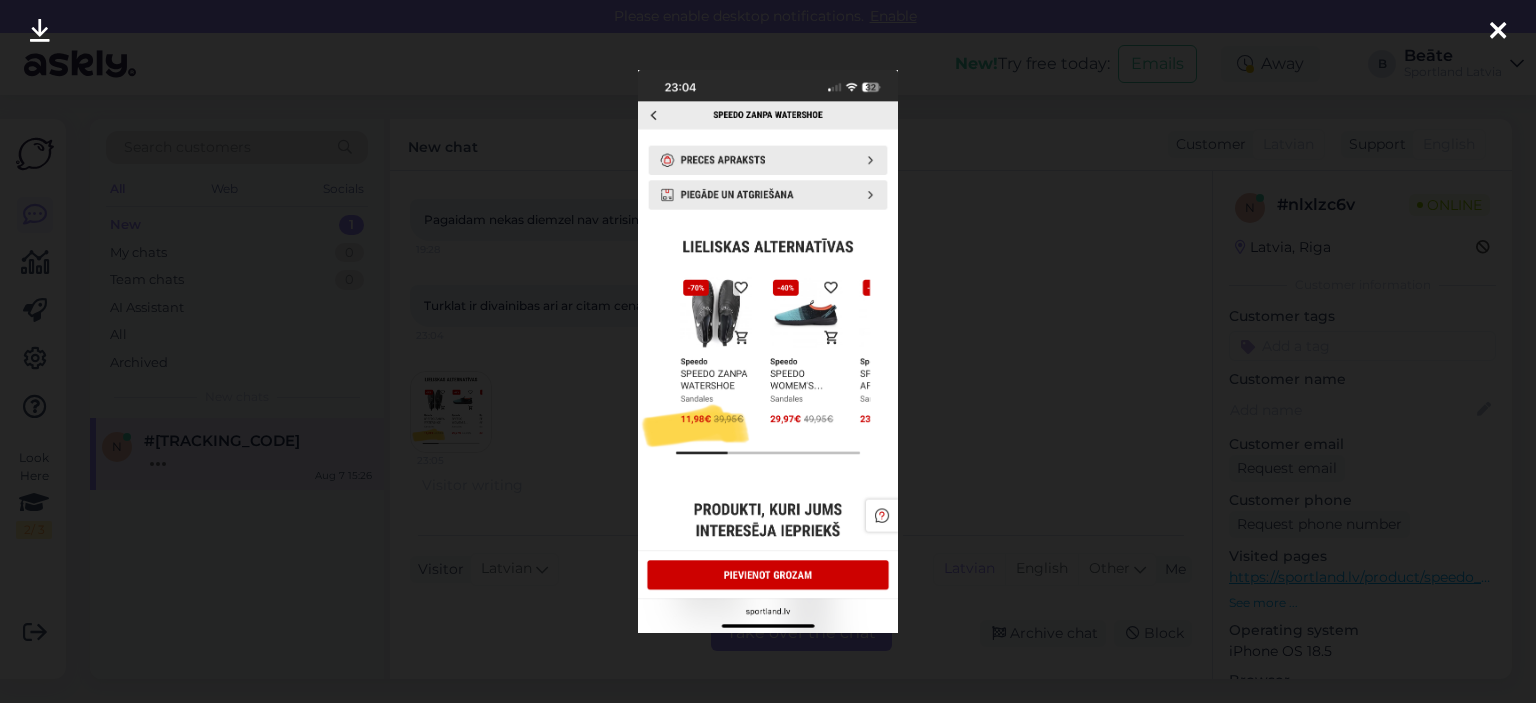 click at bounding box center (768, 351) 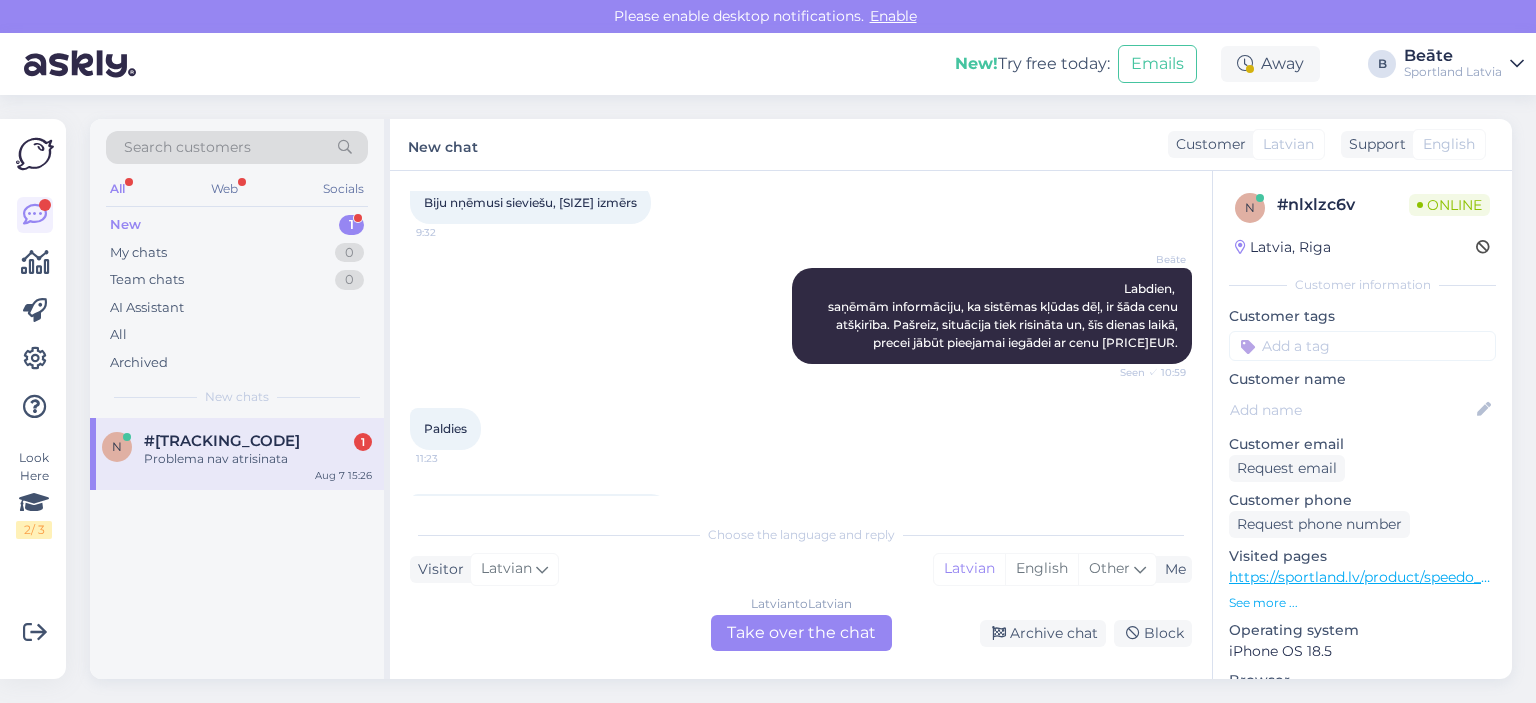 scroll, scrollTop: 250, scrollLeft: 0, axis: vertical 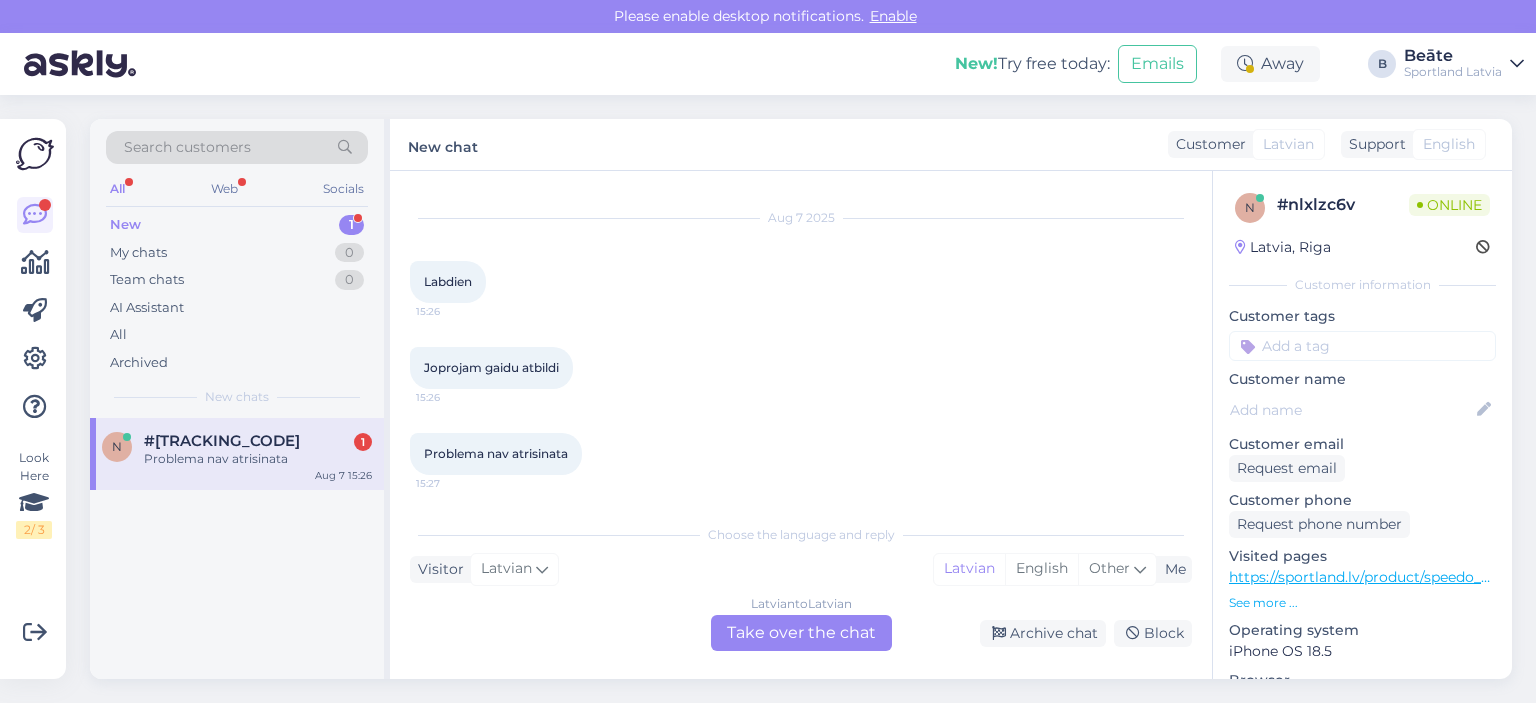 click on "Latvian  to  Latvian Take over the chat" at bounding box center [801, 633] 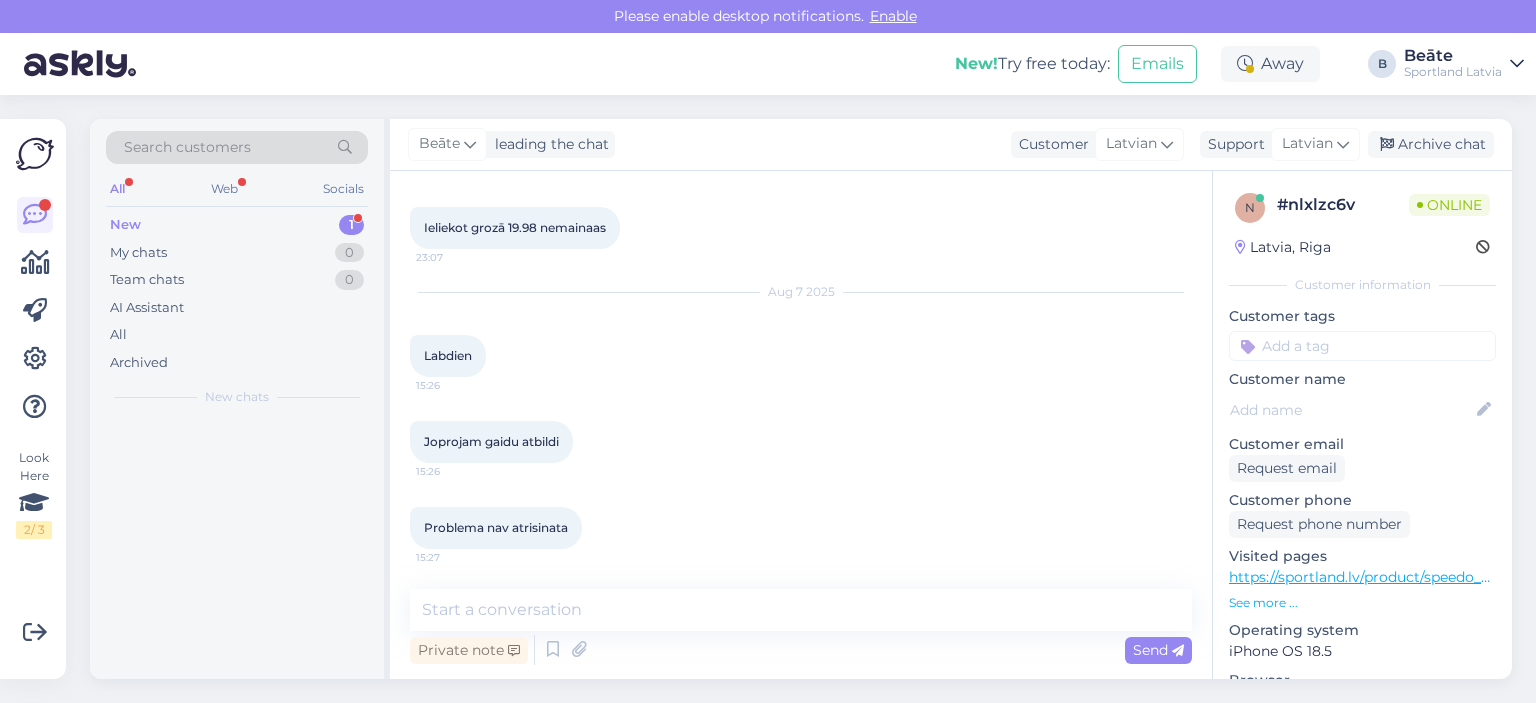 scroll, scrollTop: 976, scrollLeft: 0, axis: vertical 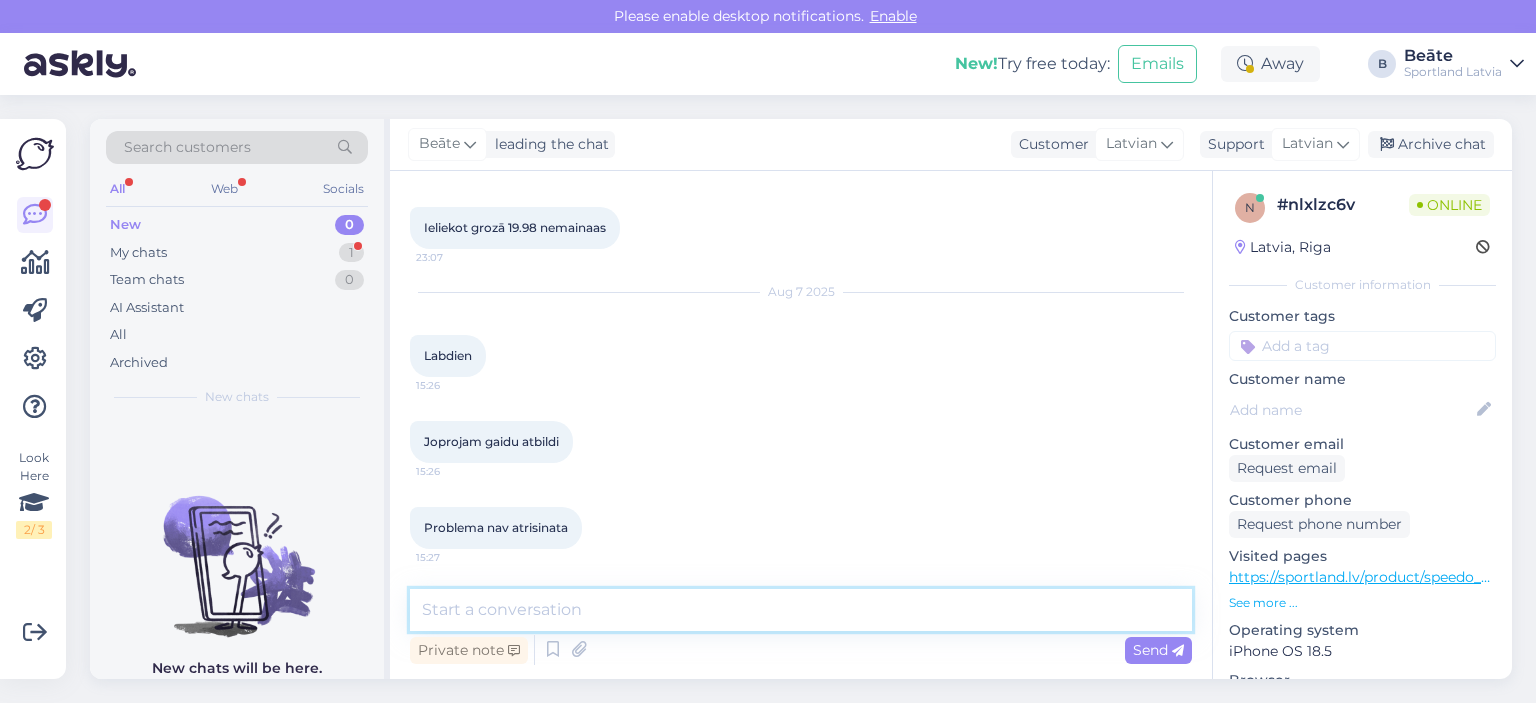 click at bounding box center (801, 610) 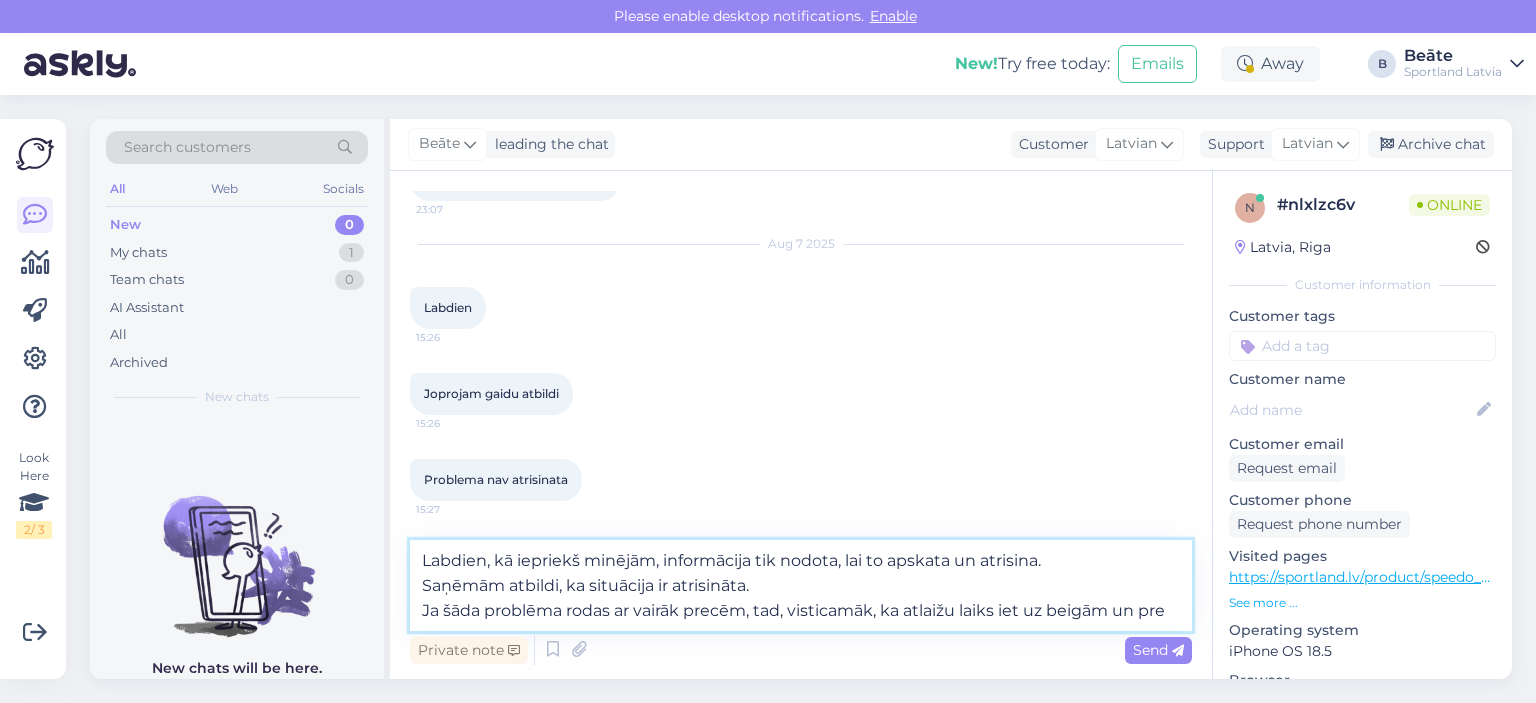 scroll, scrollTop: 1049, scrollLeft: 0, axis: vertical 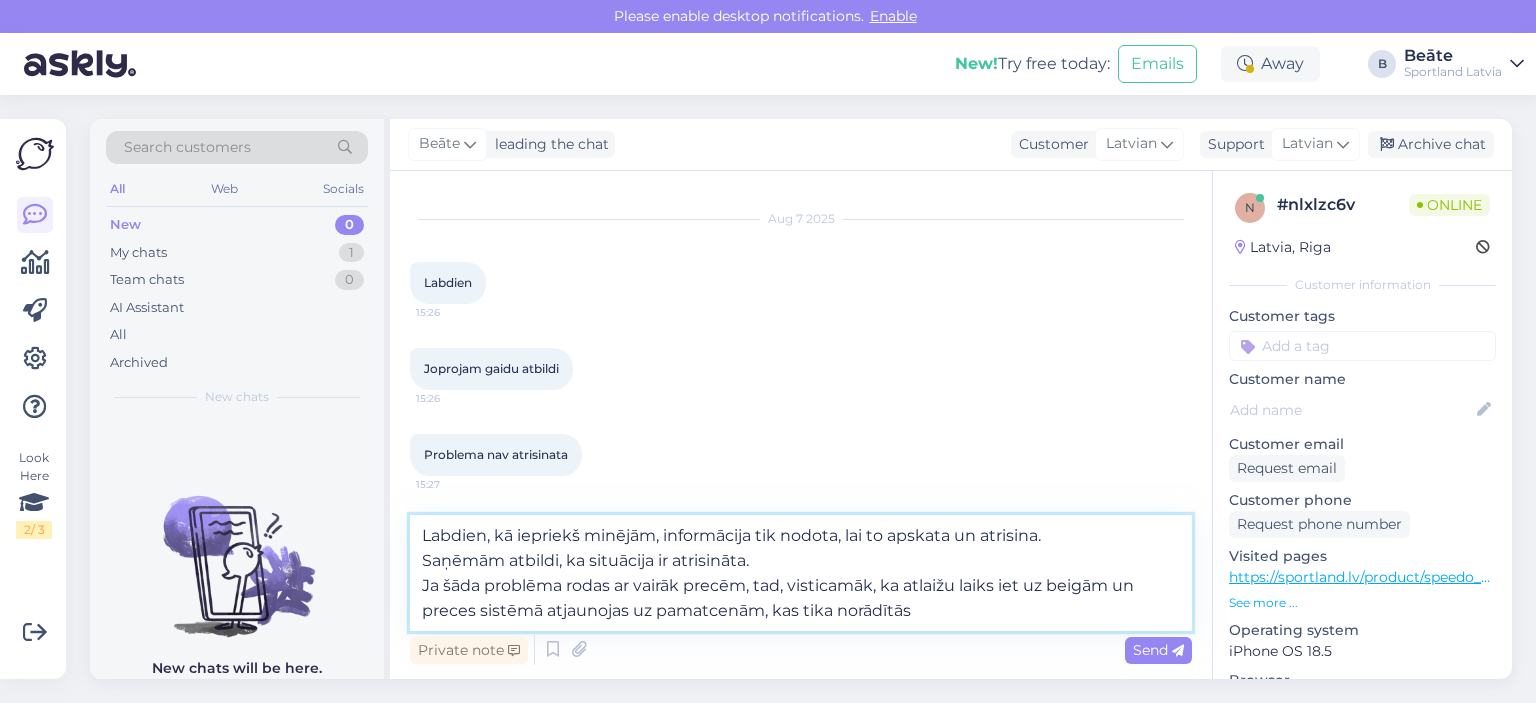 click on "Labdien, kā iepriekš minējām, informācija tik nodota, lai to apskata un atrisina.
Saņēmām atbildi, ka situācija ir atrisināta.
Ja šāda problēma rodas ar vairāk precēm, tad, visticamāk, ka atlaižu laiks iet uz beigām un preces sistēmā atjaunojas uz pamatcenām, kas tika norādītās" at bounding box center [801, 573] 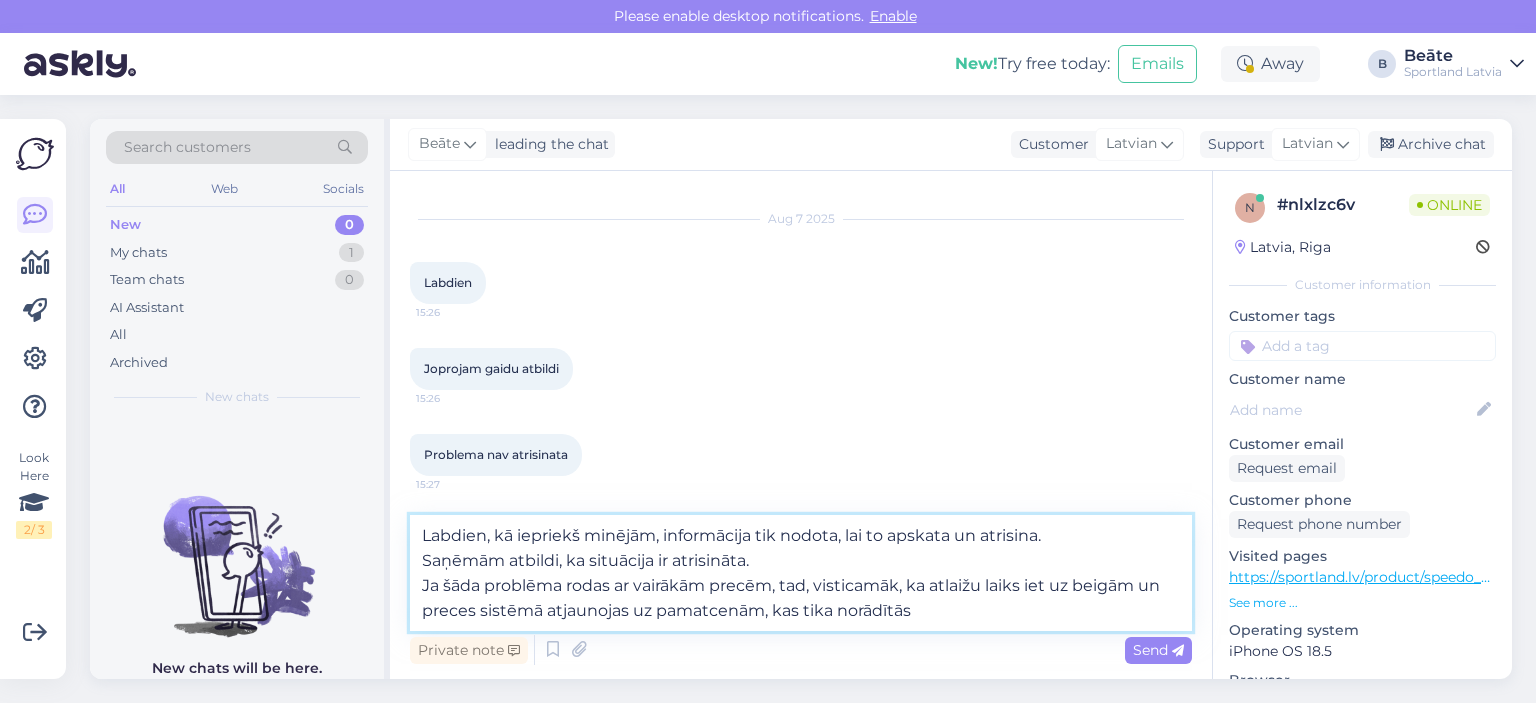click on "Labdien, kā iepriekš minējām, informācija tik nodota, lai to apskata un atrisina.
Saņēmām atbildi, ka situācija ir atrisināta.
Ja šāda problēma rodas ar vairākām precēm, tad, visticamāk, ka atlaižu laiks iet uz beigām un preces sistēmā atjaunojas uz pamatcenām, kas tika norādītās" at bounding box center [801, 573] 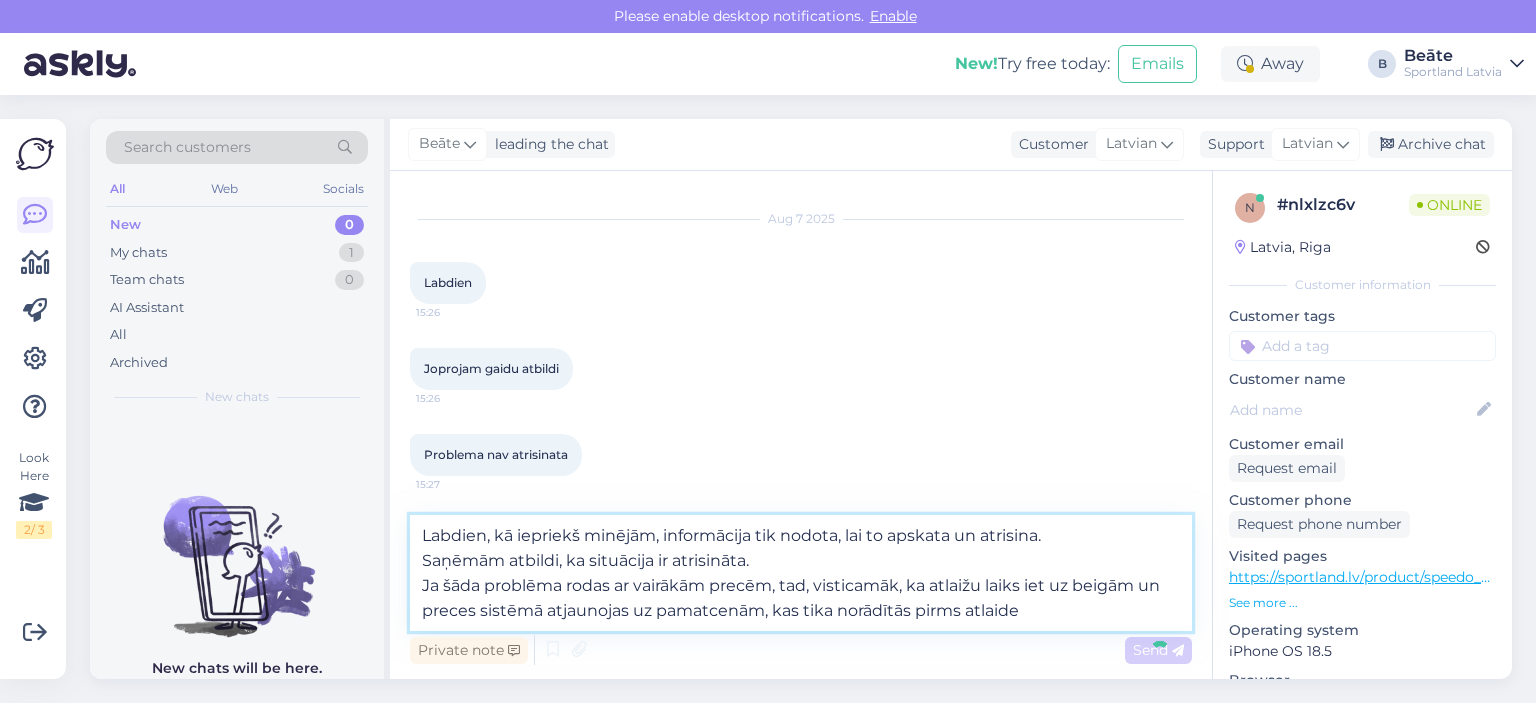 type on "Labdien, kā iepriekš minējām, informācija tik nodota, lai to apskata un atrisina.
Saņēmām atbildi, ka situācija ir atrisināta.
Ja šāda problēma rodas ar vairākām precēm, tad, visticamāk, ka atlaižu laiks iet uz beigām un preces sistēmā atjaunojas uz pamatcenām, kas tika norādītās pirms atlaidēm" 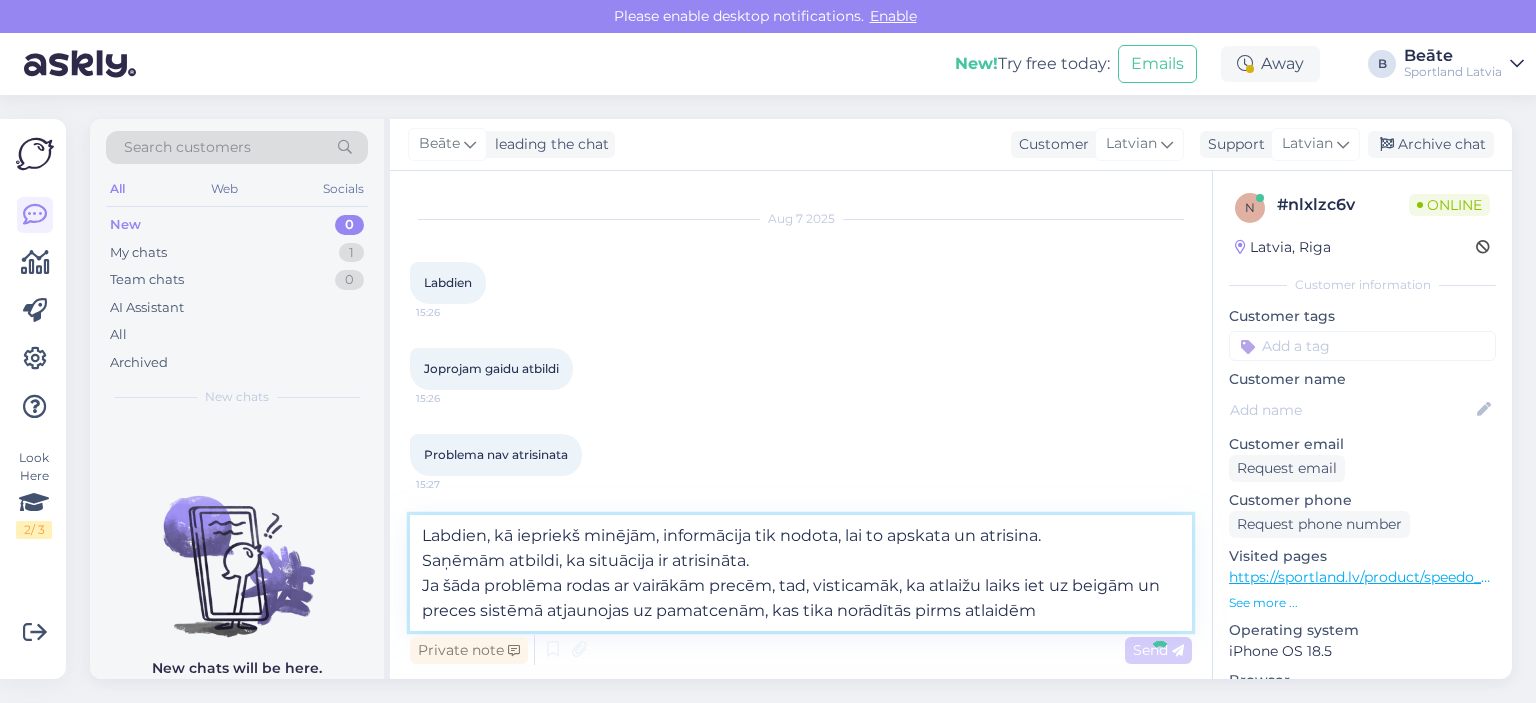 type 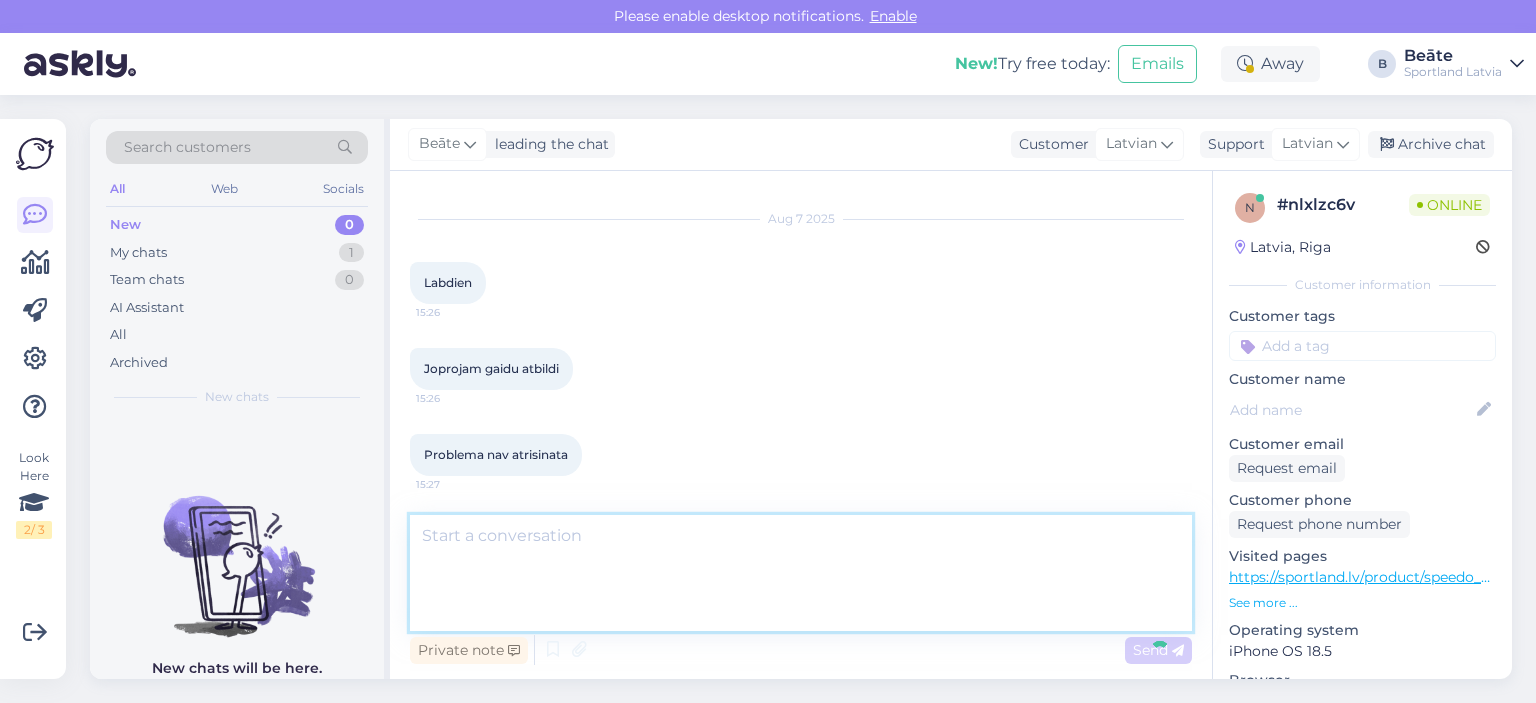 scroll, scrollTop: 1152, scrollLeft: 0, axis: vertical 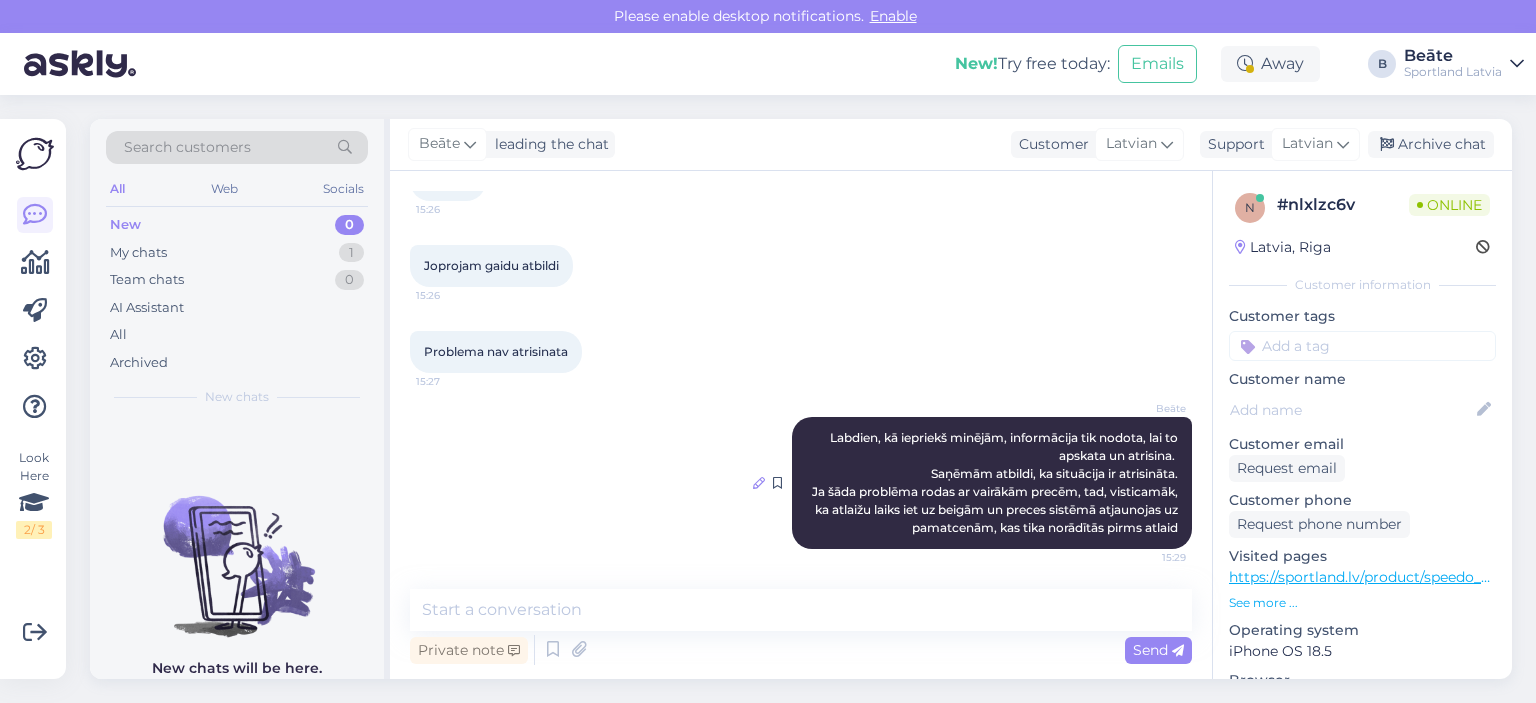 click at bounding box center (759, 483) 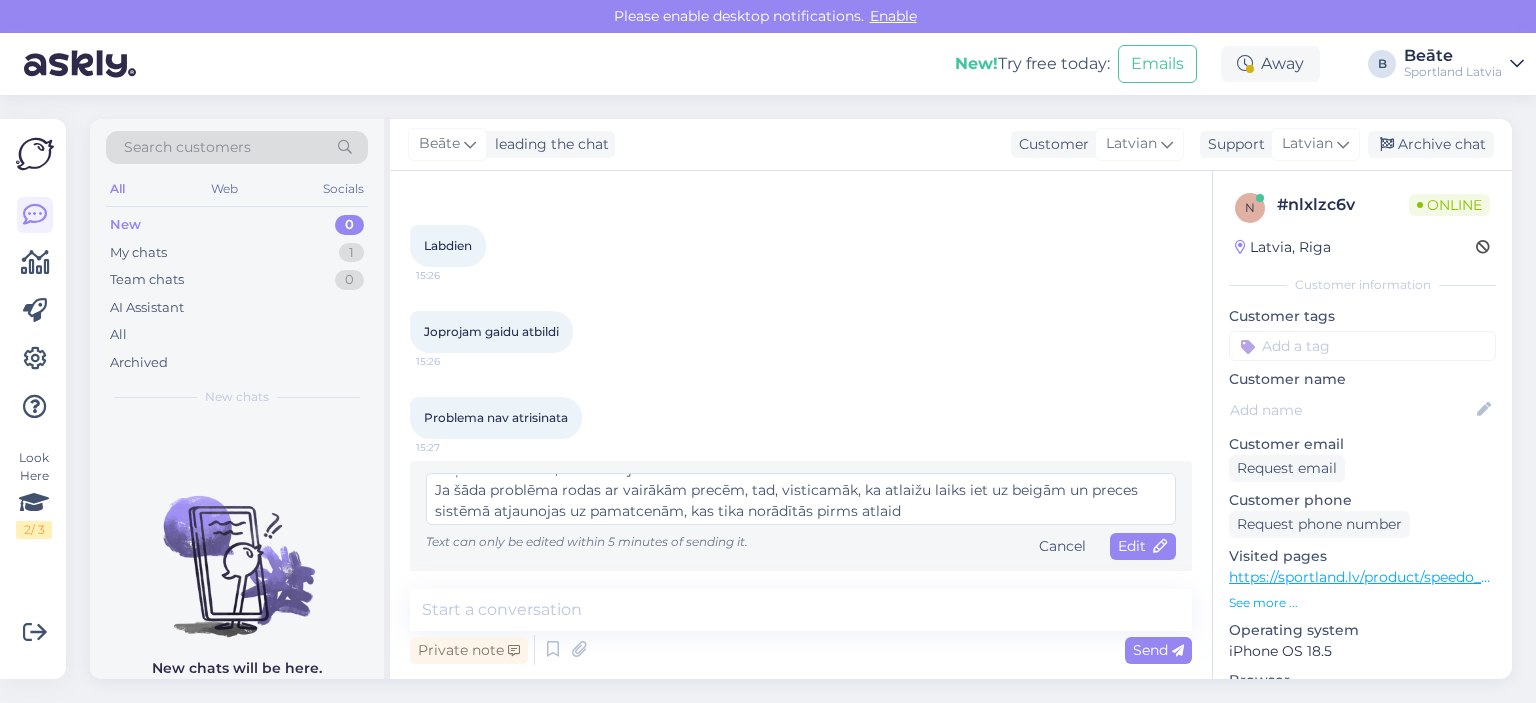 scroll, scrollTop: 41, scrollLeft: 0, axis: vertical 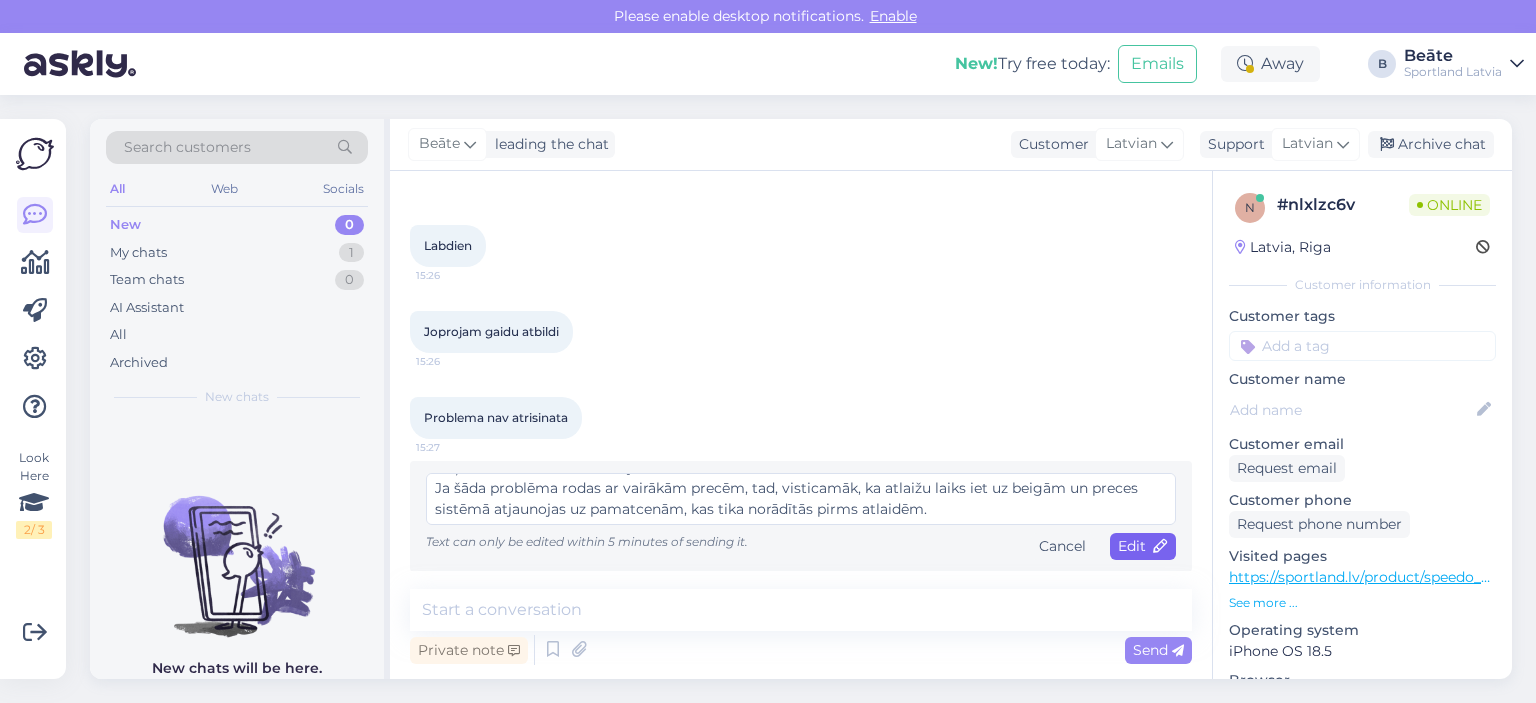 type on "Labdien, kā iepriekš minējām, informācija tik nodota, lai to apskata un atrisina.
Saņēmām atbildi, ka situācija ir atrisināta.
Ja šāda problēma rodas ar vairākām precēm, tad, visticamāk, ka atlaižu laiks iet uz beigām un preces sistēmā atjaunojas uz pamatcenām, kas tika norādītās pirms atlaidēm." 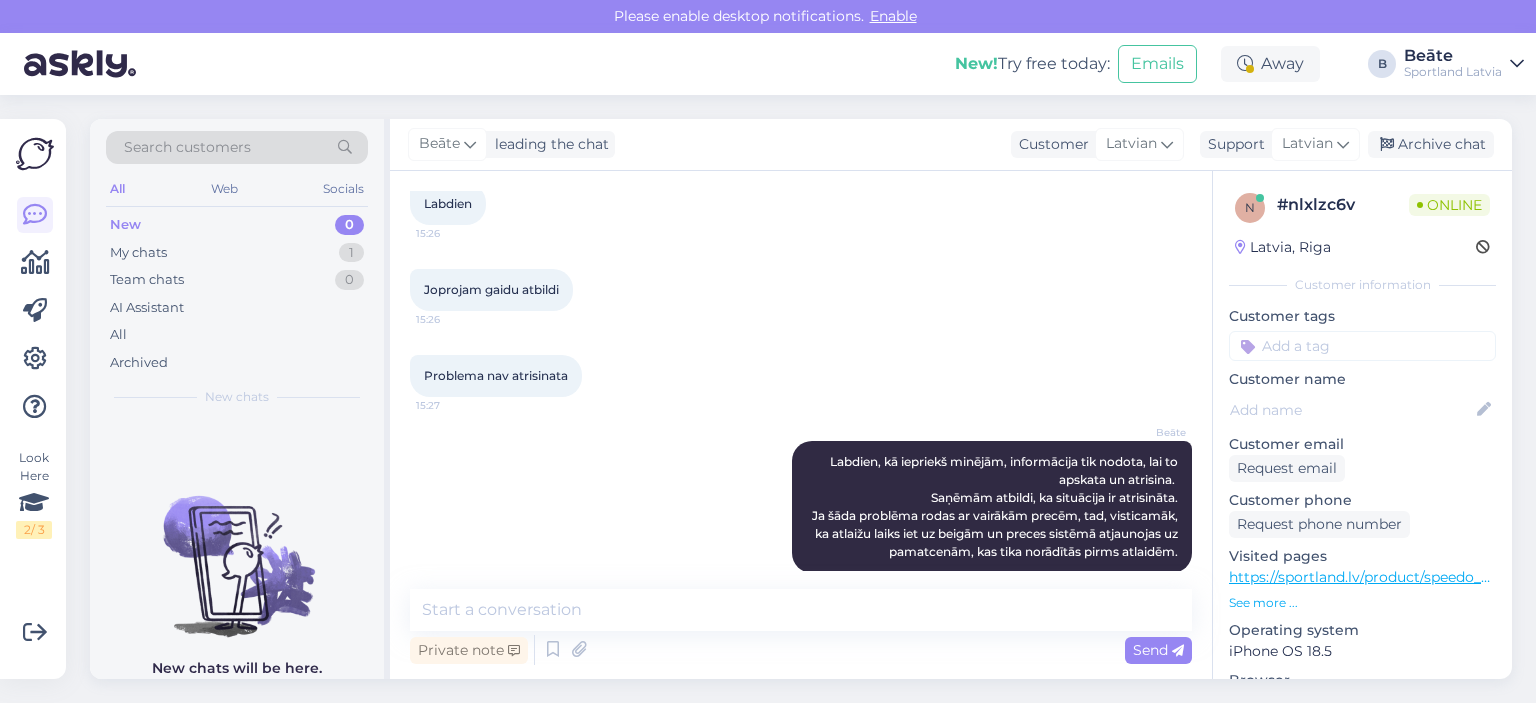 scroll, scrollTop: 1151, scrollLeft: 0, axis: vertical 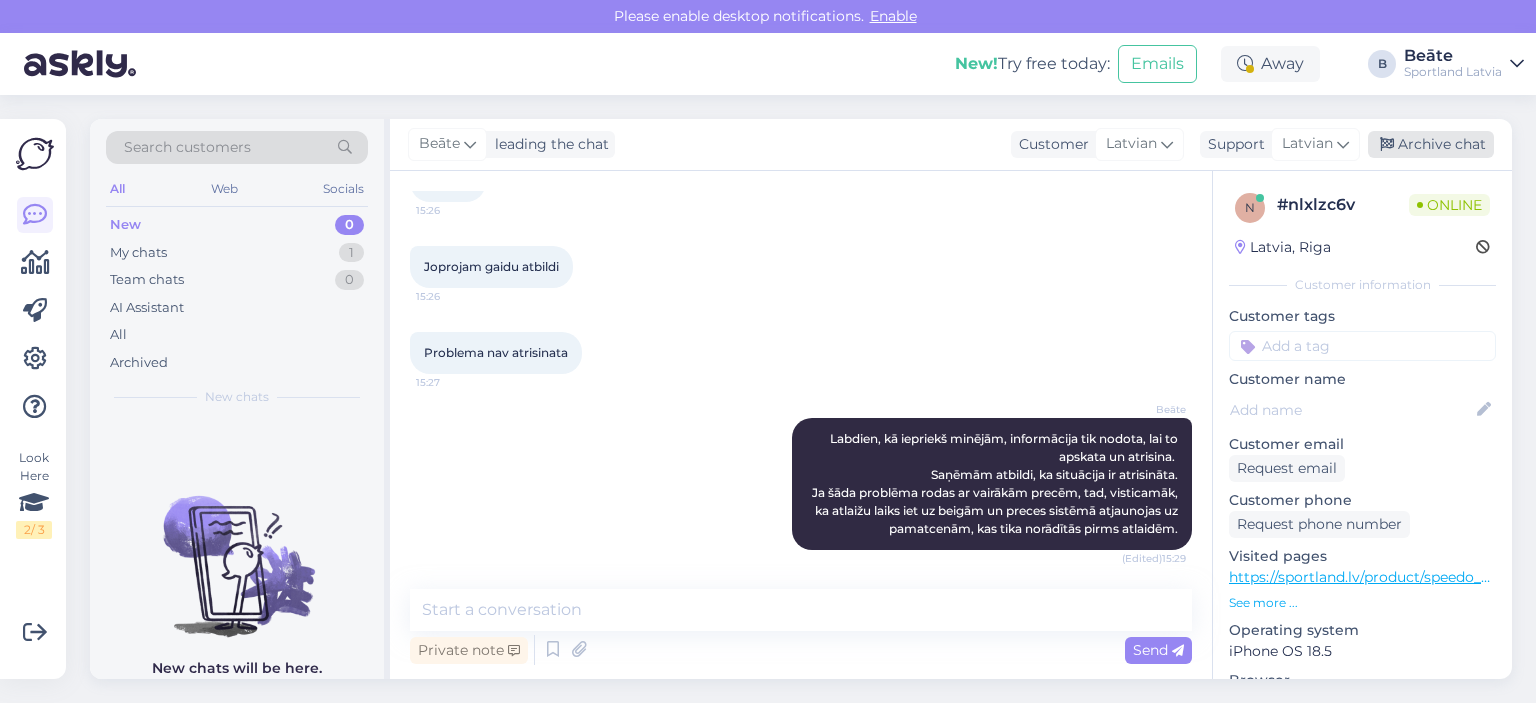 click on "Archive chat" at bounding box center (1431, 144) 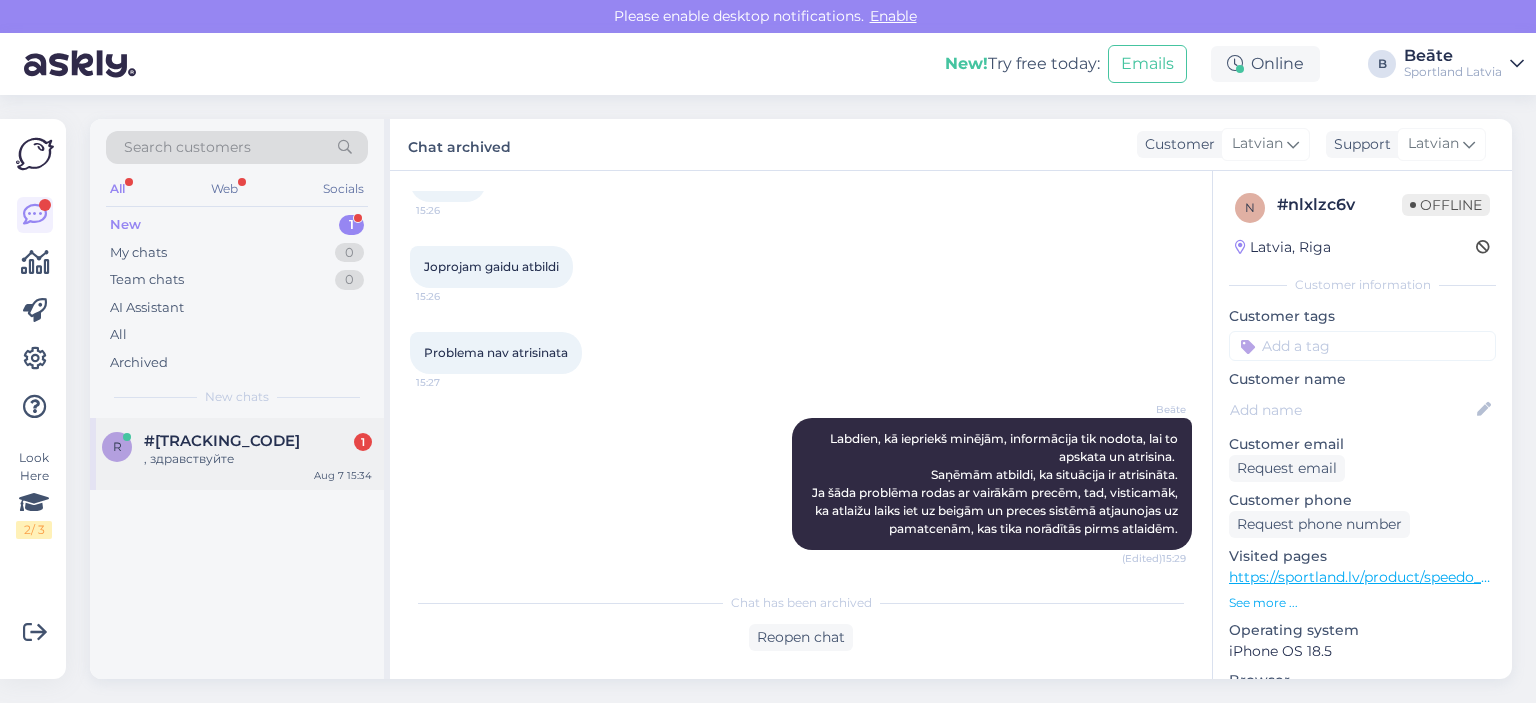 click on ", здравствуйте" at bounding box center [258, 459] 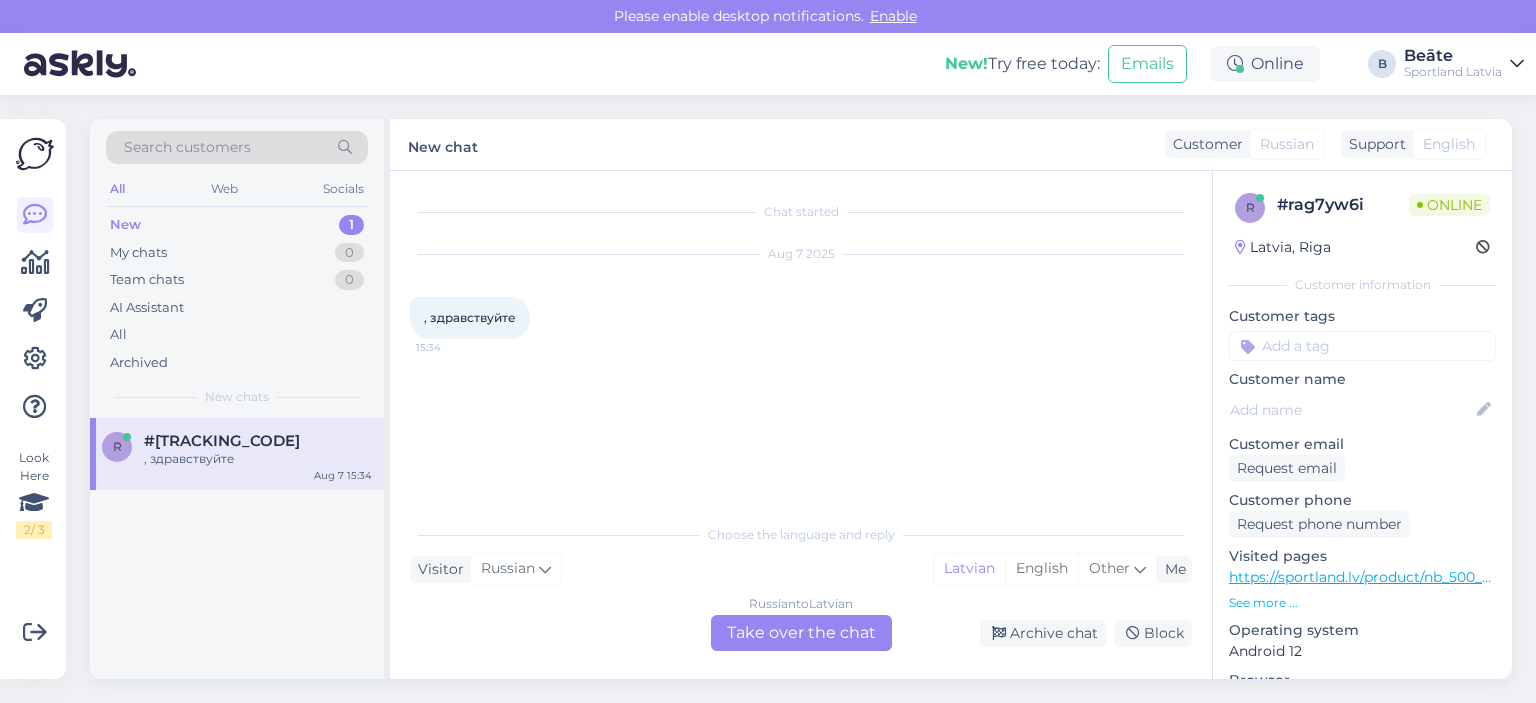 click on "Russian  to  Latvian Take over the chat" at bounding box center [801, 633] 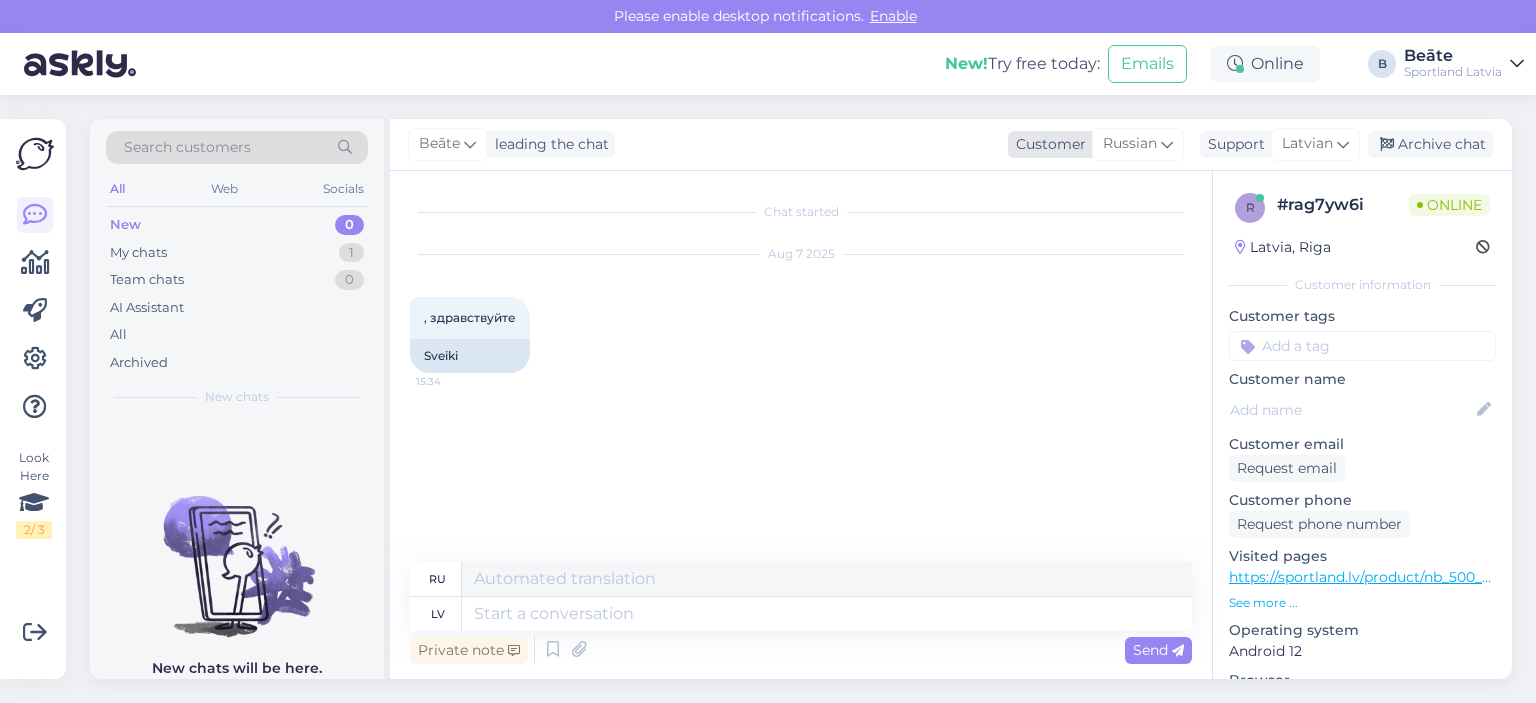 click on "Russian" at bounding box center (1130, 144) 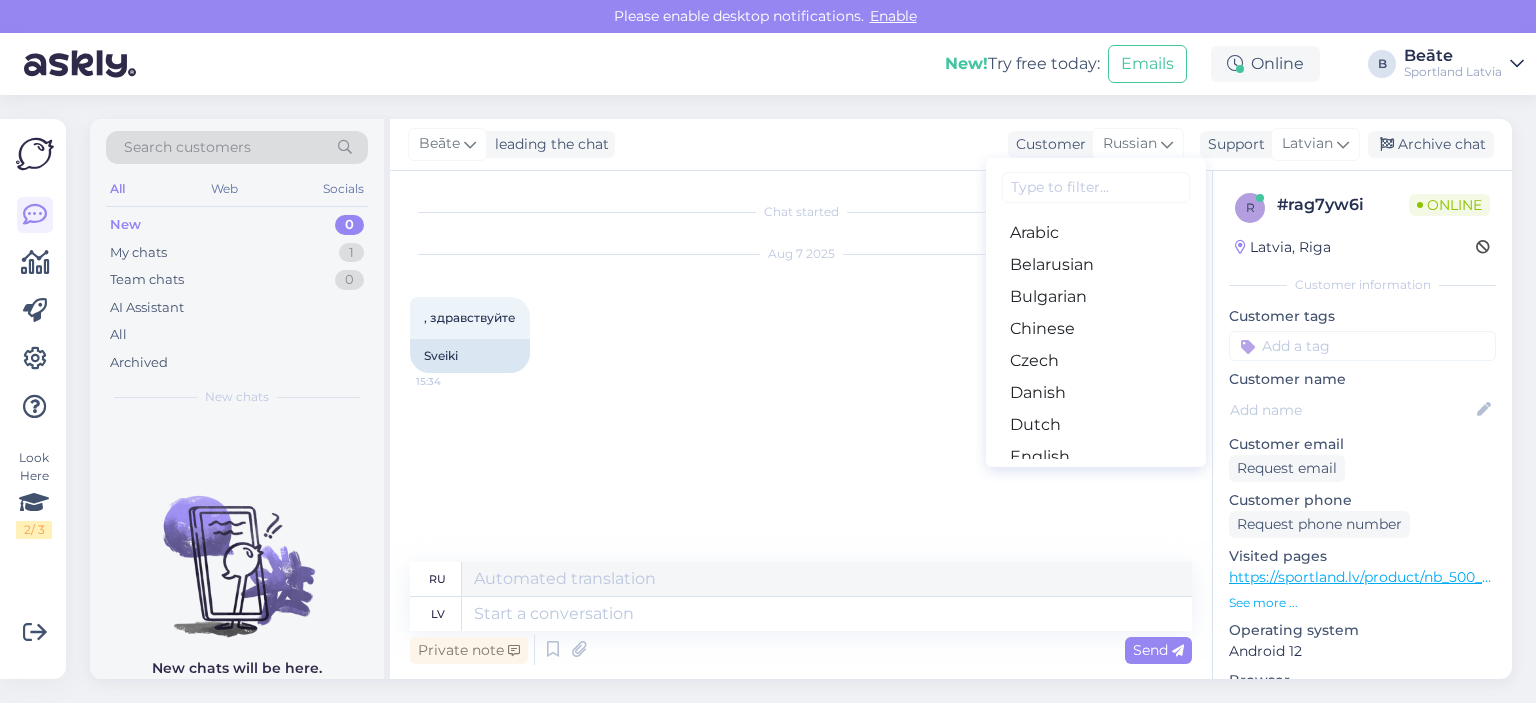 click on "Latvian" at bounding box center [1096, 809] 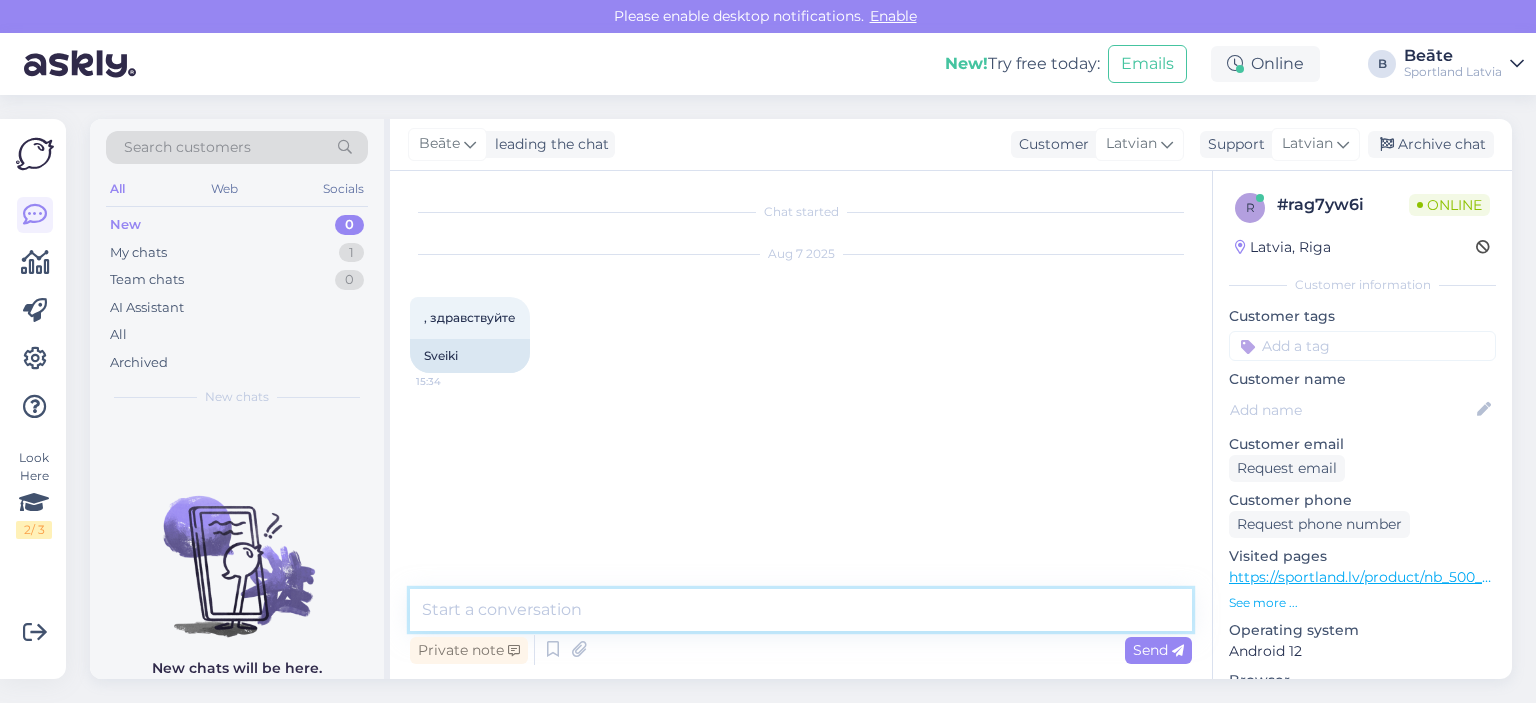 click at bounding box center [801, 610] 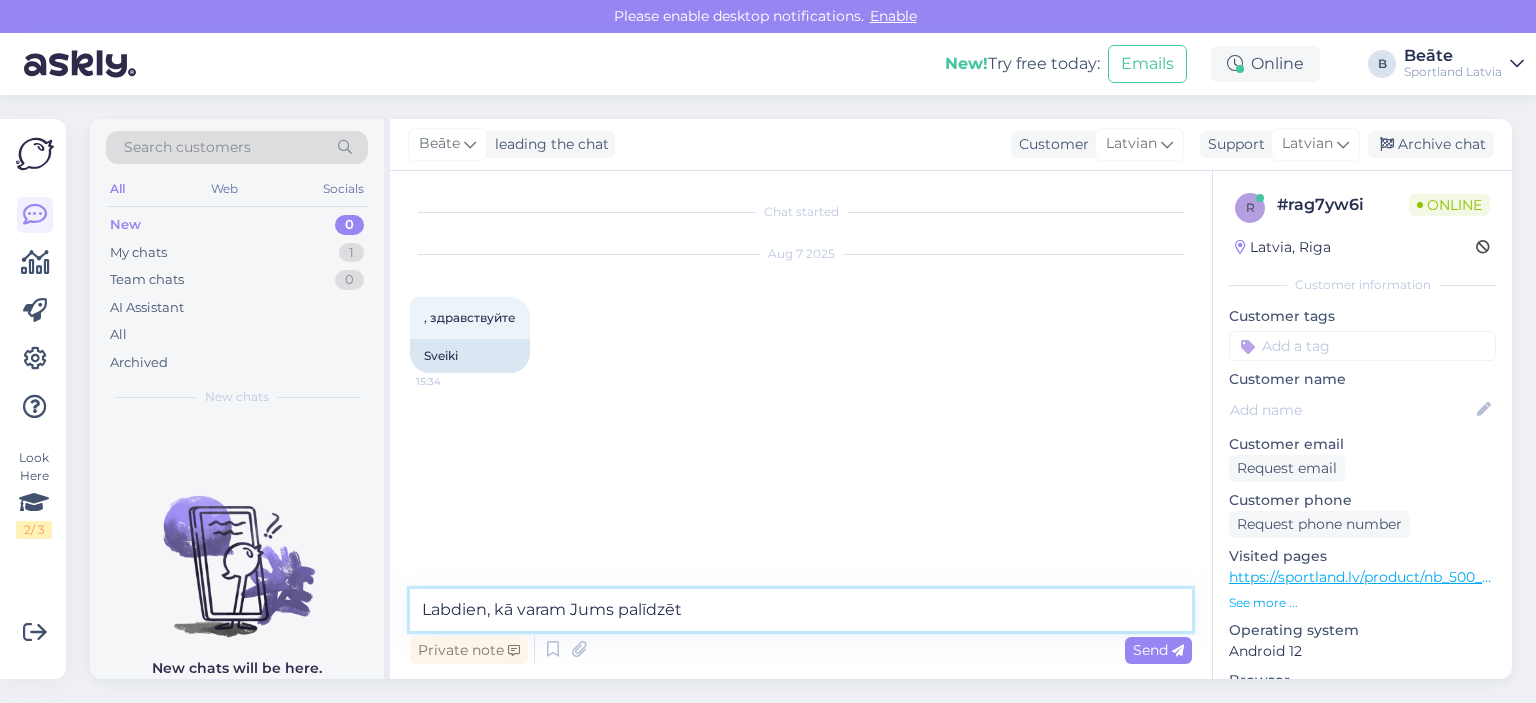 type on "Labdien, kā varam Jums palīdzēt?" 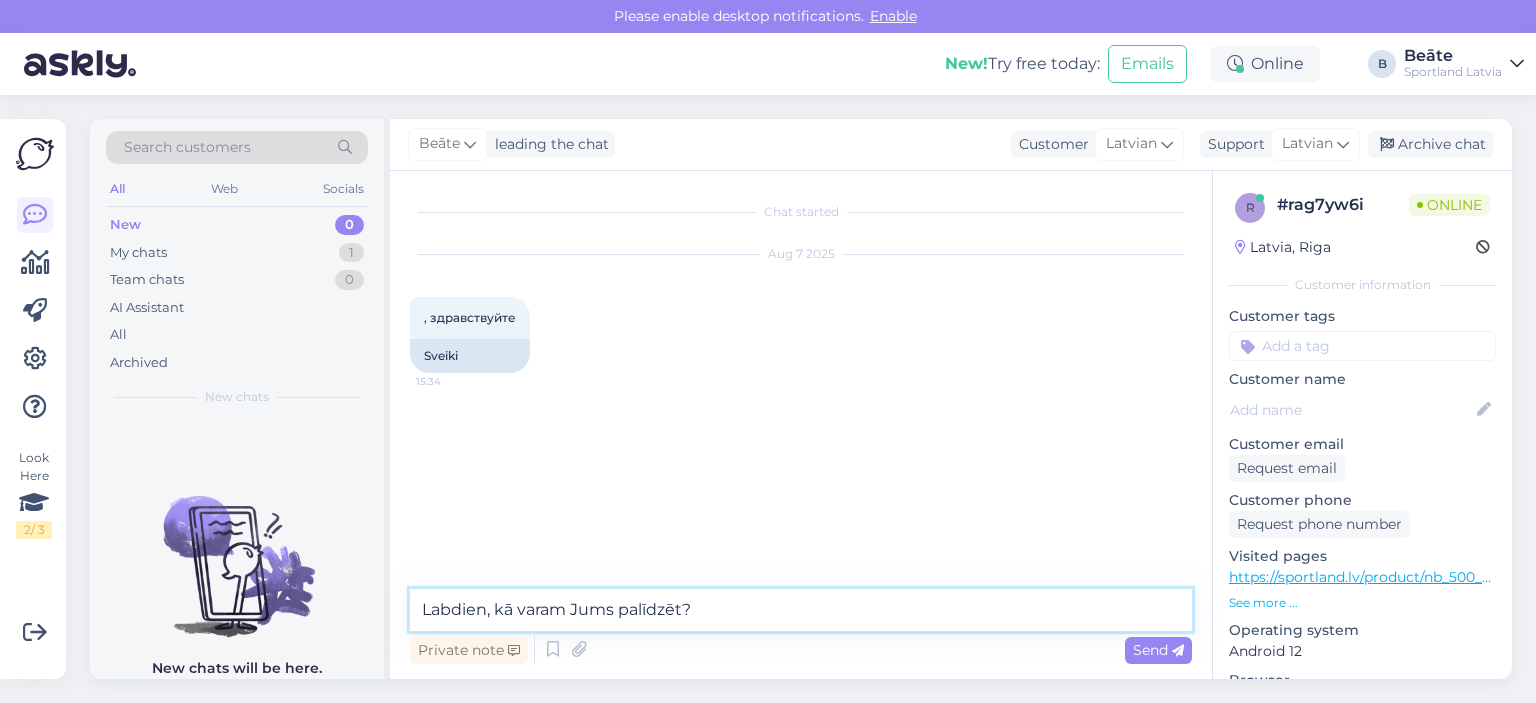 type 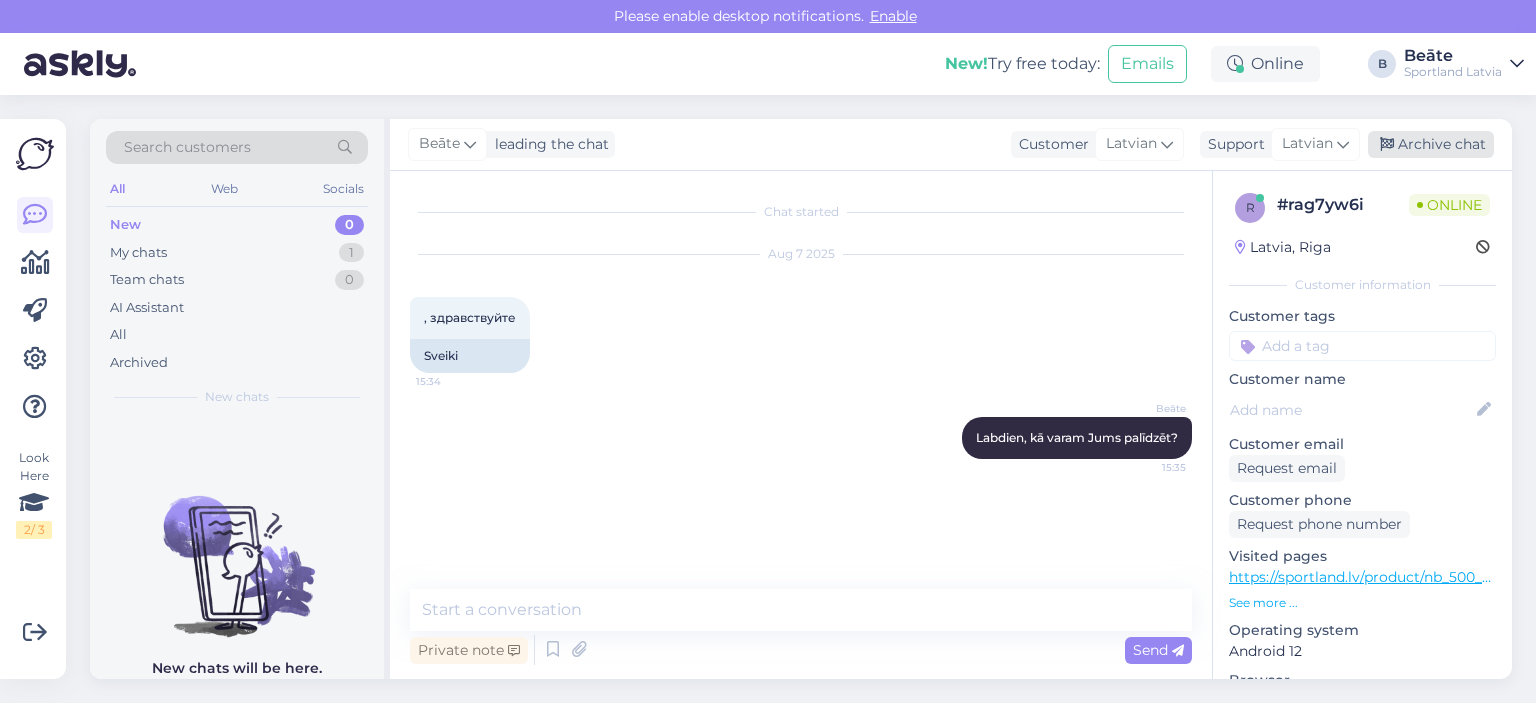 click on "Archive chat" at bounding box center [1431, 144] 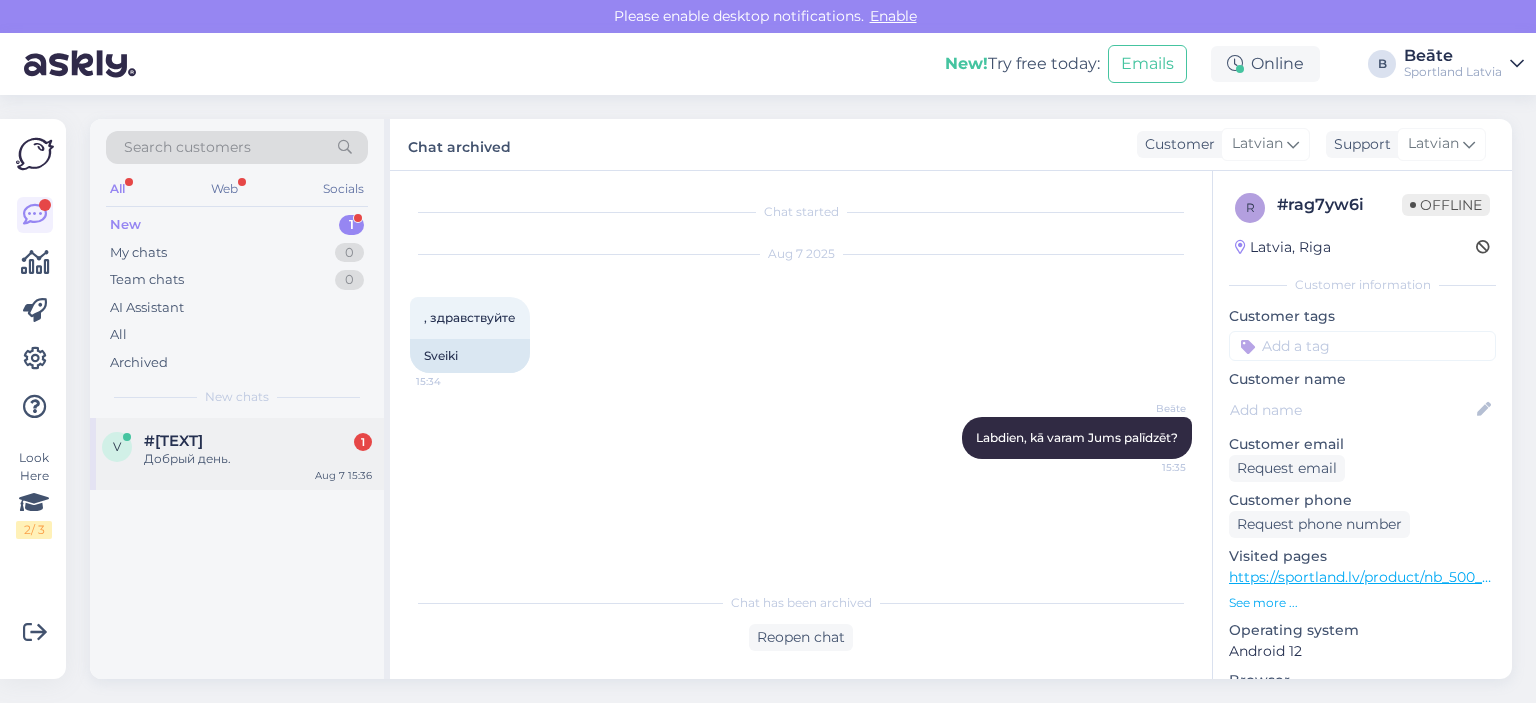 click on "#vittufwz 1" at bounding box center [258, 441] 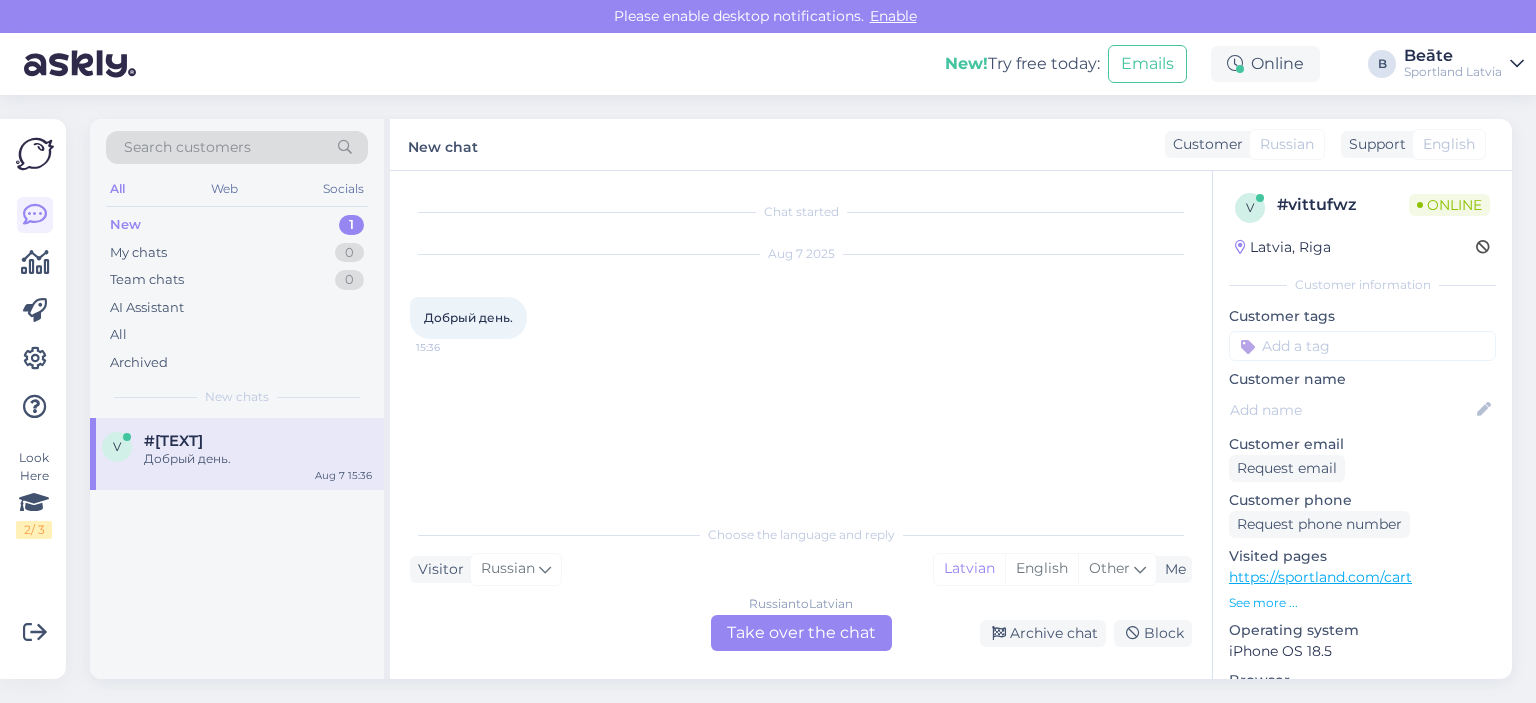click on "Russian  to  Latvian Take over the chat" at bounding box center [801, 633] 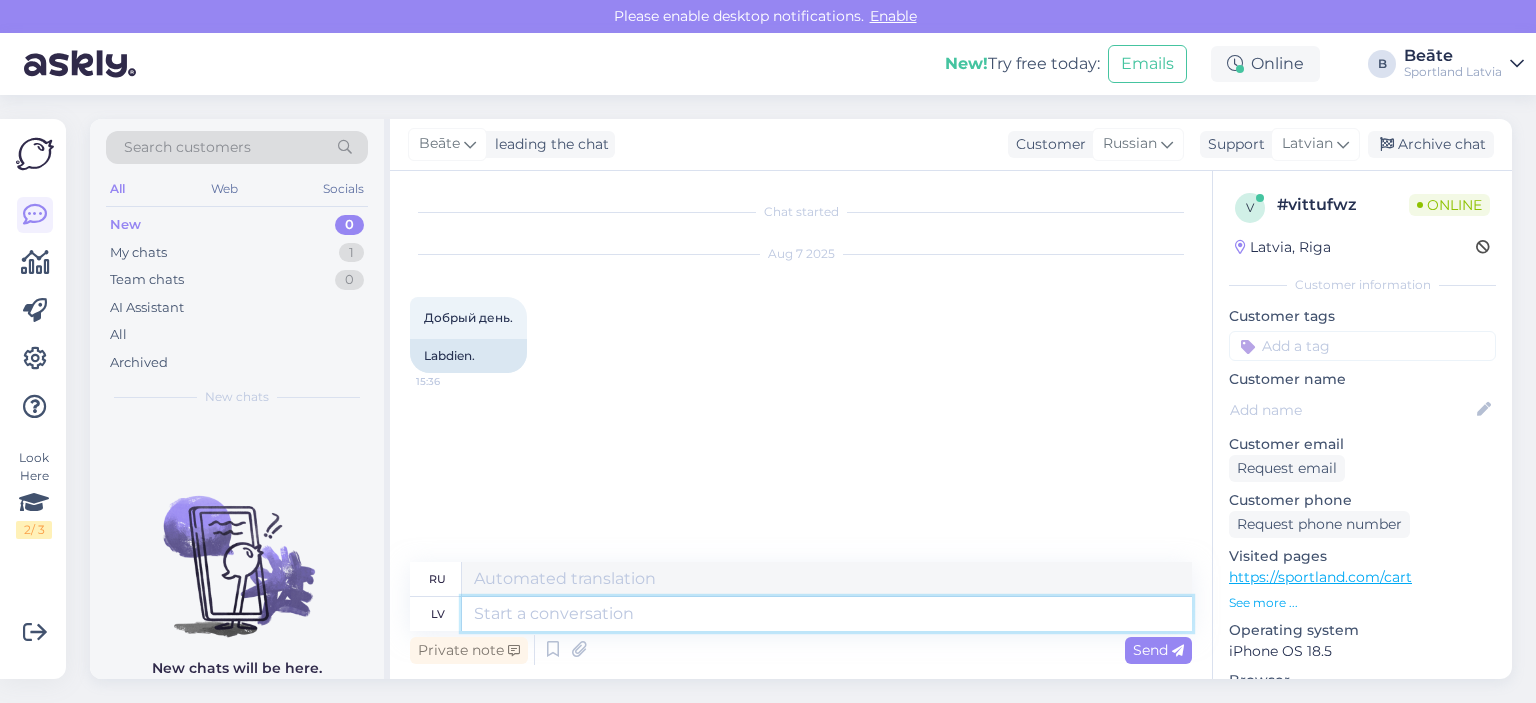 click at bounding box center [827, 614] 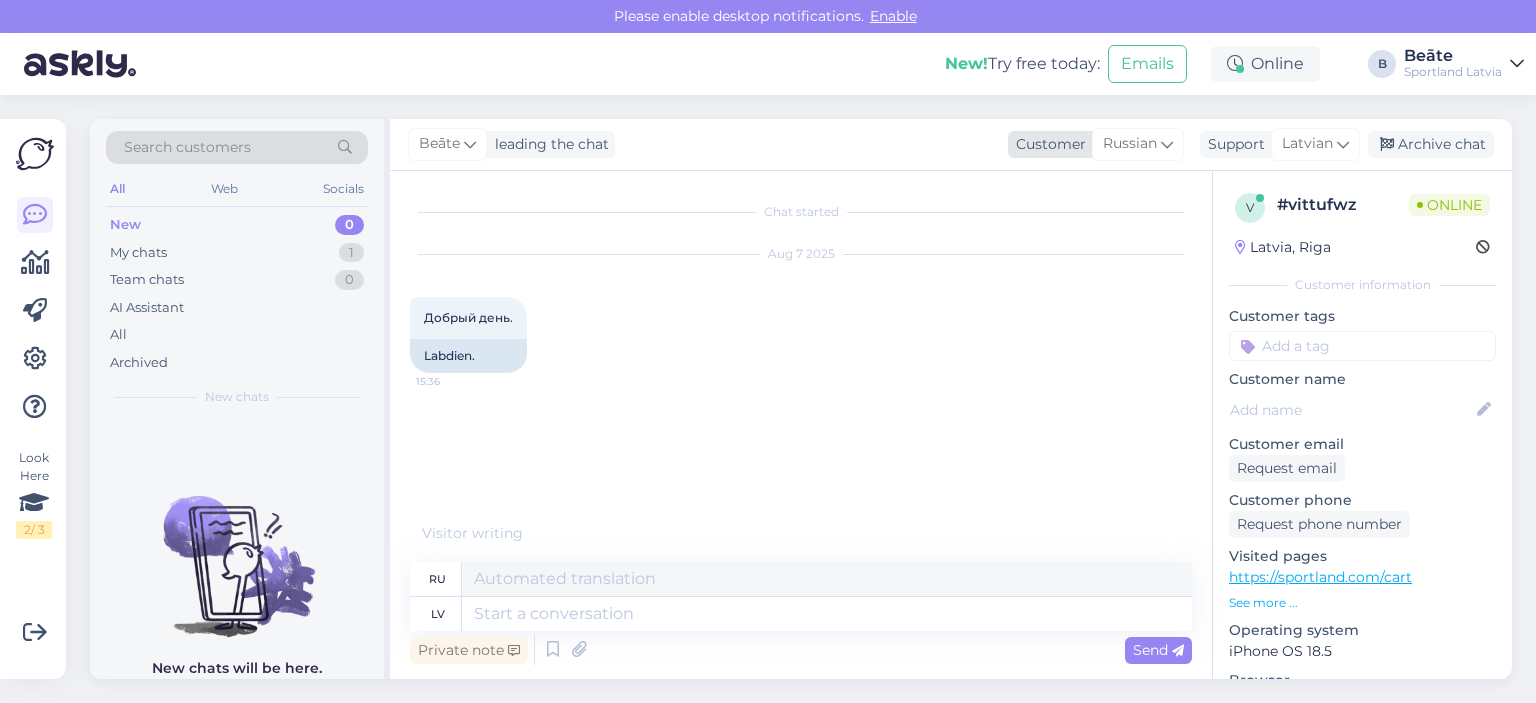 click on "Russian" at bounding box center [1130, 144] 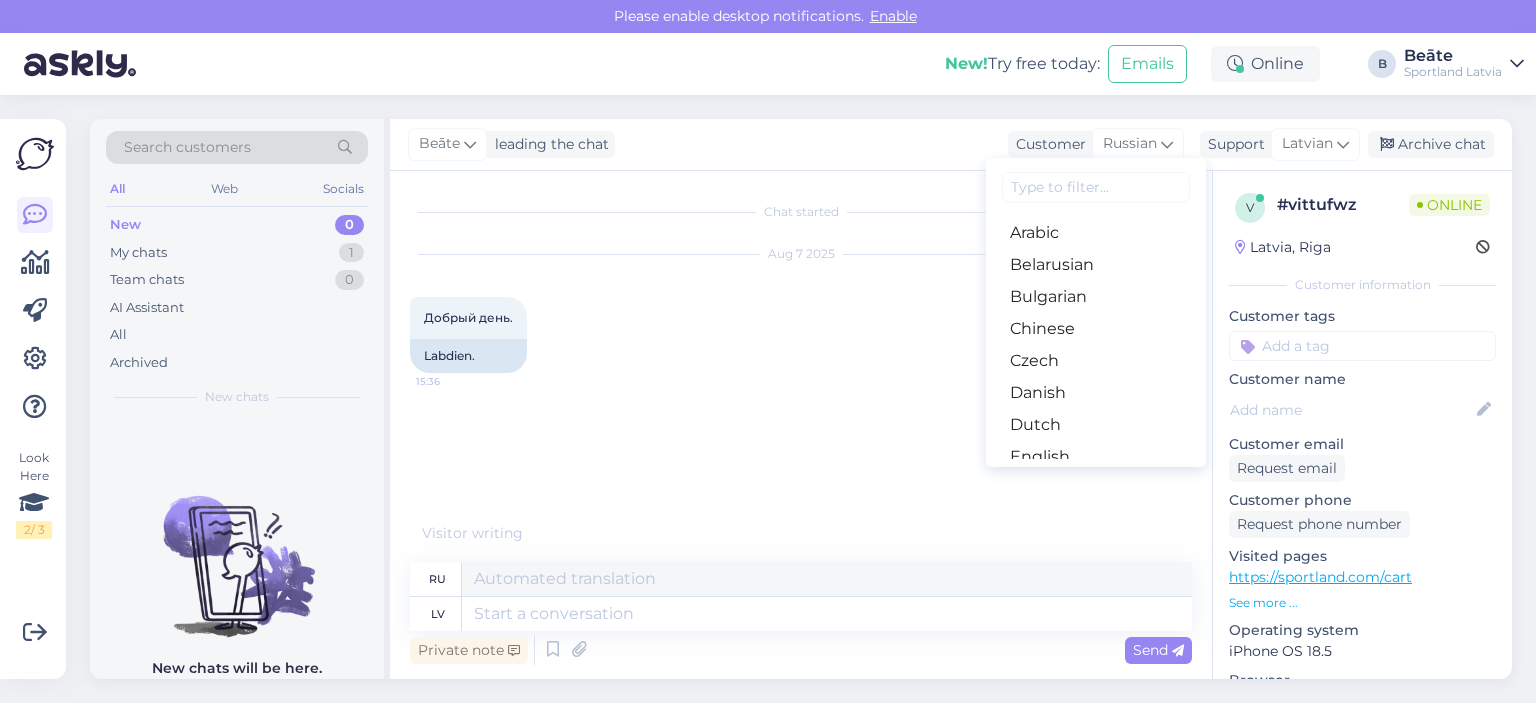 click on "Latvian" at bounding box center [1096, 809] 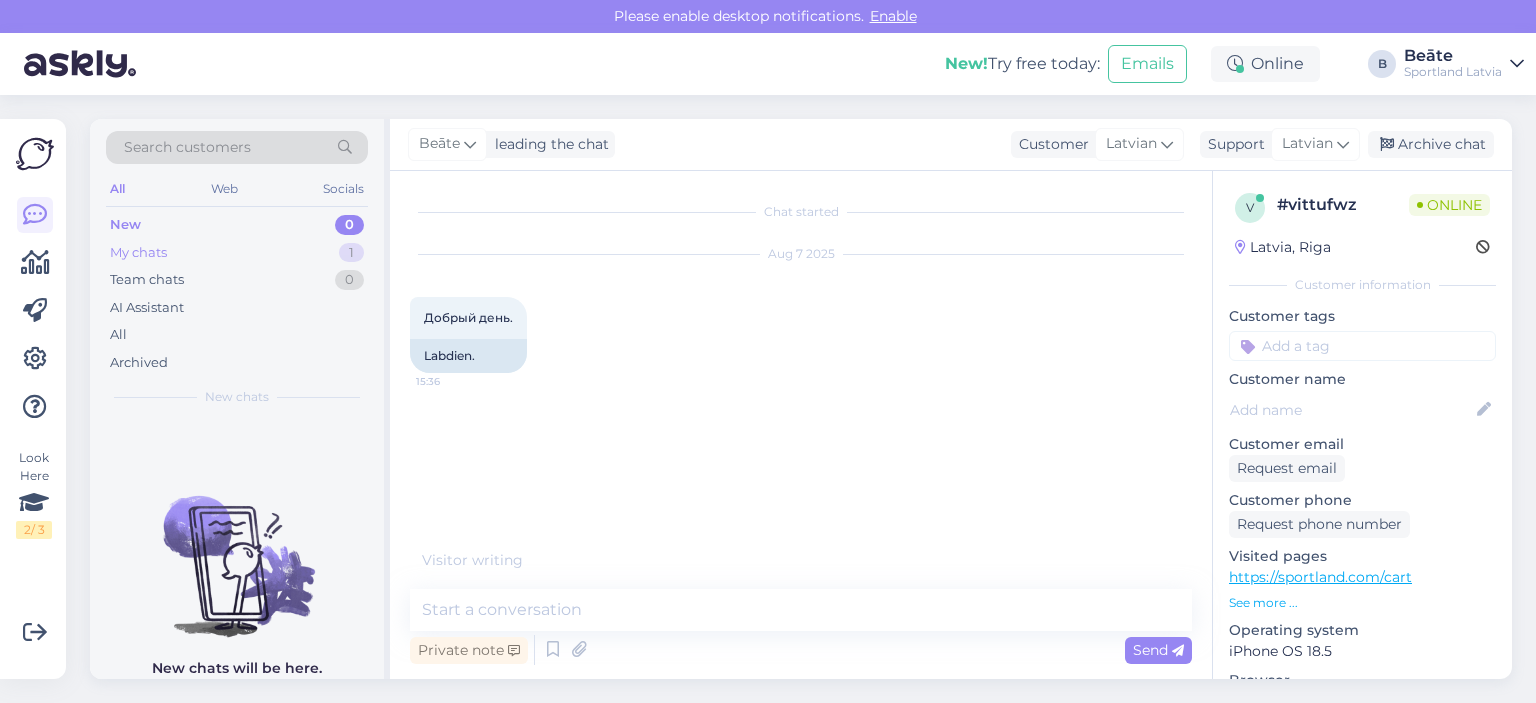 click on "My chats" at bounding box center (138, 253) 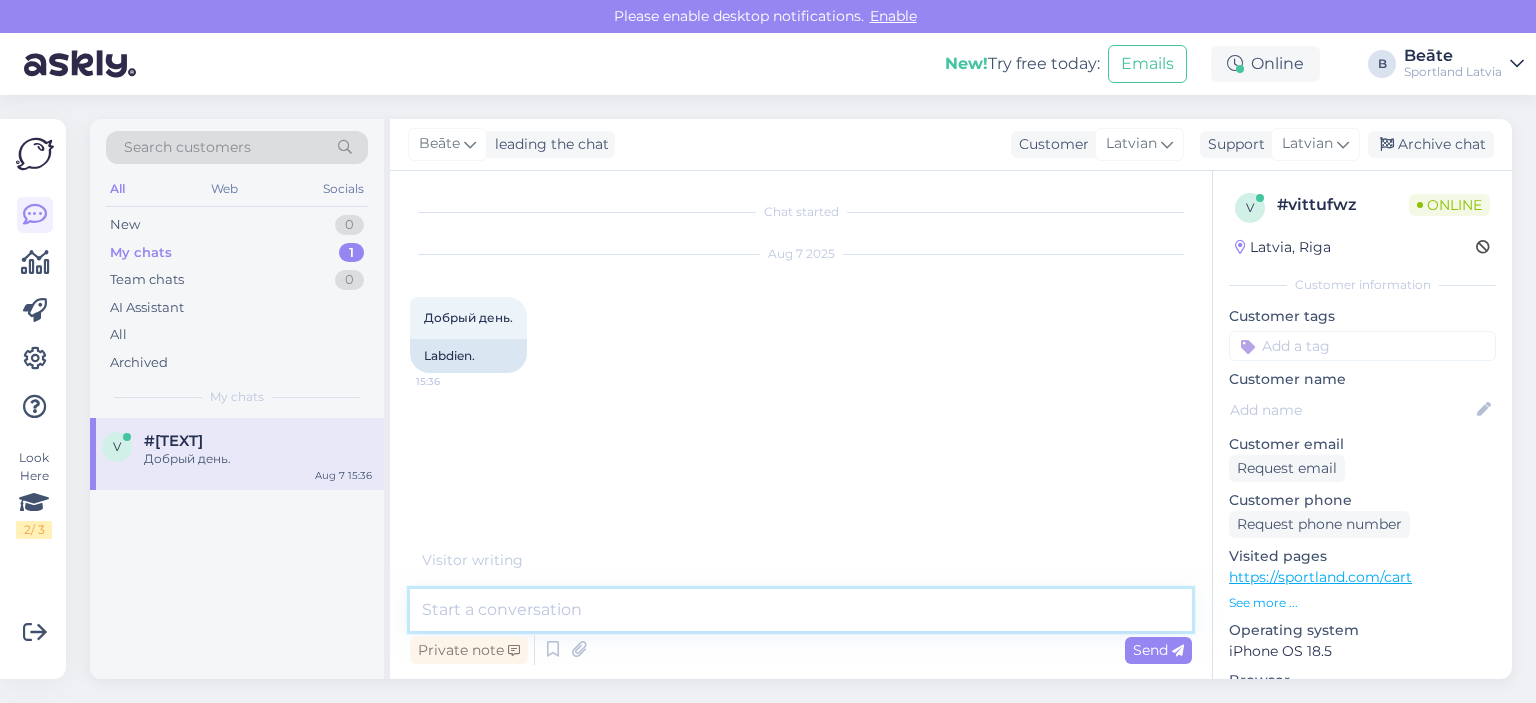click at bounding box center (801, 610) 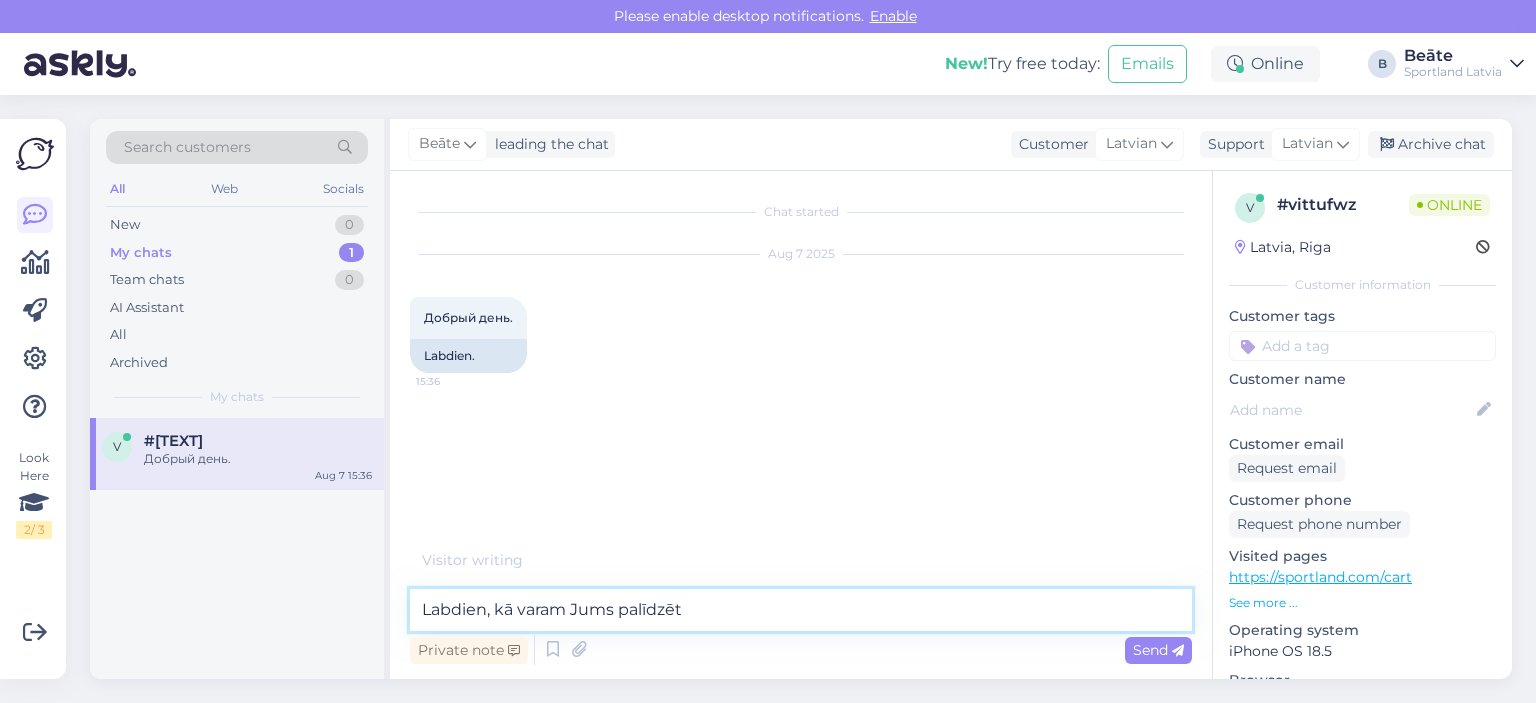 type on "Labdien, kā varam Jums palīdzēt?" 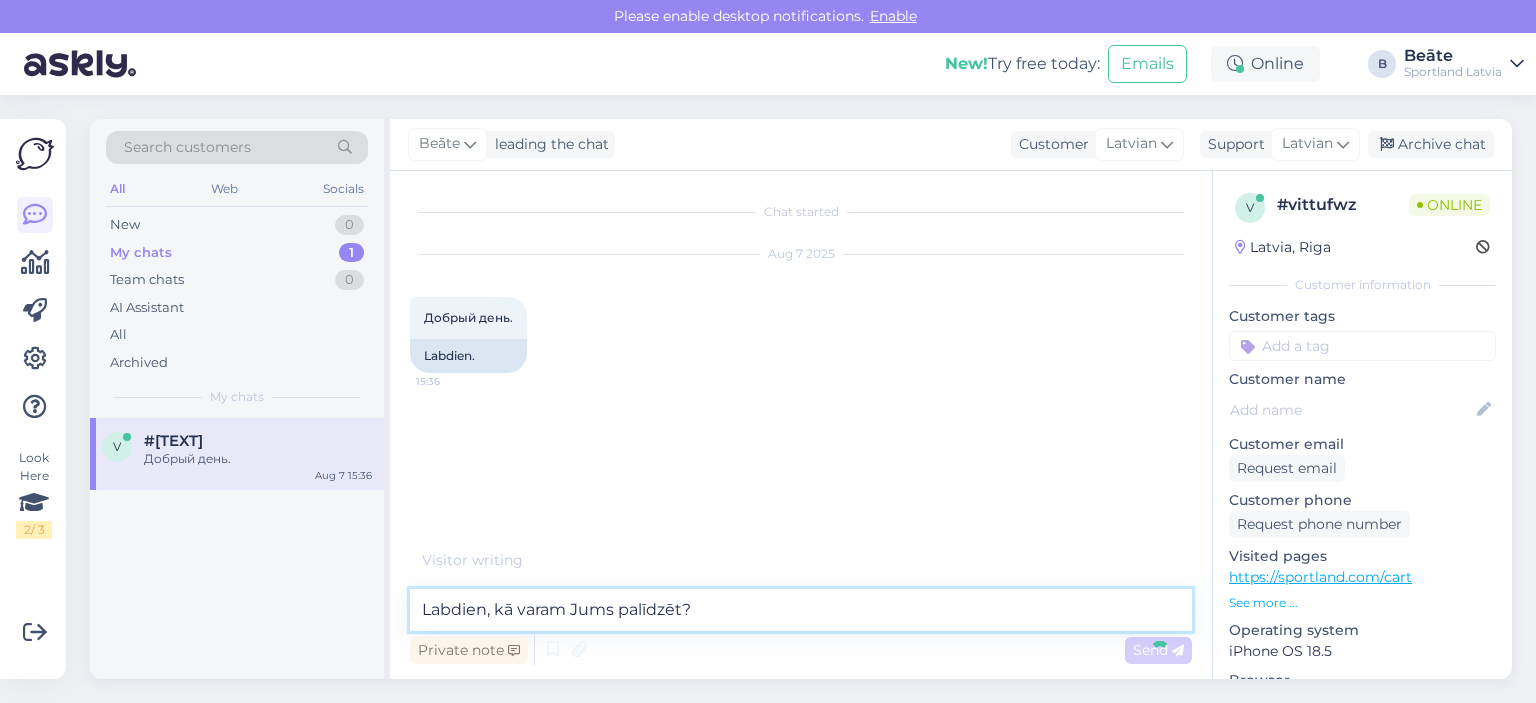 type 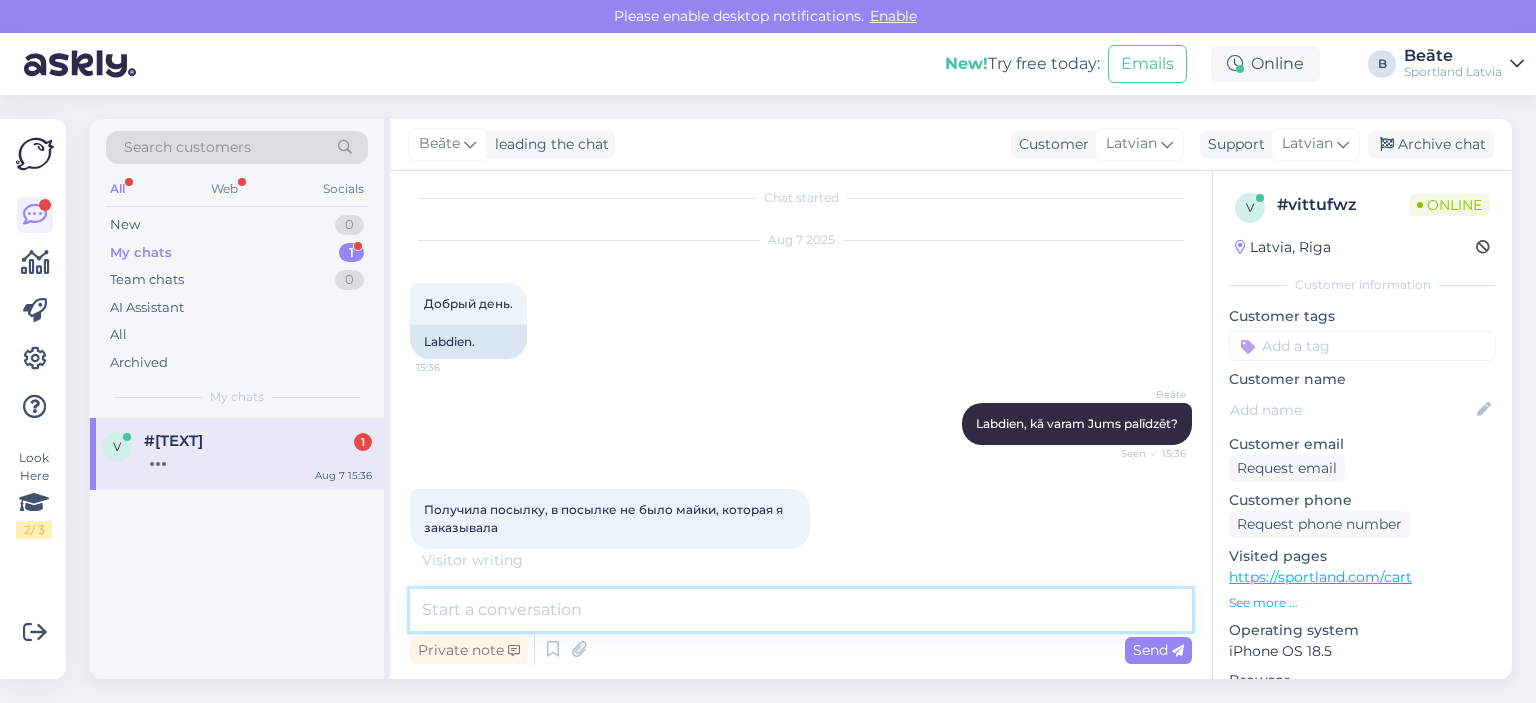 scroll, scrollTop: 100, scrollLeft: 0, axis: vertical 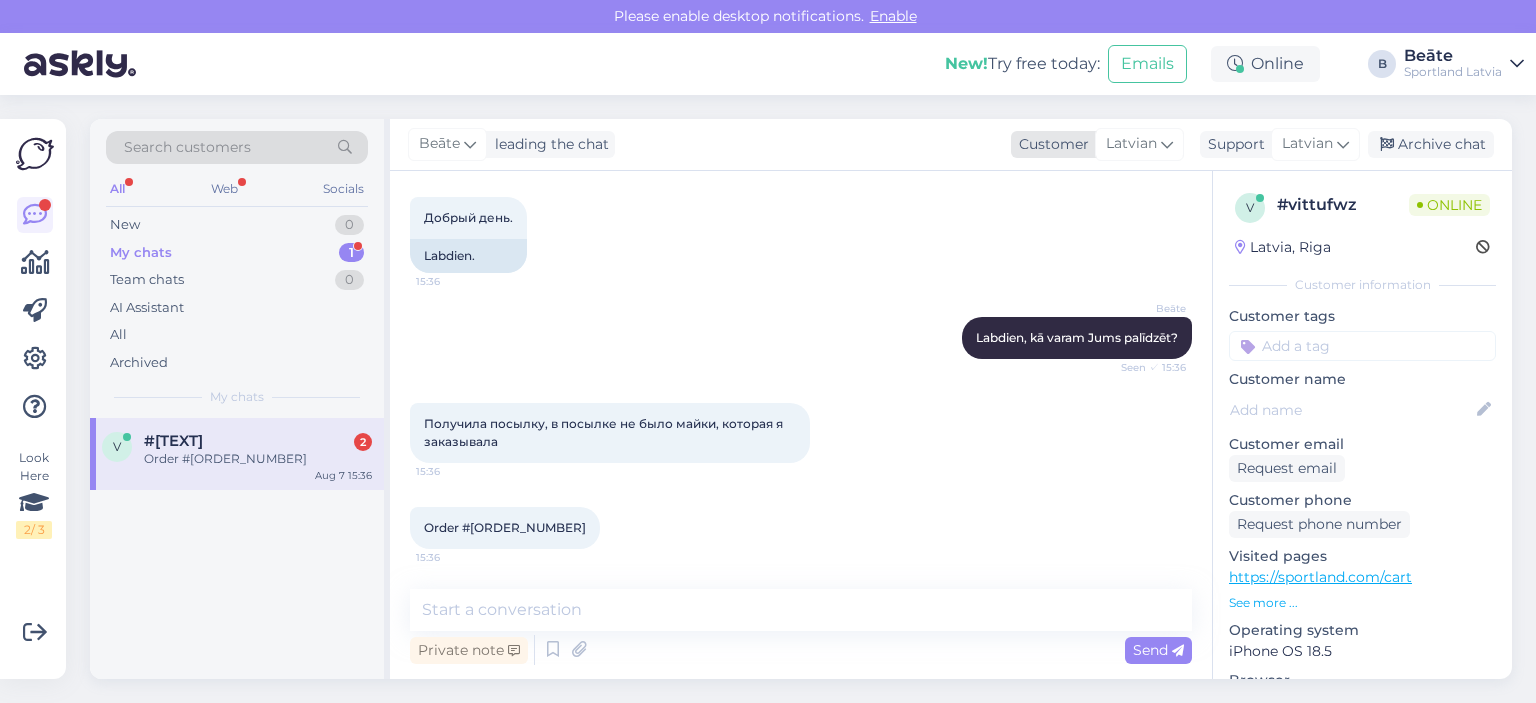 click on "Latvian" at bounding box center [1131, 144] 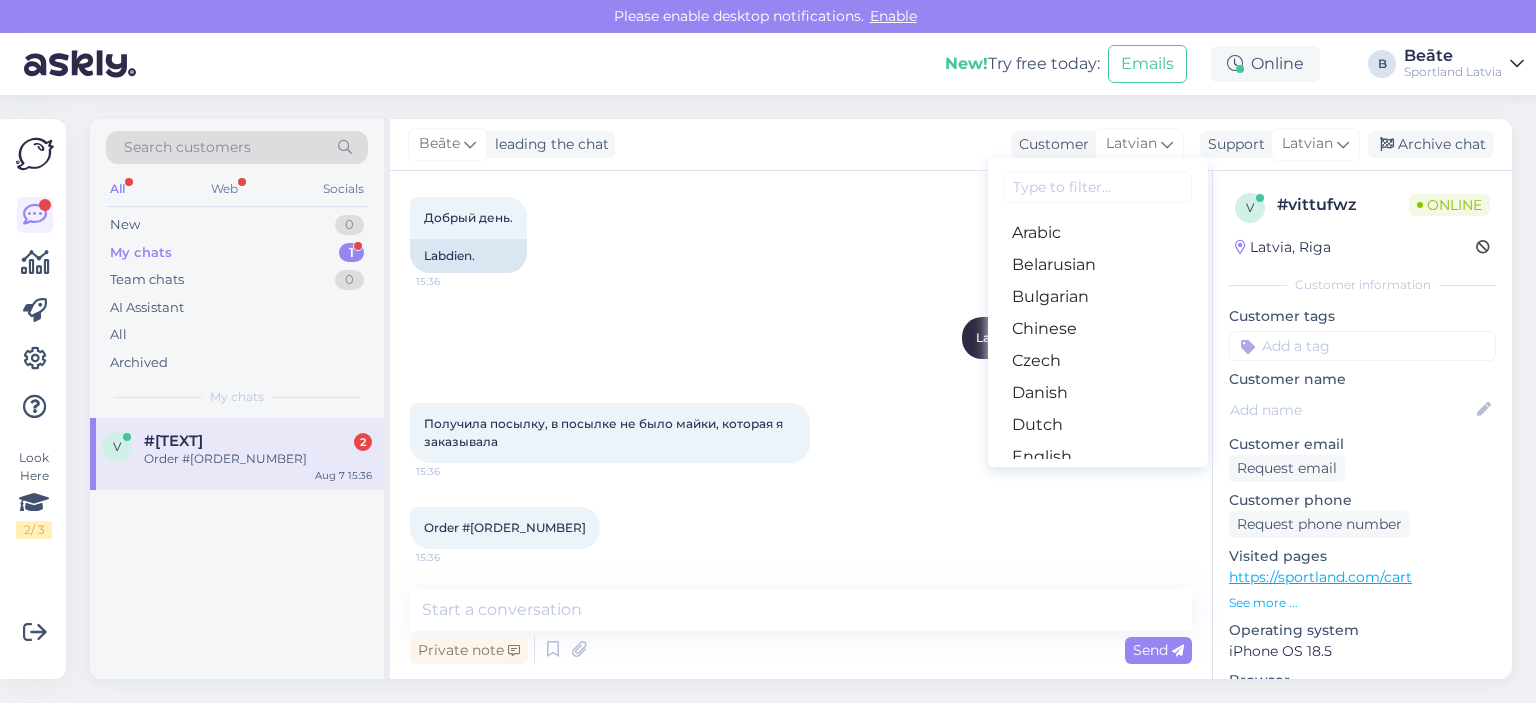 click on "Latvian" at bounding box center (1098, 809) 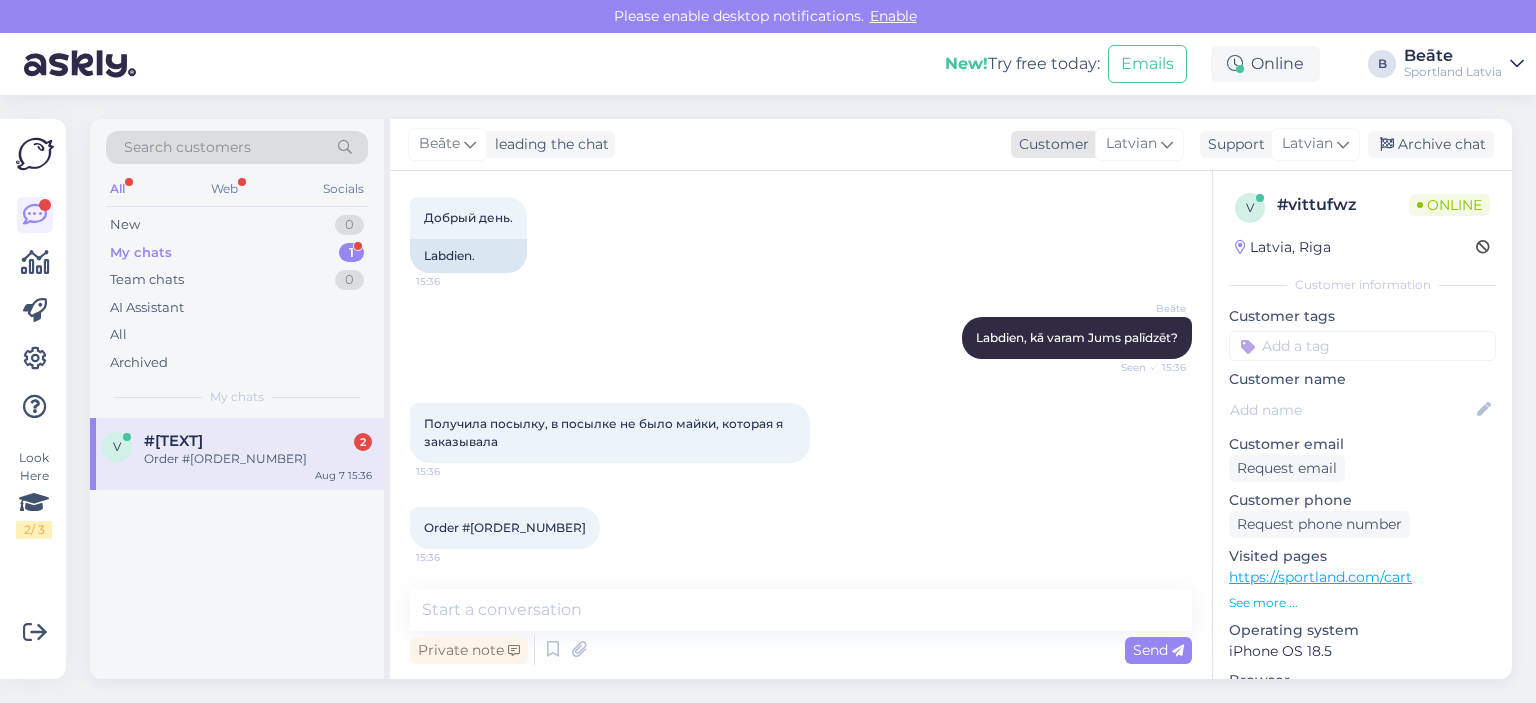 click on "Latvian" at bounding box center [1131, 144] 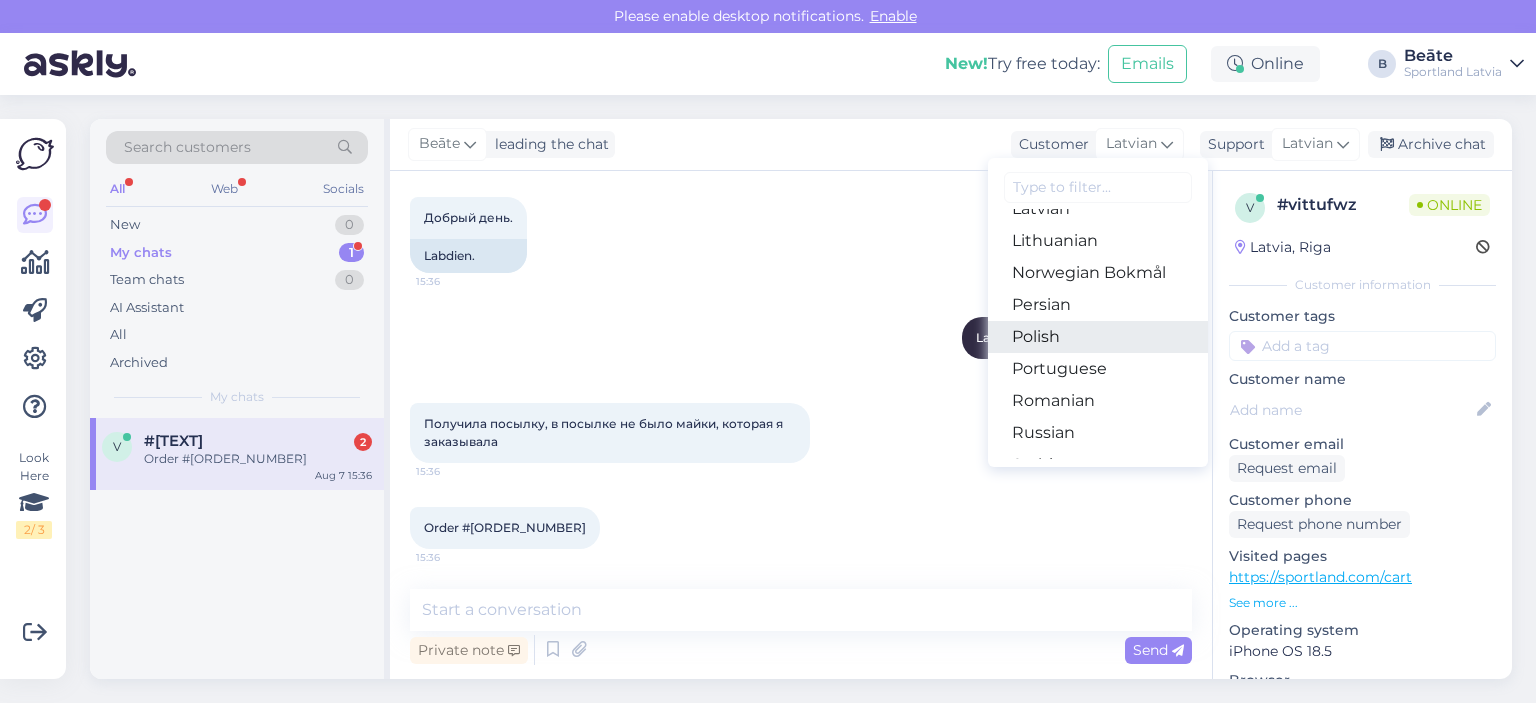 scroll, scrollTop: 700, scrollLeft: 0, axis: vertical 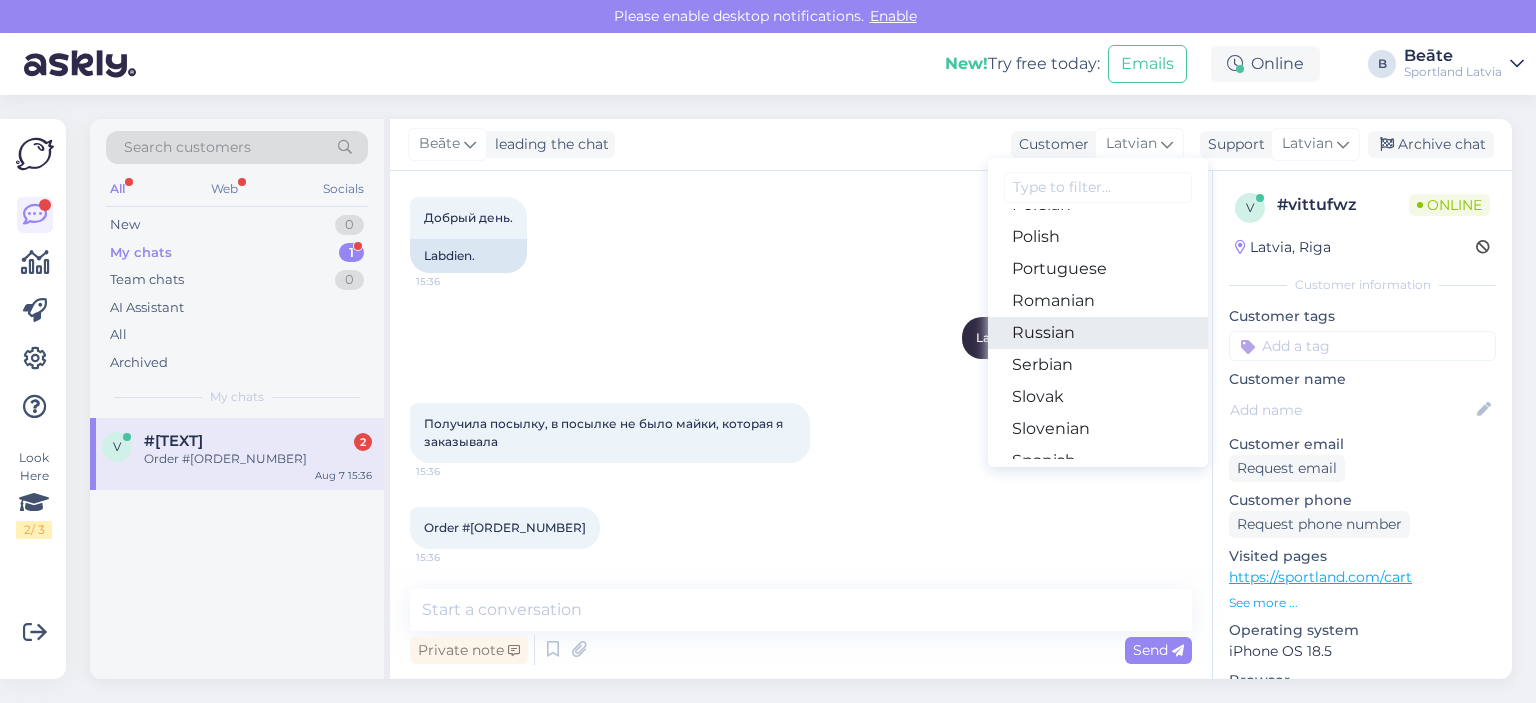 click on "Russian" at bounding box center (1098, 333) 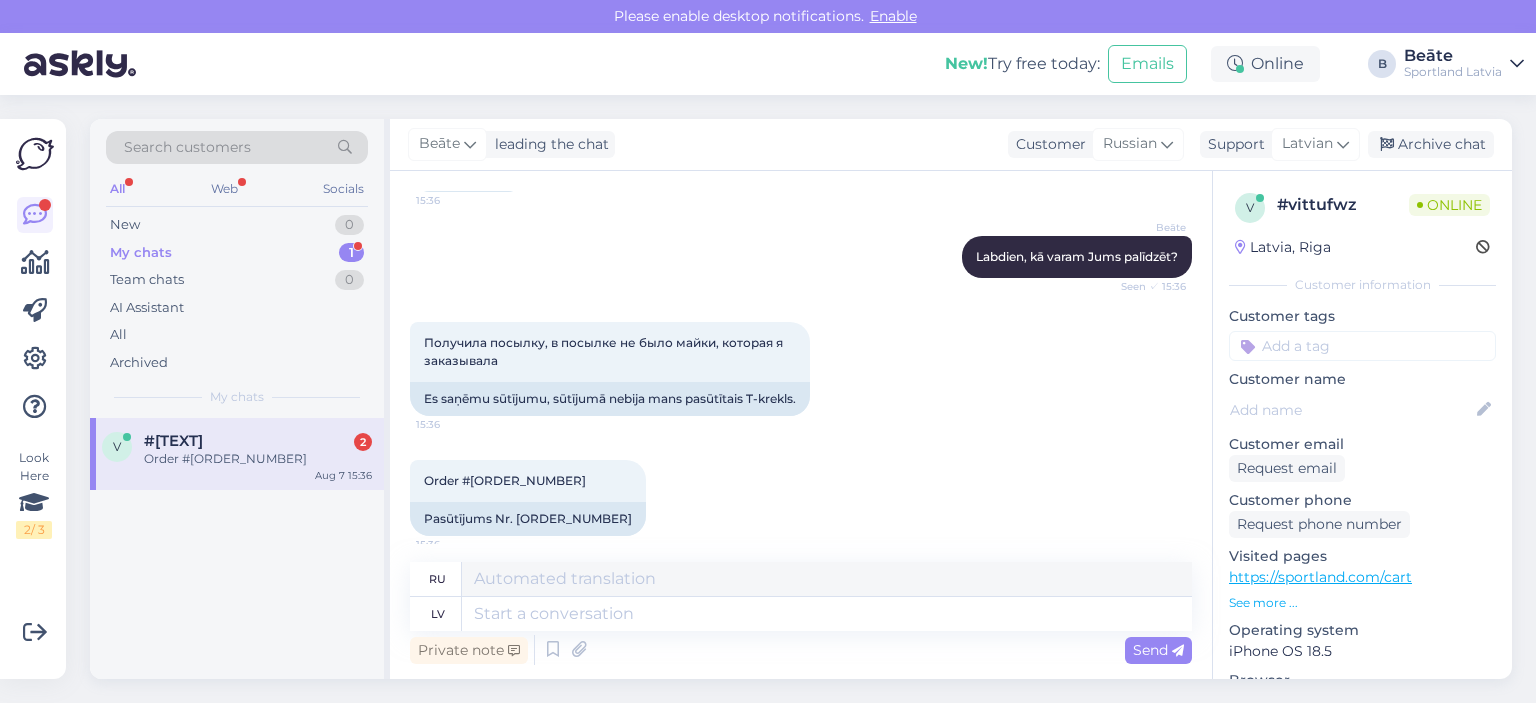 scroll, scrollTop: 212, scrollLeft: 0, axis: vertical 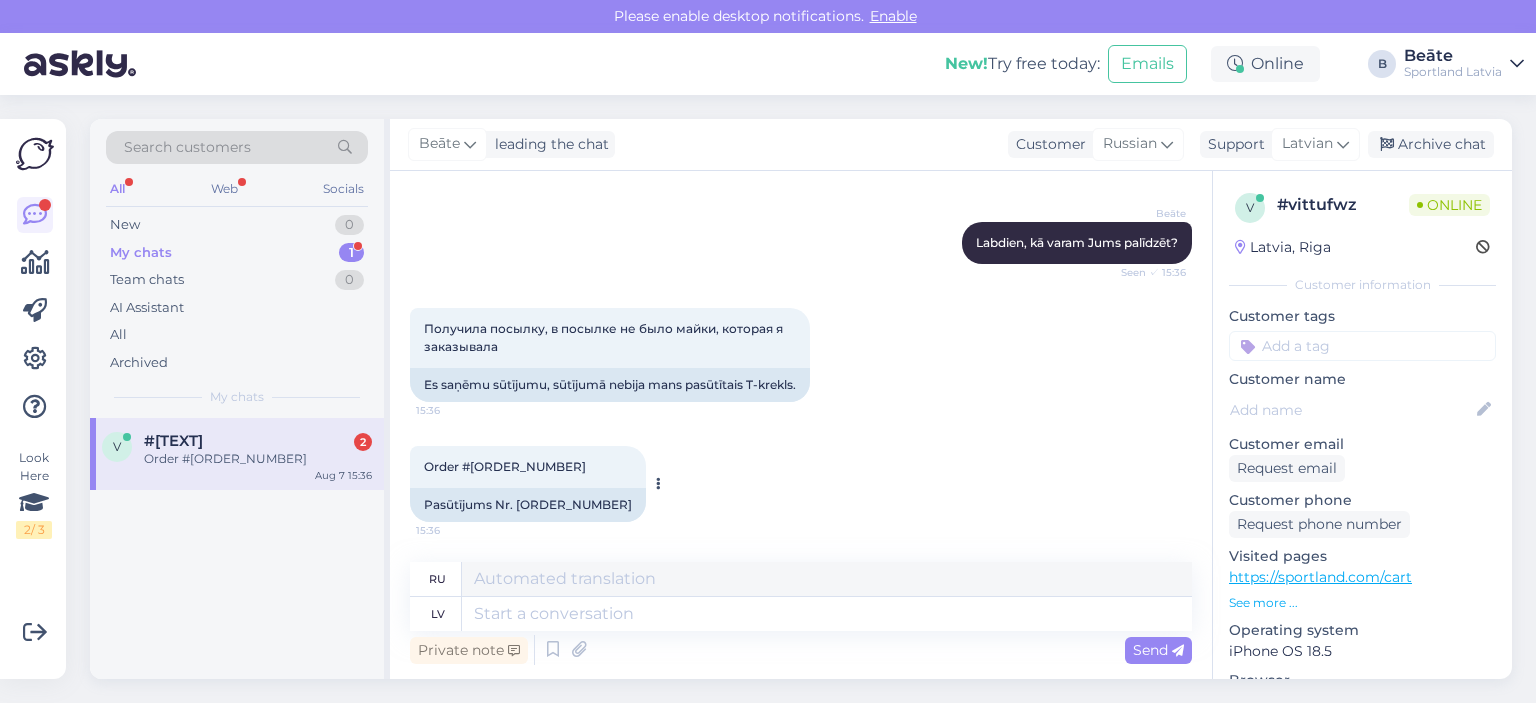 click on "Pasūtījums Nr. [ORDER_NUMBER]" at bounding box center (528, 505) 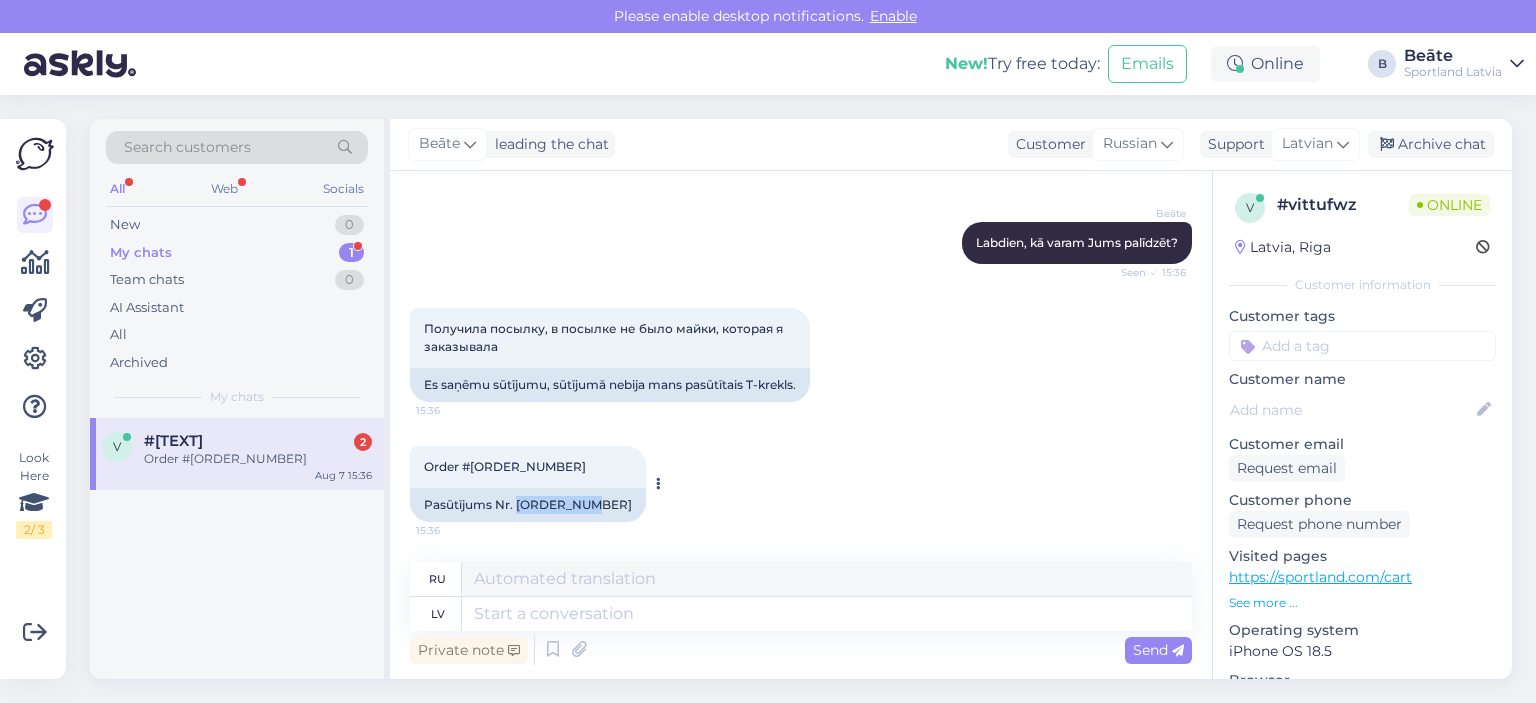 click on "Pasūtījums Nr. [ORDER_NUMBER]" at bounding box center (528, 505) 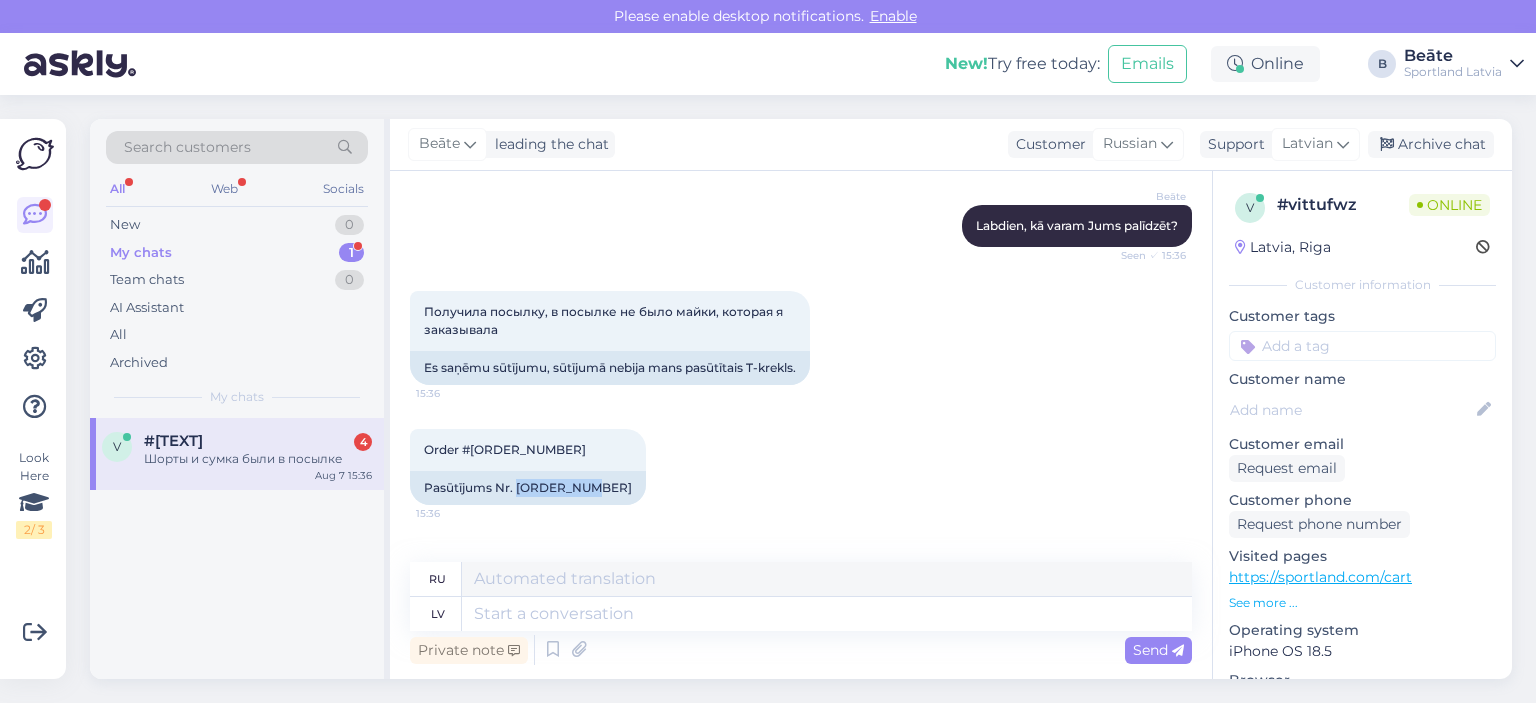 scroll, scrollTop: 584, scrollLeft: 0, axis: vertical 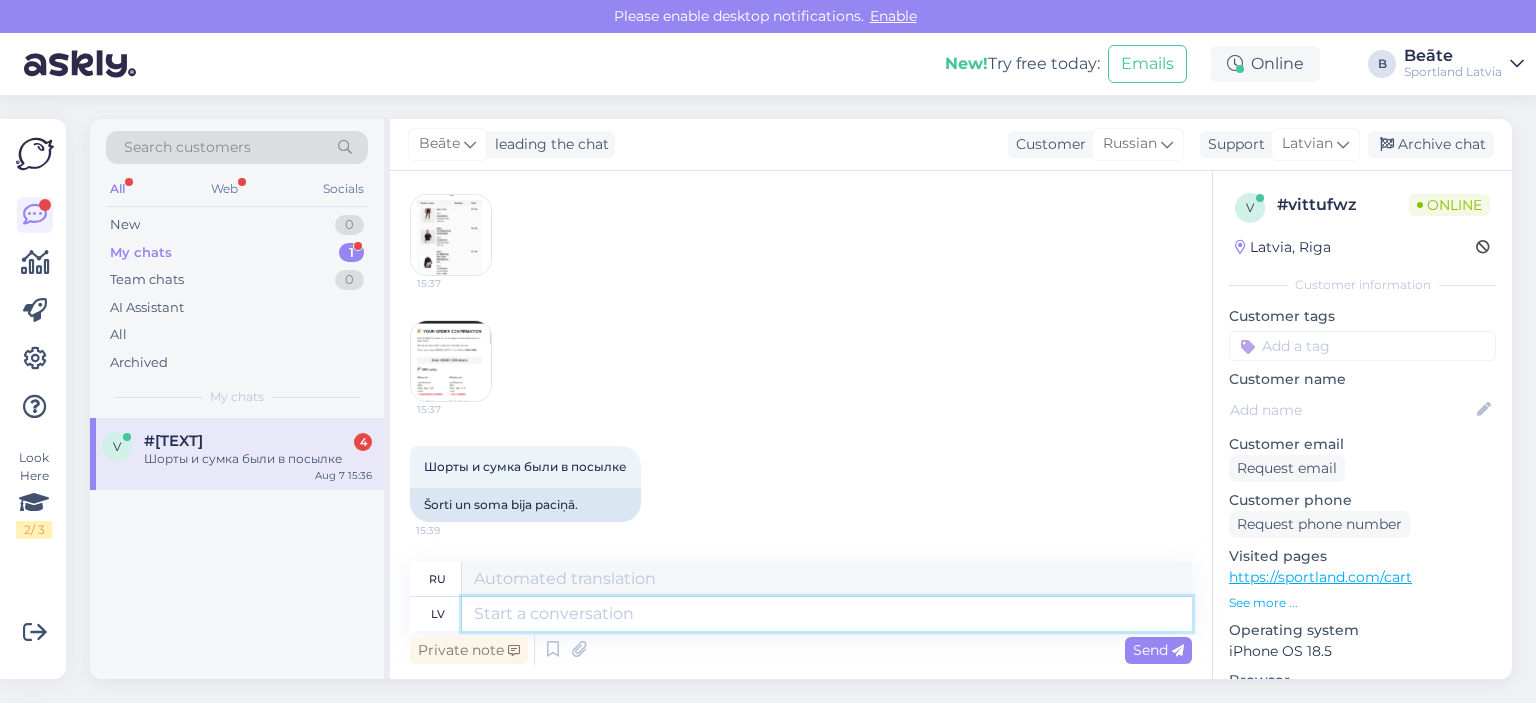 click at bounding box center [827, 614] 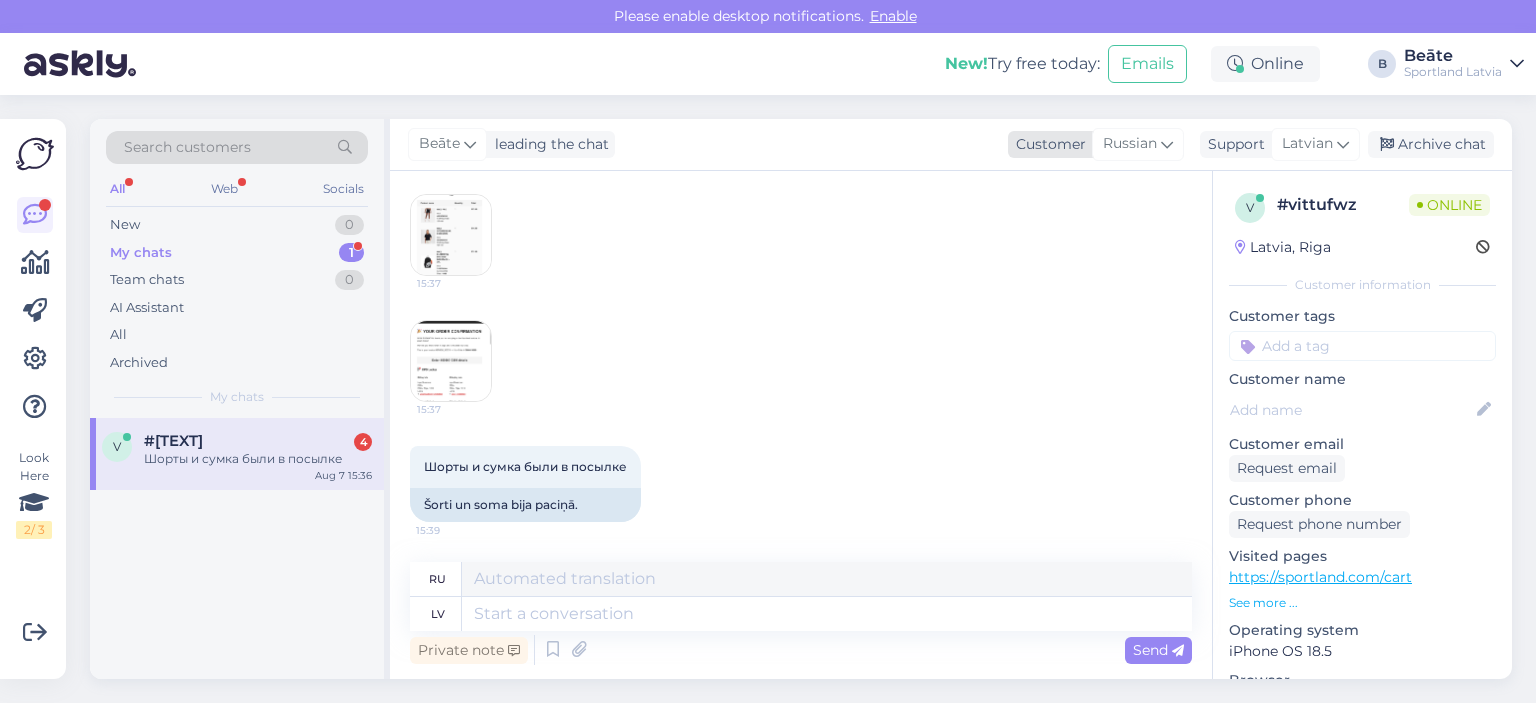 click on "Russian" at bounding box center [1130, 144] 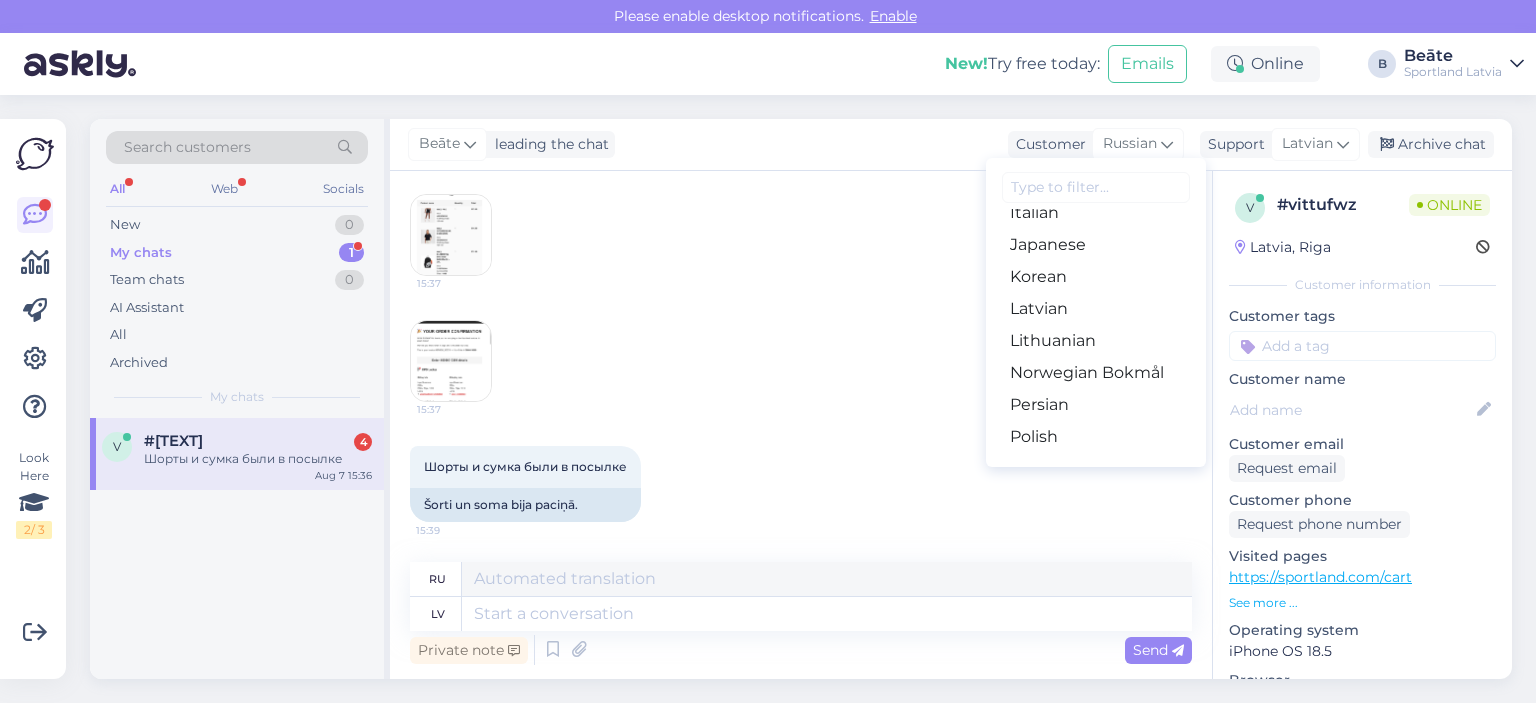 scroll, scrollTop: 400, scrollLeft: 0, axis: vertical 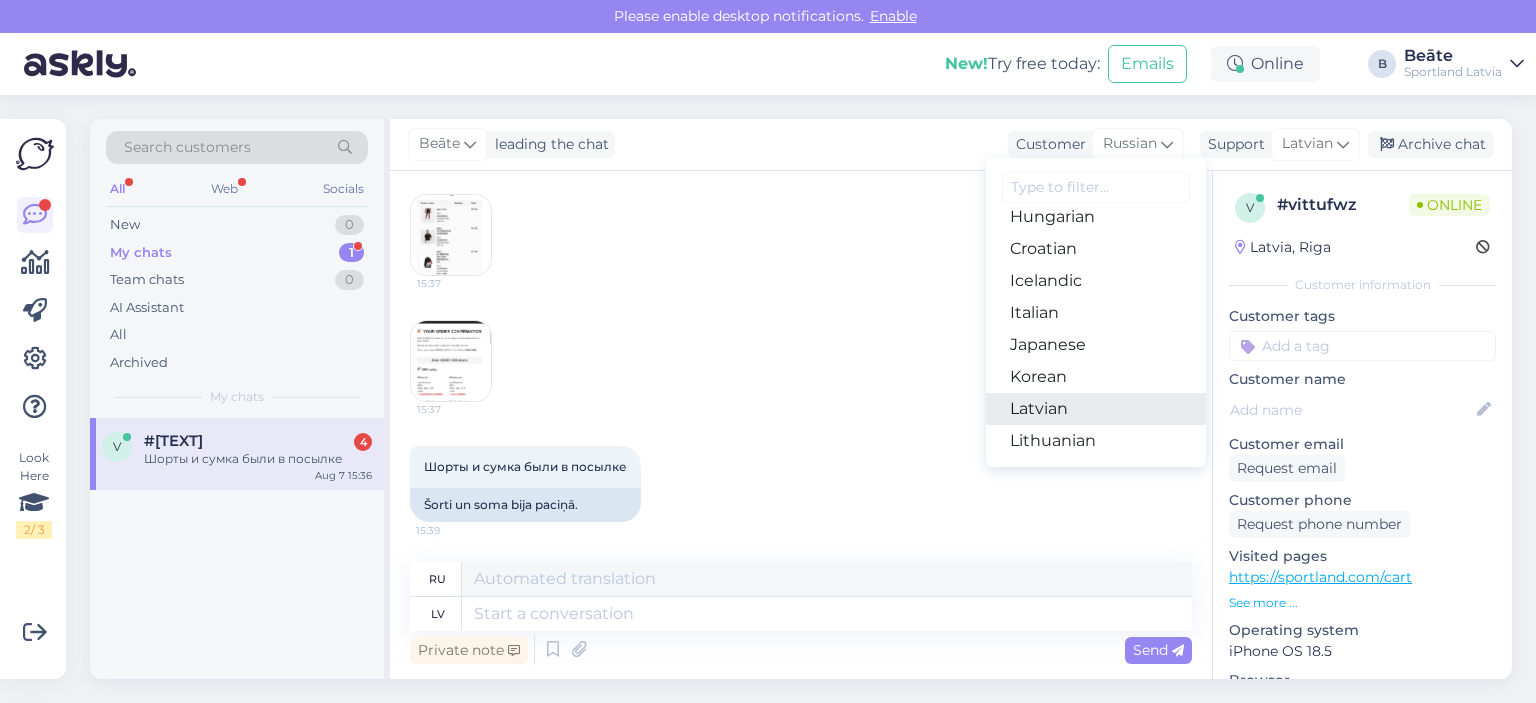 click on "Latvian" at bounding box center (1096, 409) 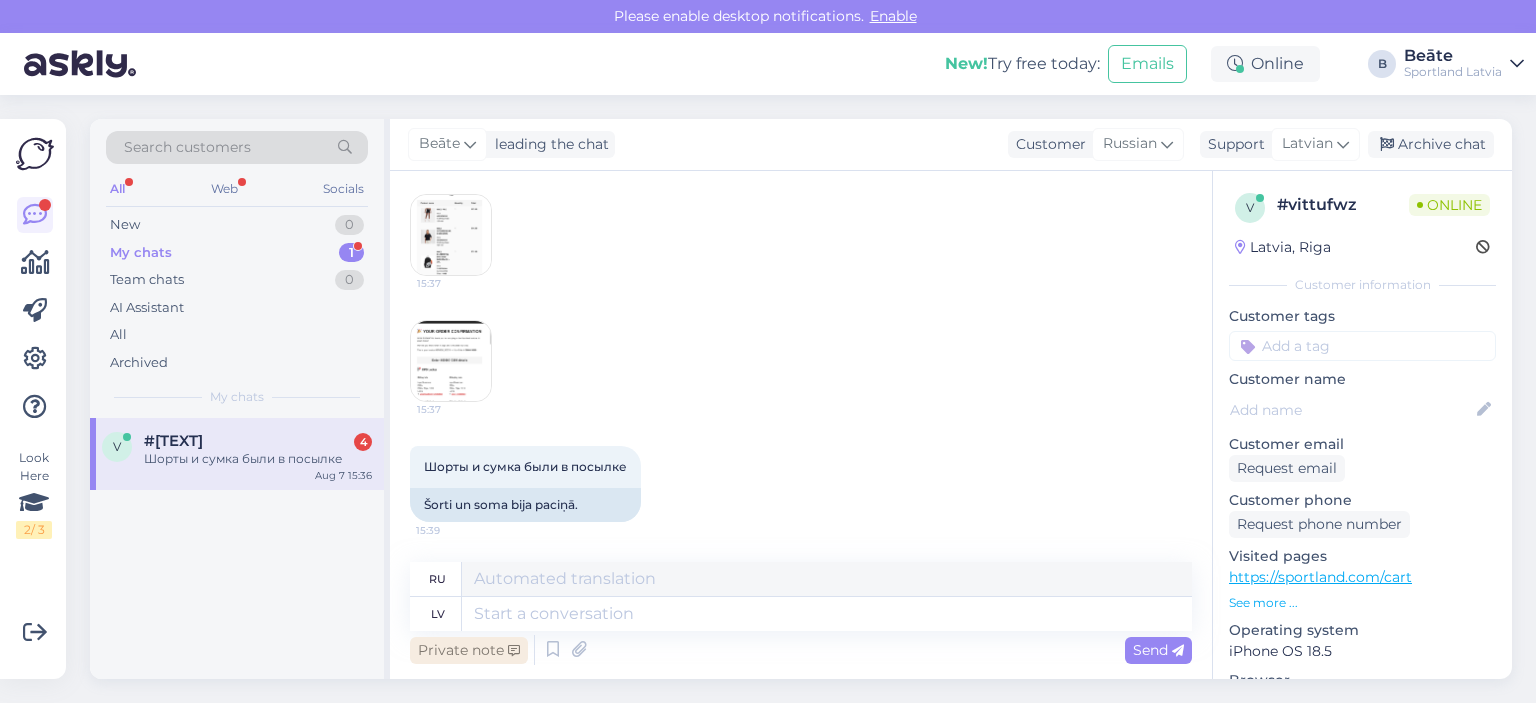 scroll, scrollTop: 557, scrollLeft: 0, axis: vertical 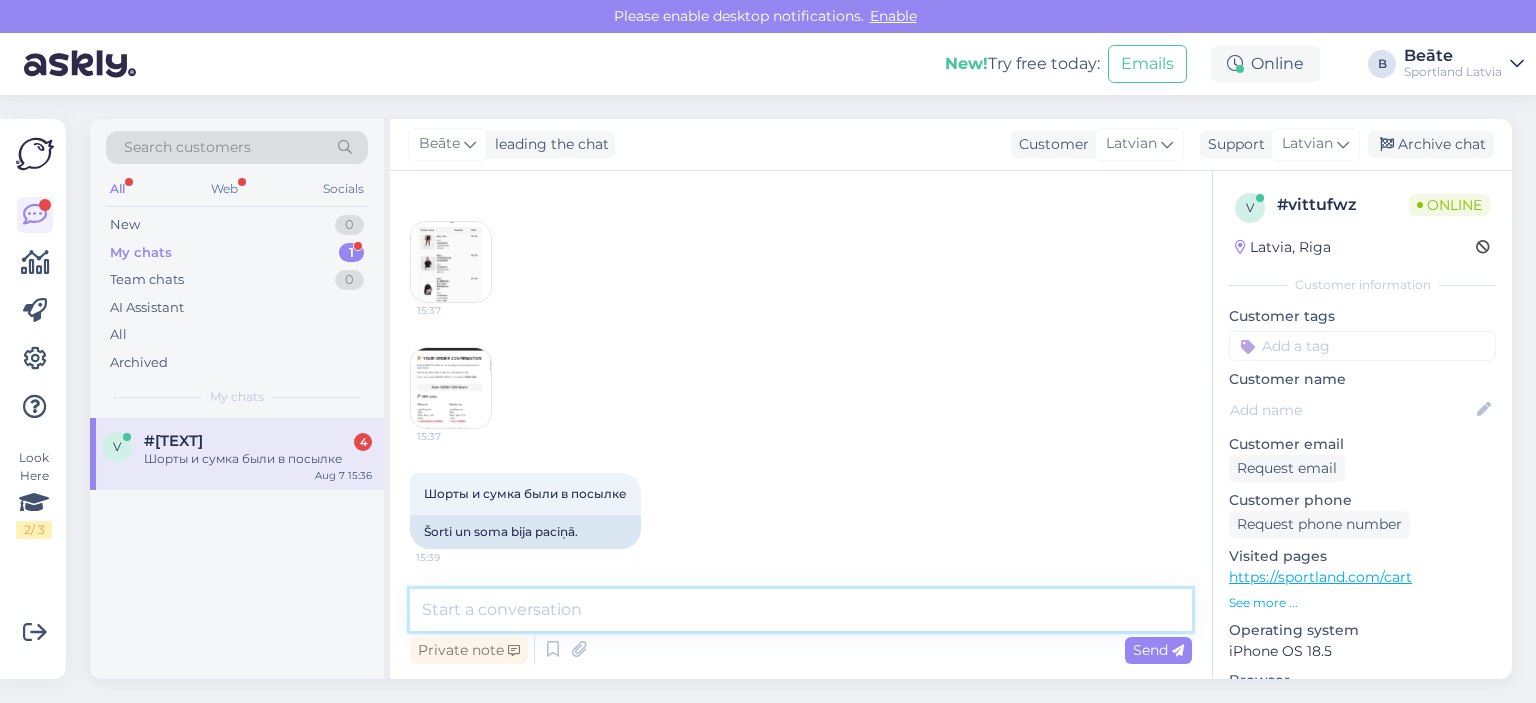 click at bounding box center (801, 610) 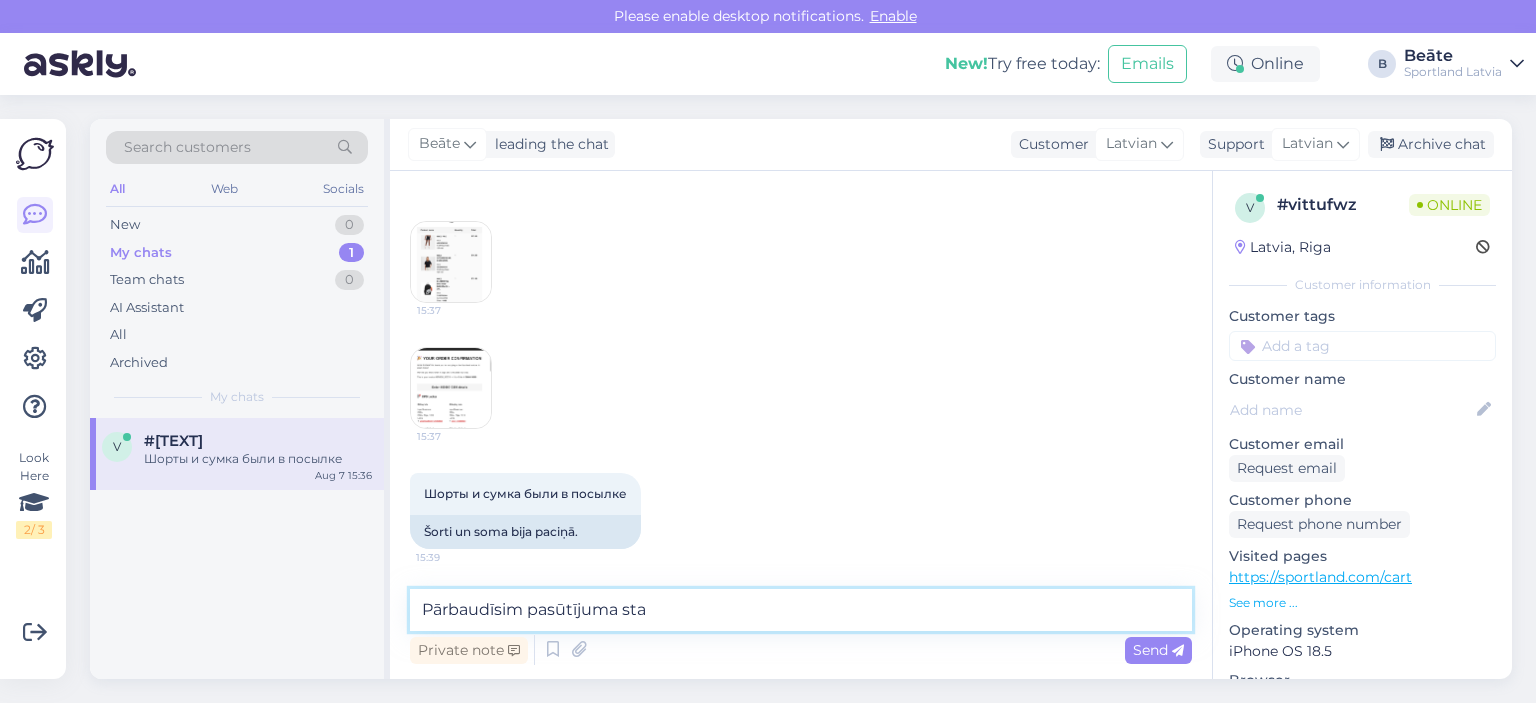 scroll, scrollTop: 557, scrollLeft: 0, axis: vertical 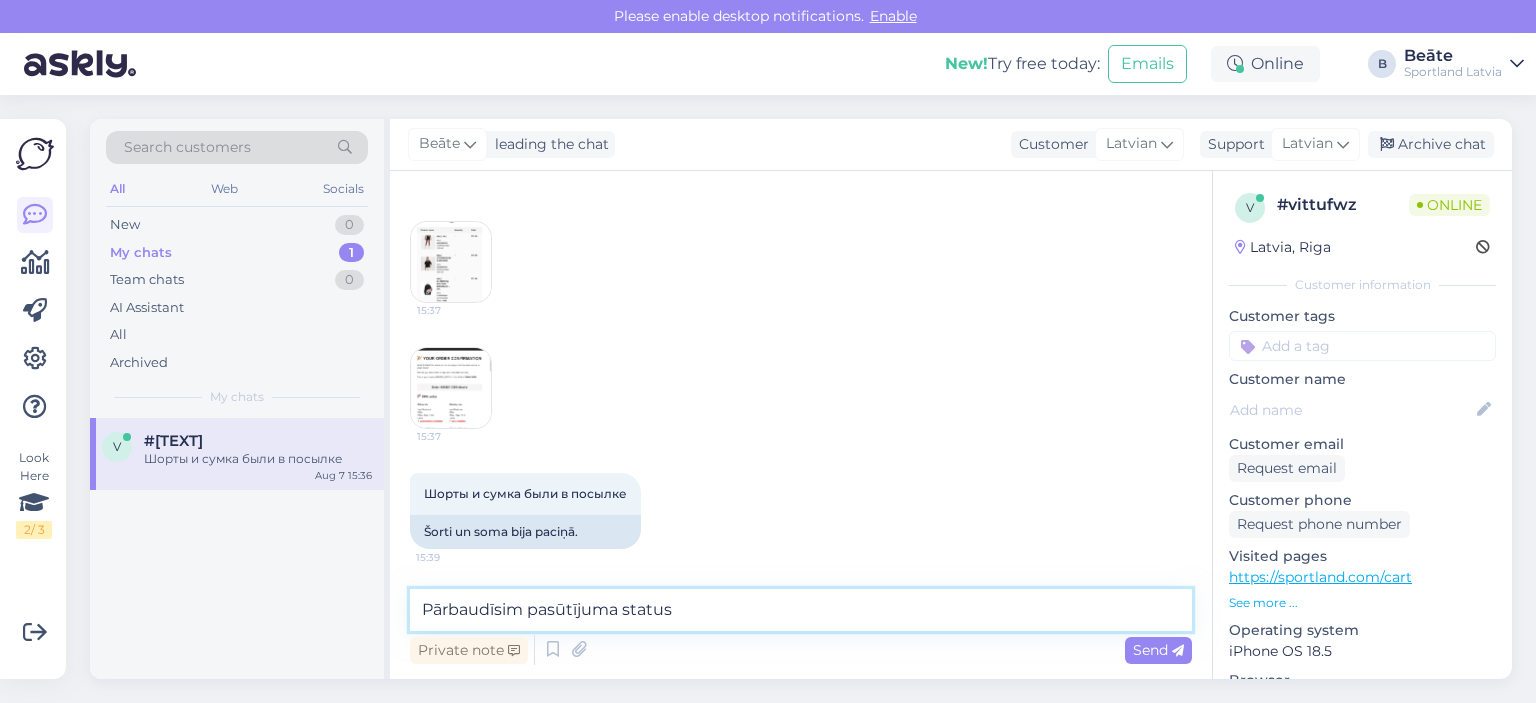 type on "Pārbaudīsim pasūtījuma statusu" 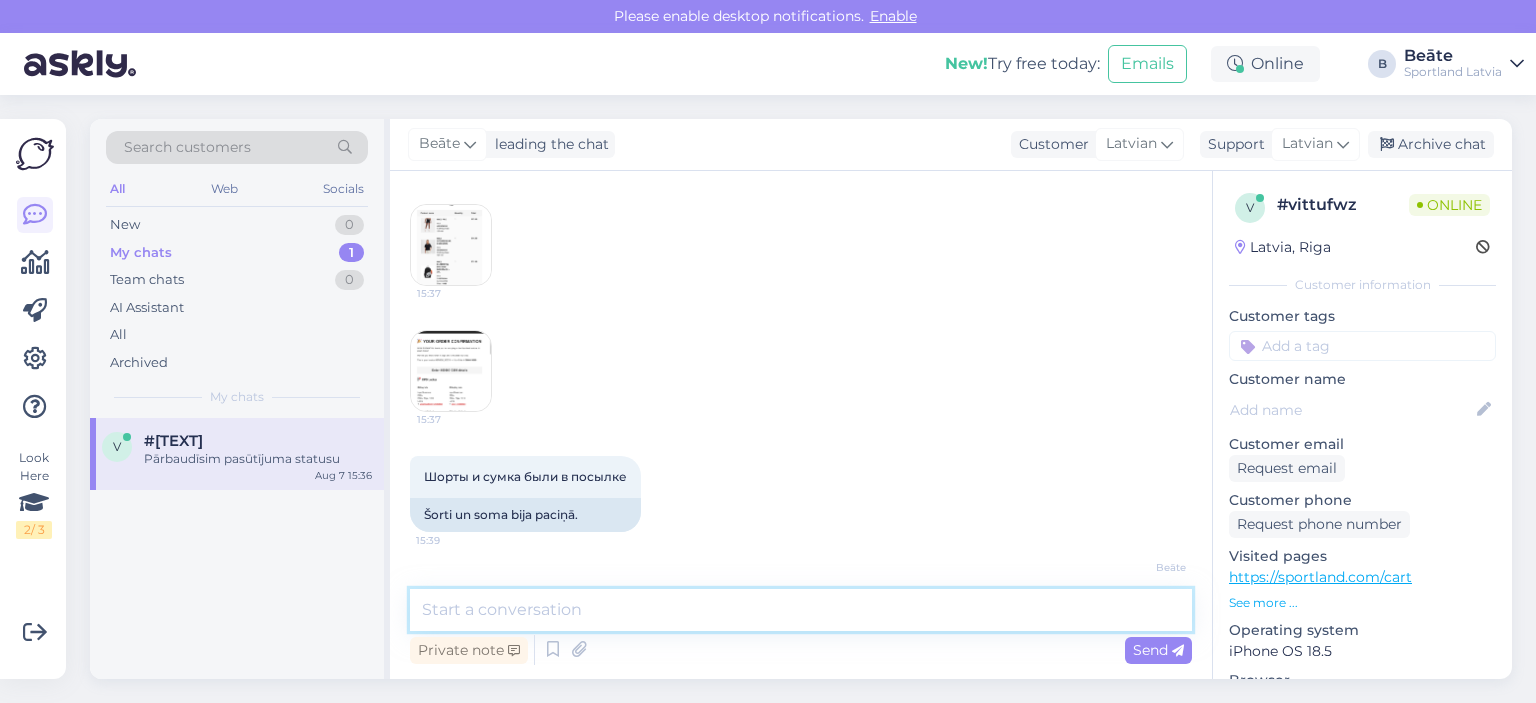 scroll, scrollTop: 643, scrollLeft: 0, axis: vertical 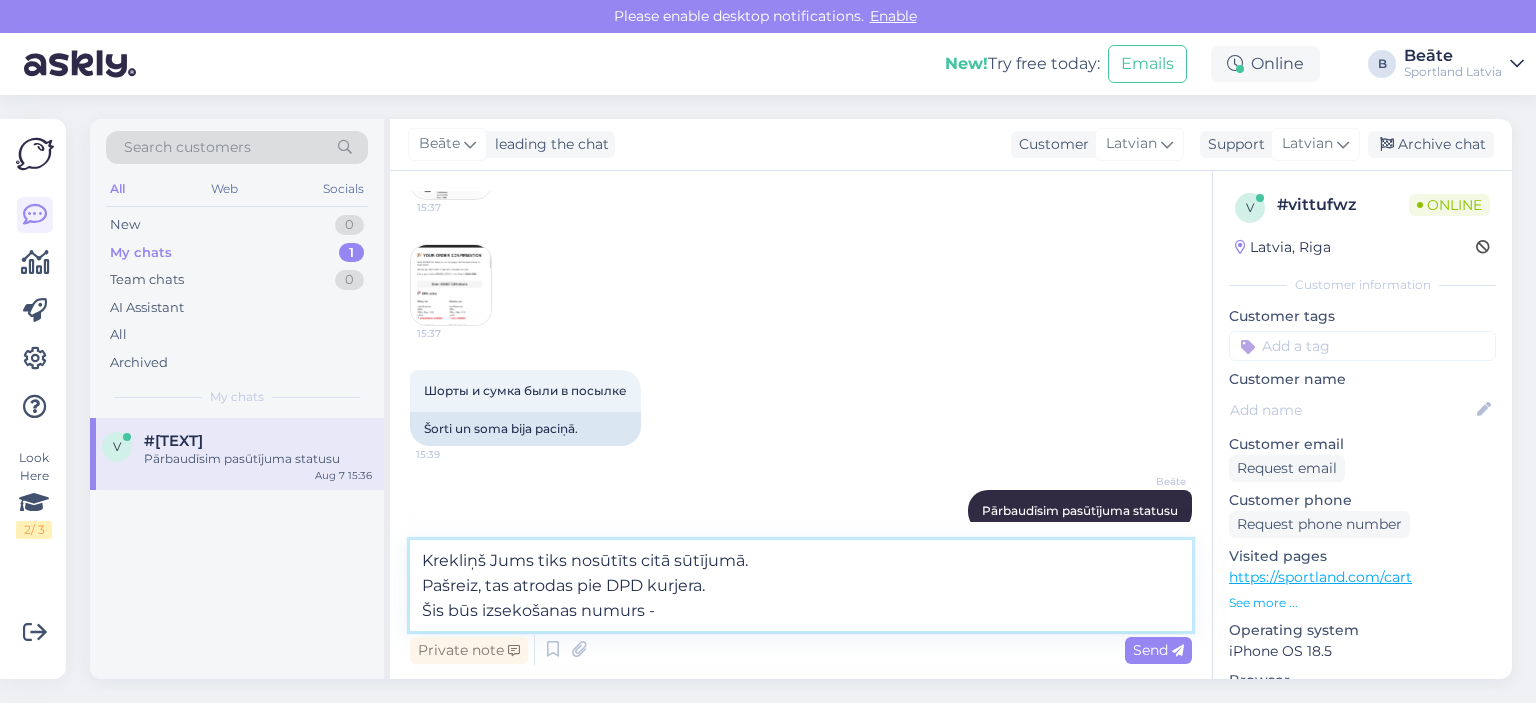 paste on "[TRACKING_NUMBER]" 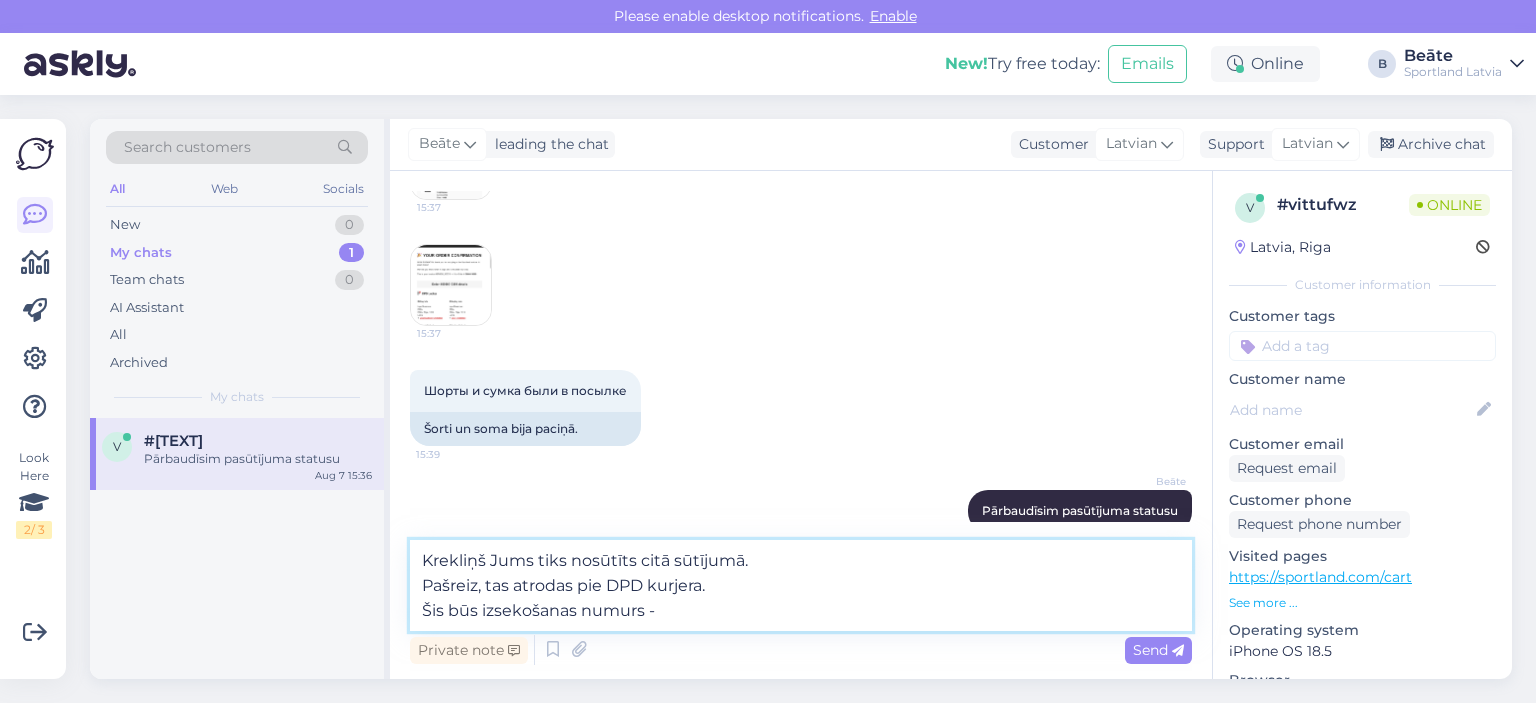 type on "Krekliņš Jums tiks nosūtīts citā sūtījumā.
Pašreiz, tas atrodas pie DPD kurjera.
Šis būs izsekošanas numurs - [TRACKING_NUMBER]" 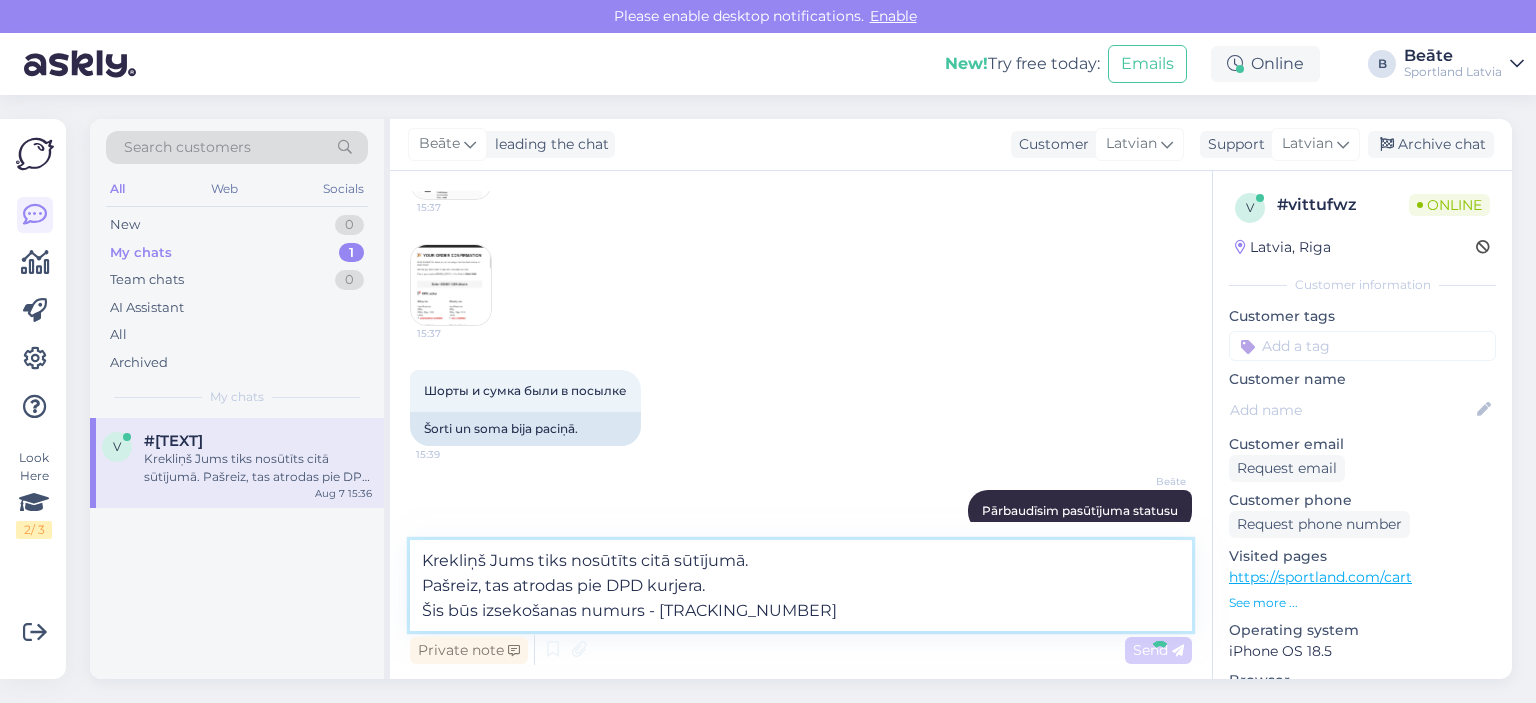 type 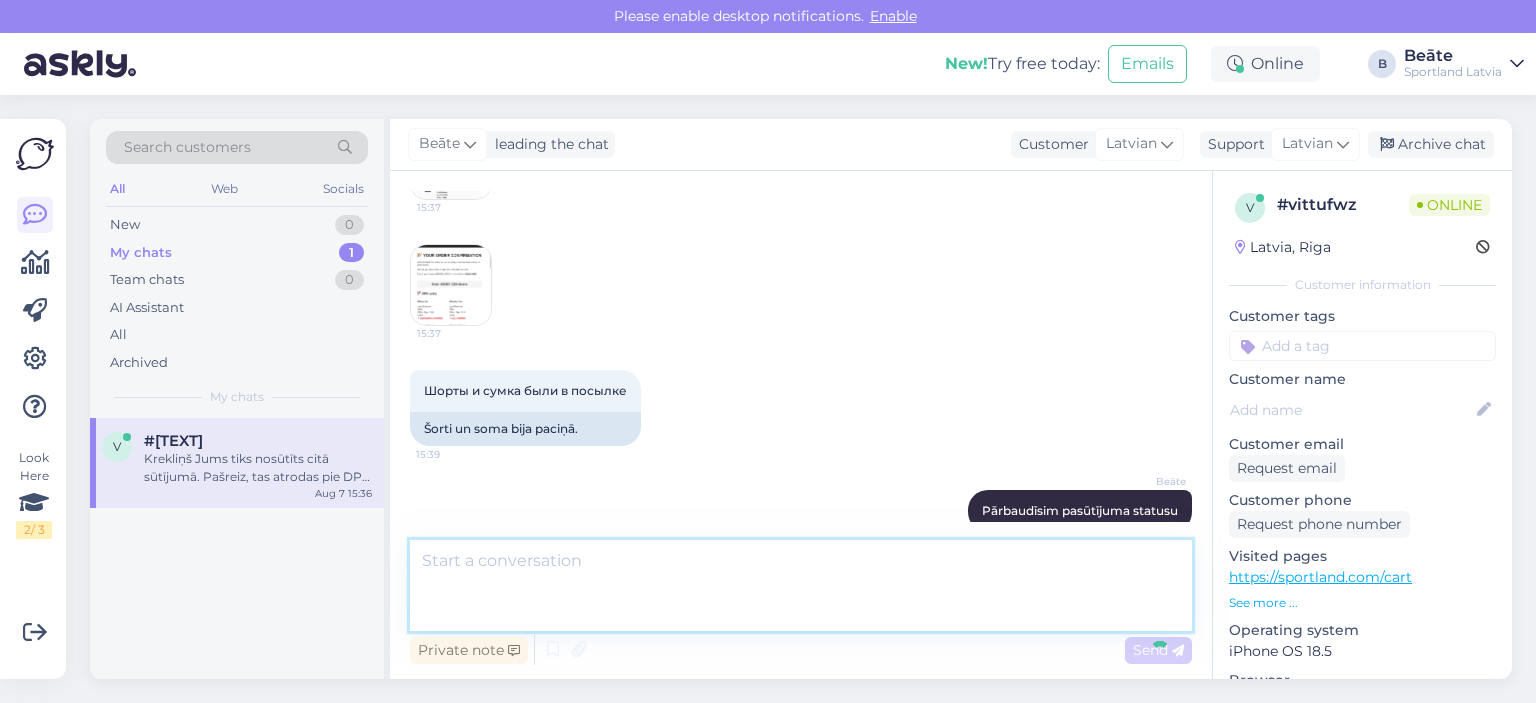 scroll, scrollTop: 765, scrollLeft: 0, axis: vertical 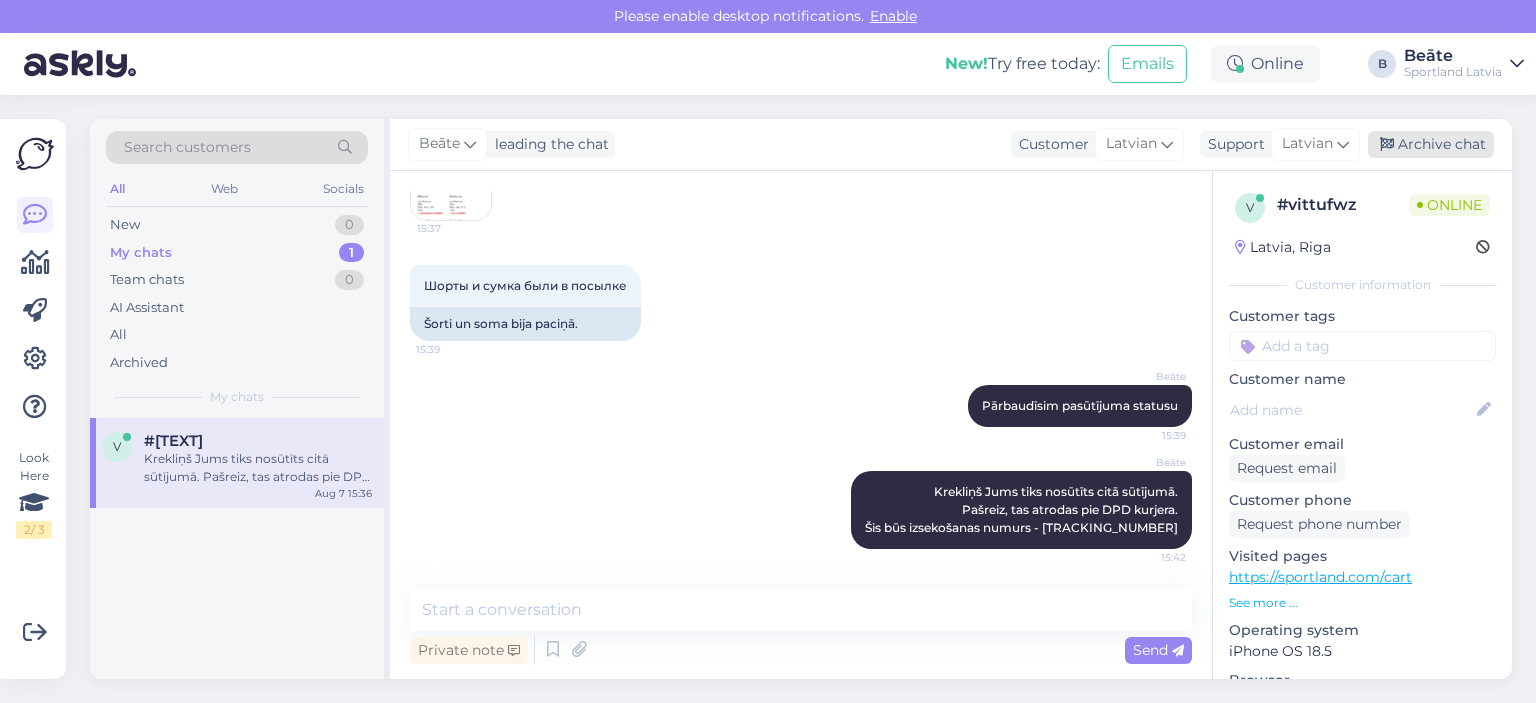 click on "Archive chat" at bounding box center [1431, 144] 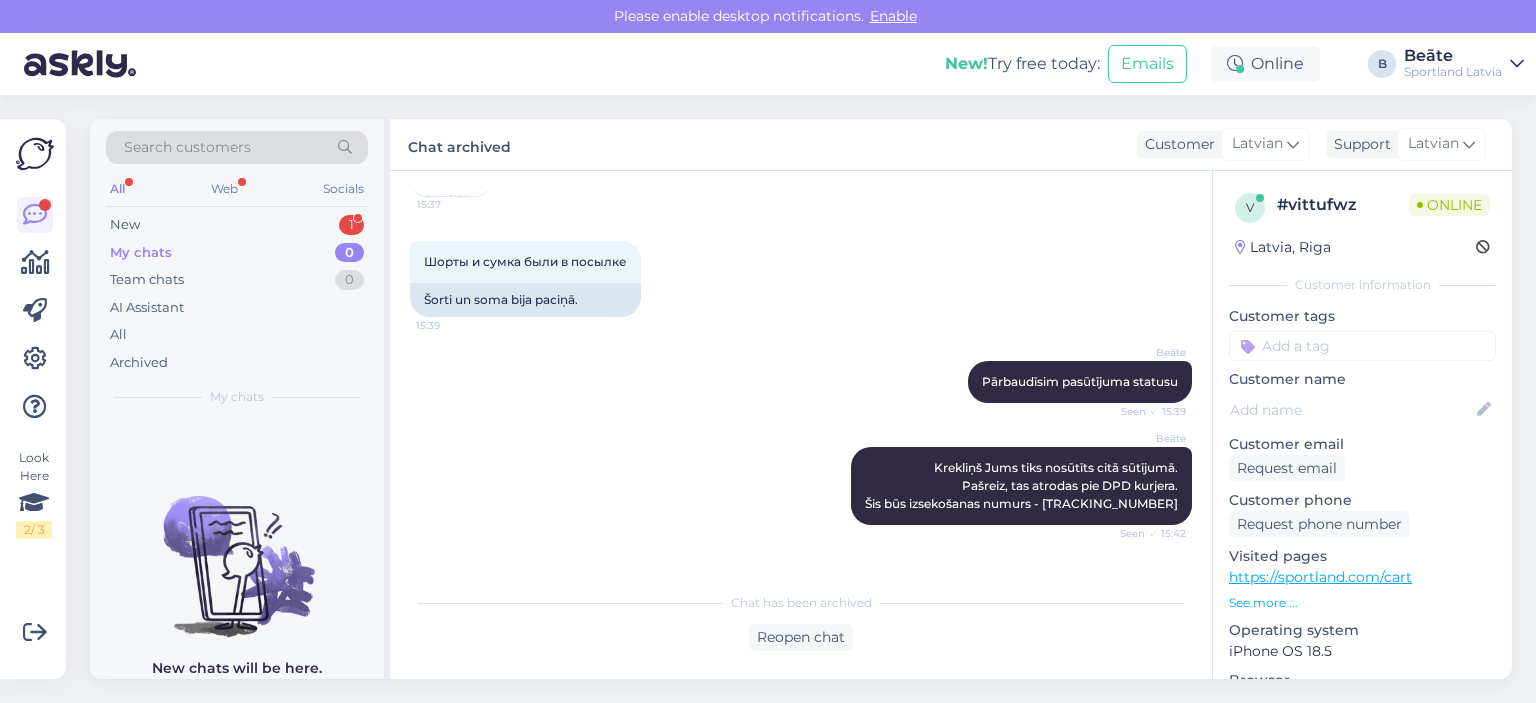 scroll, scrollTop: 857, scrollLeft: 0, axis: vertical 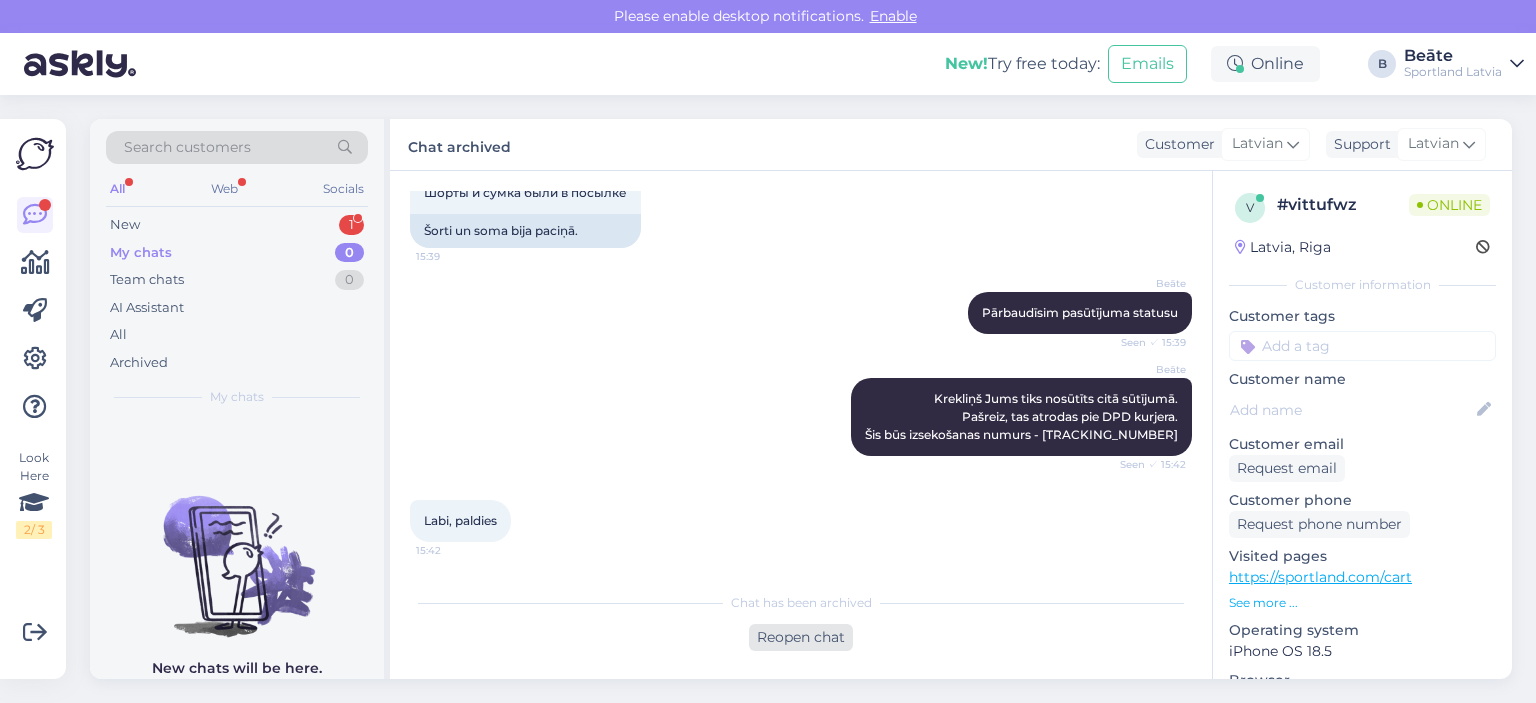 click on "Reopen chat" at bounding box center (801, 637) 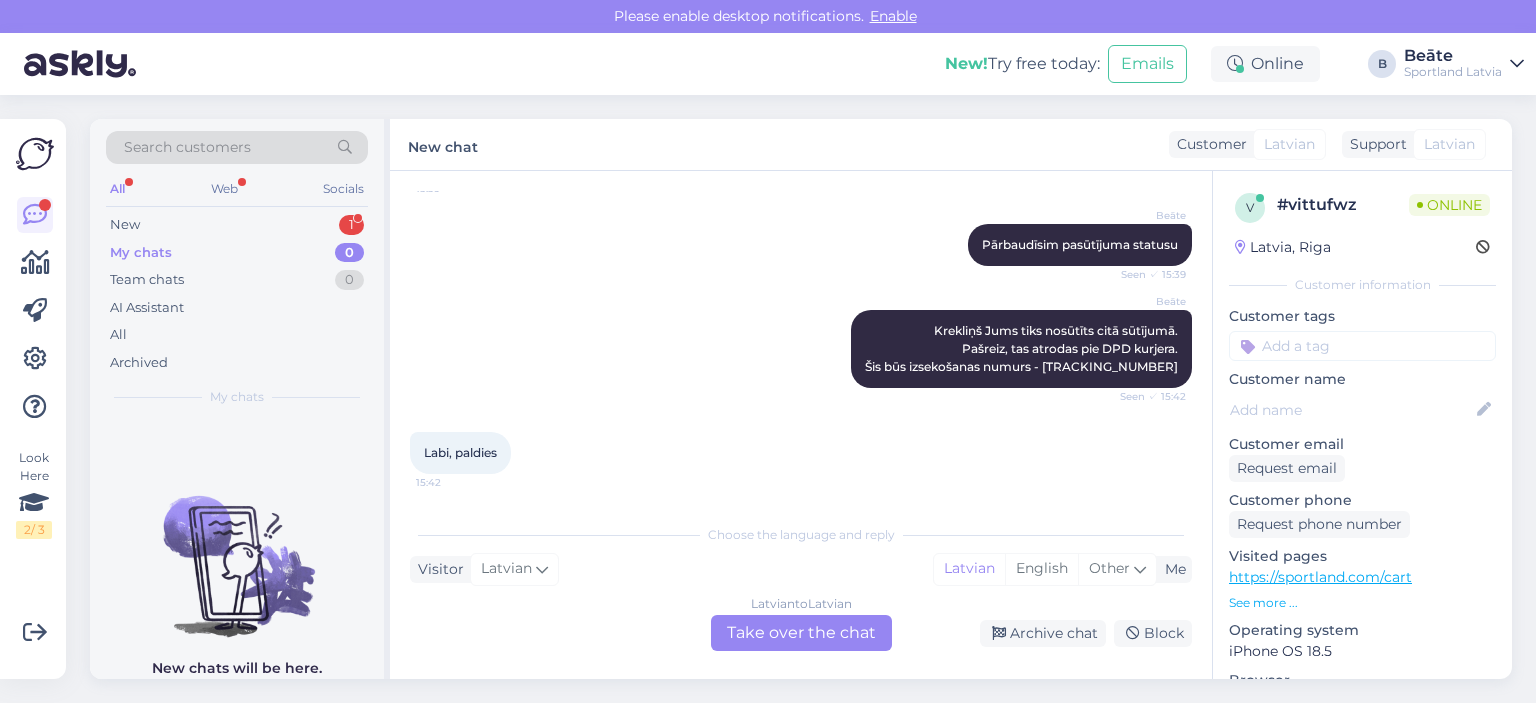 click on "Latvian  to  Latvian Take over the chat" at bounding box center [801, 633] 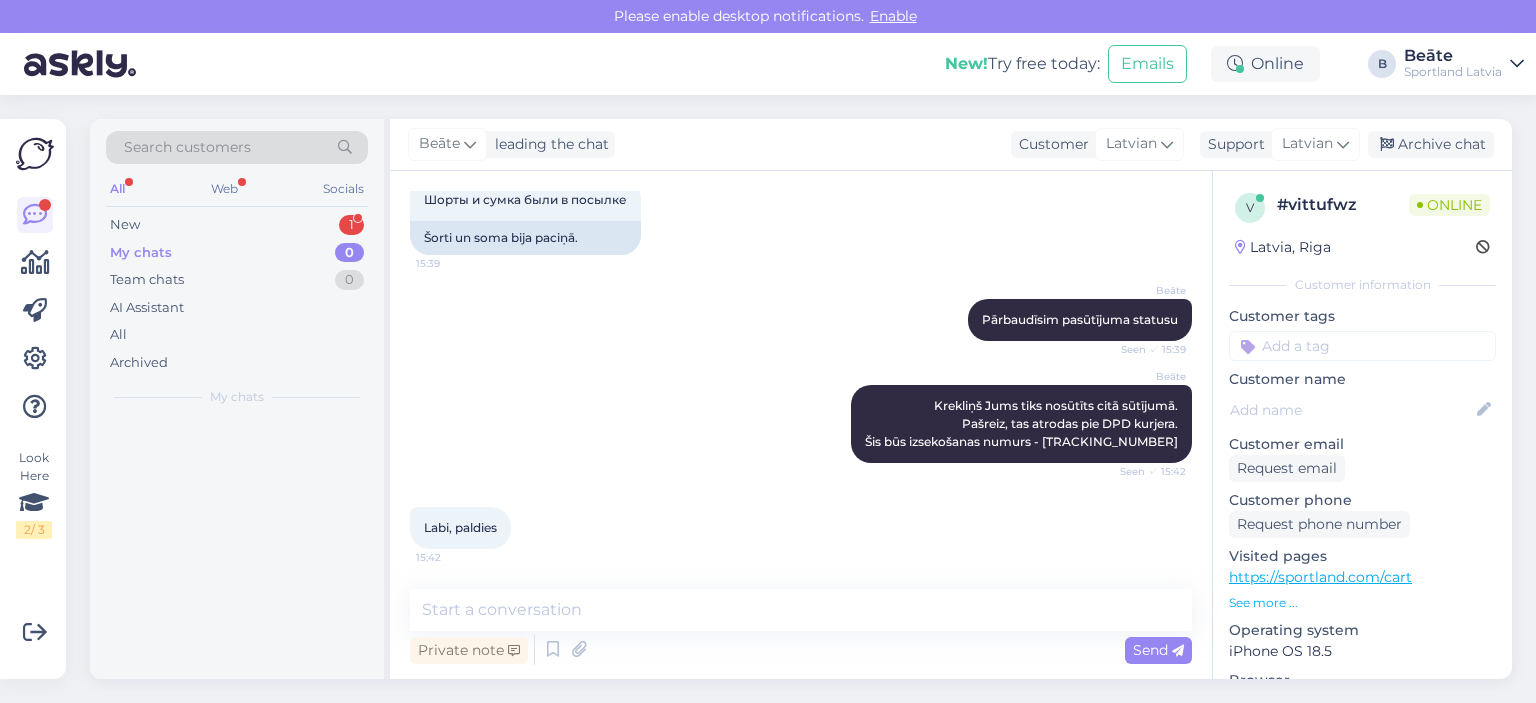 scroll, scrollTop: 851, scrollLeft: 0, axis: vertical 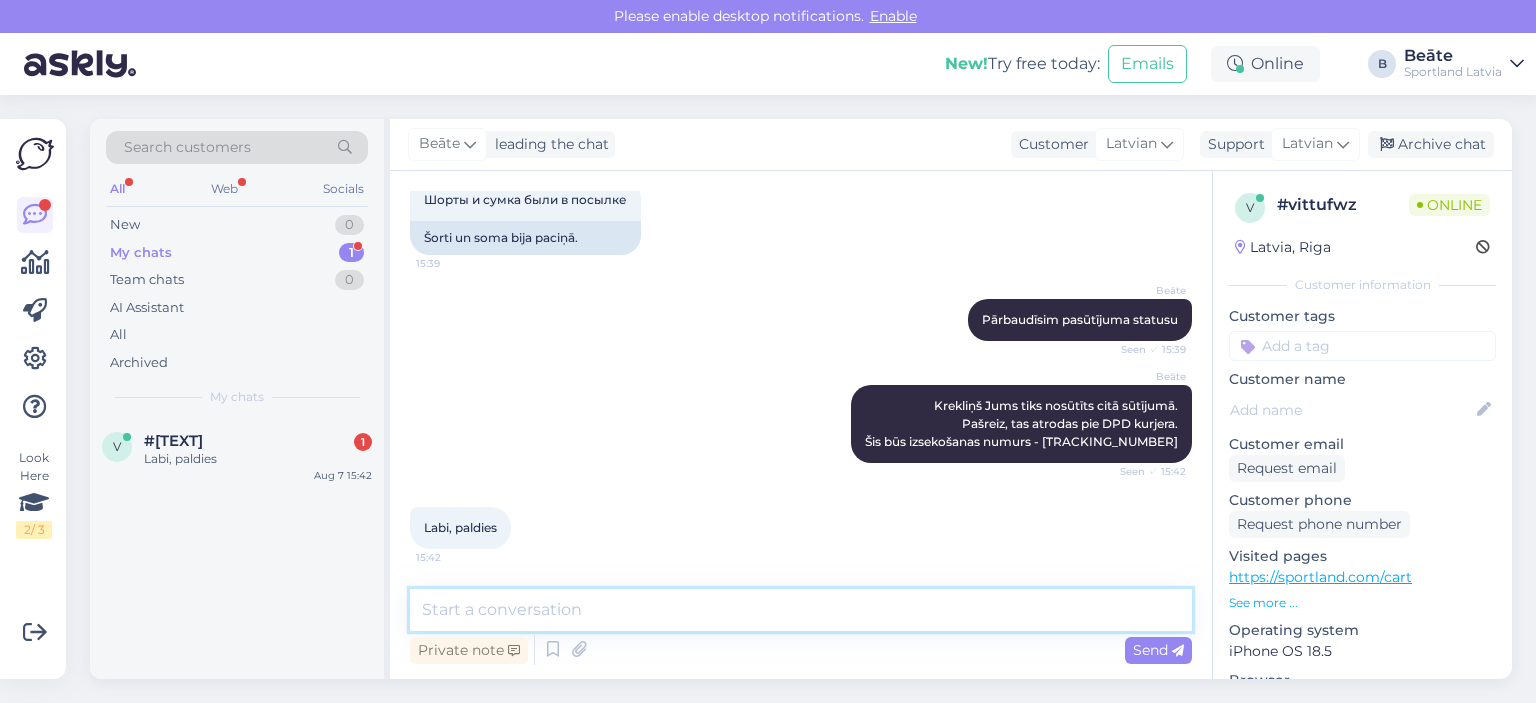 click at bounding box center (801, 610) 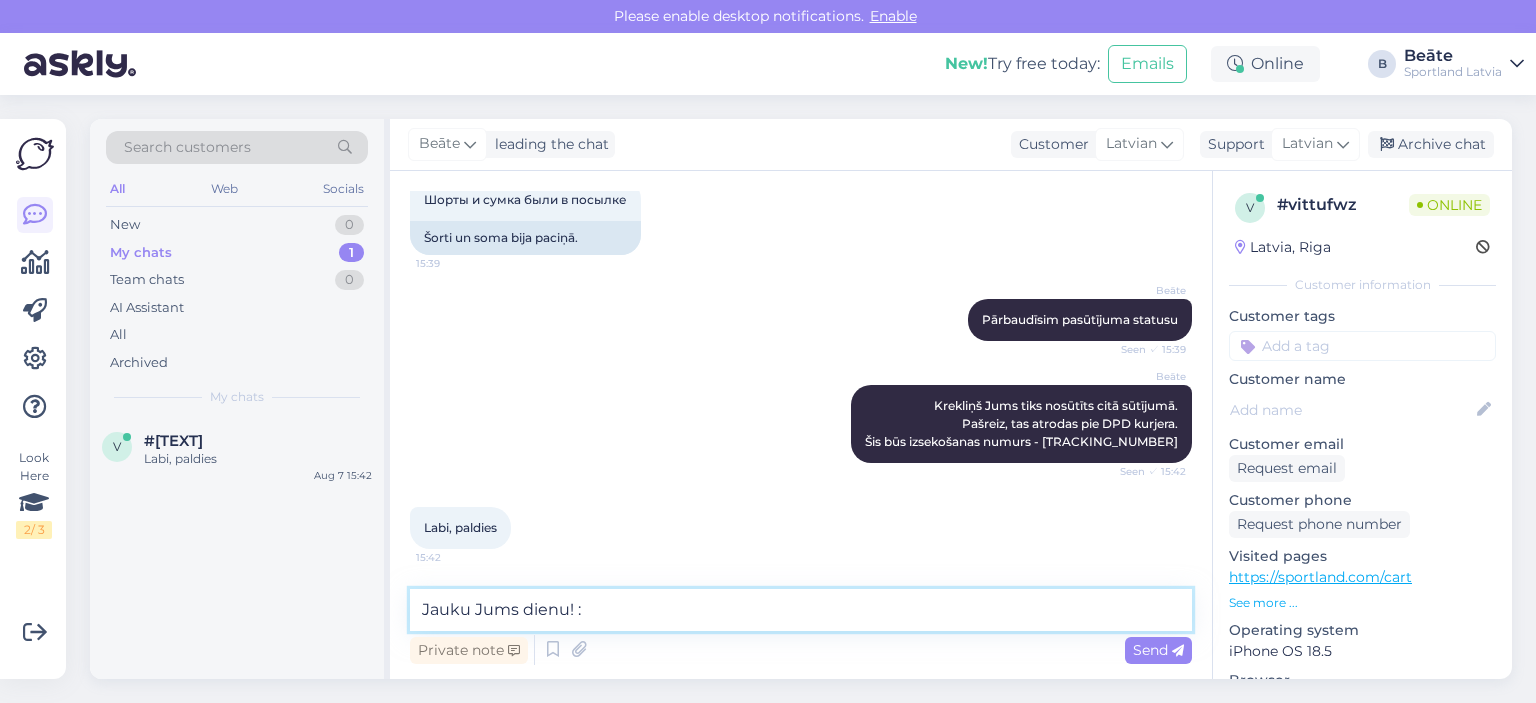 type on "Jauku Jums dienu! :)" 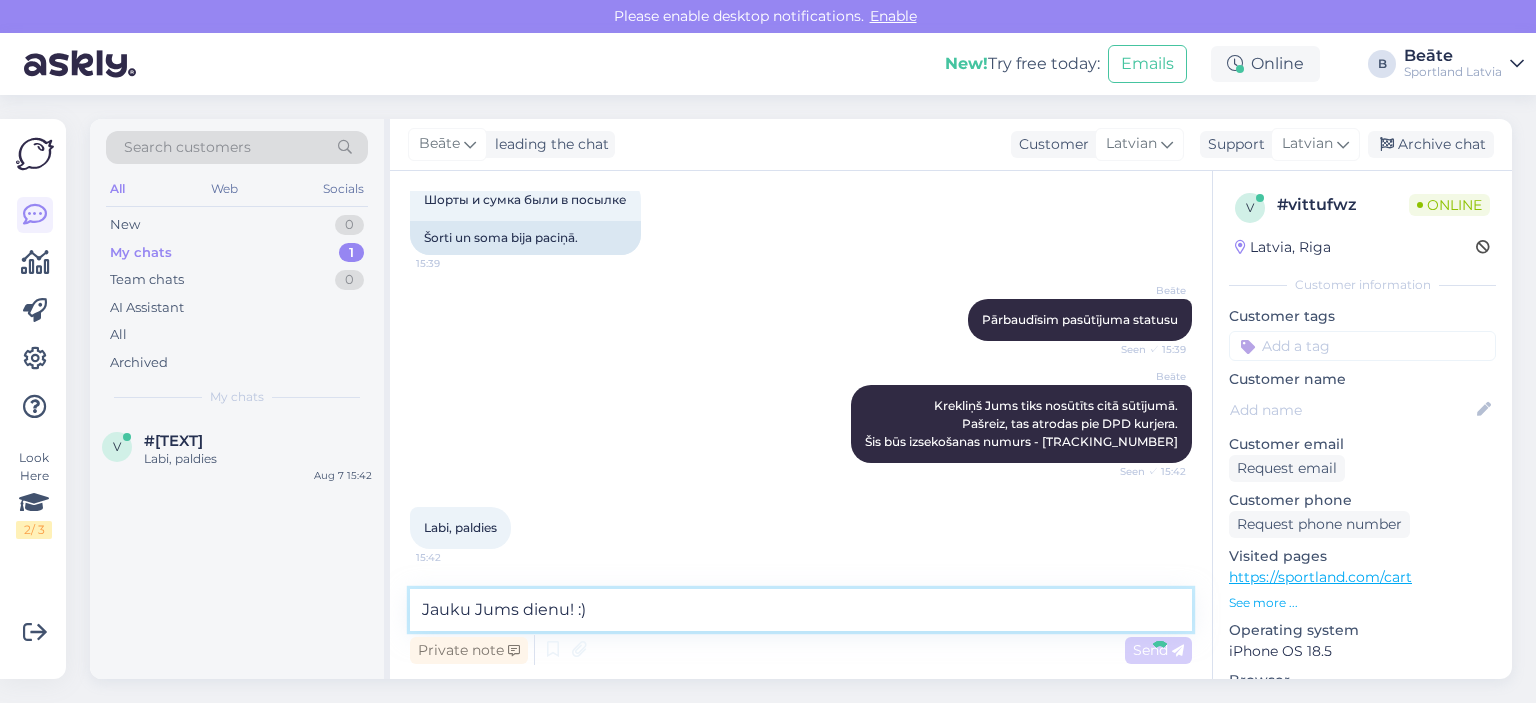 type 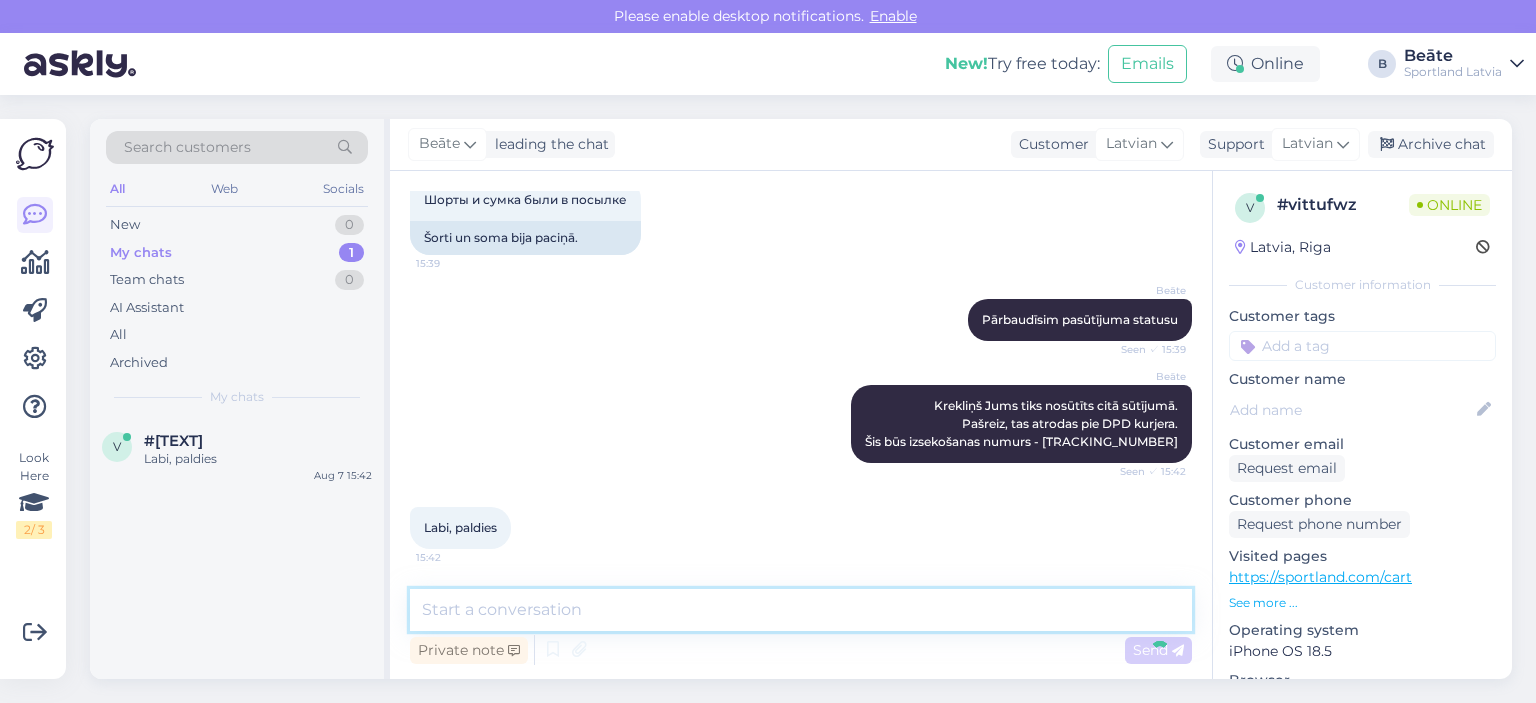 scroll, scrollTop: 937, scrollLeft: 0, axis: vertical 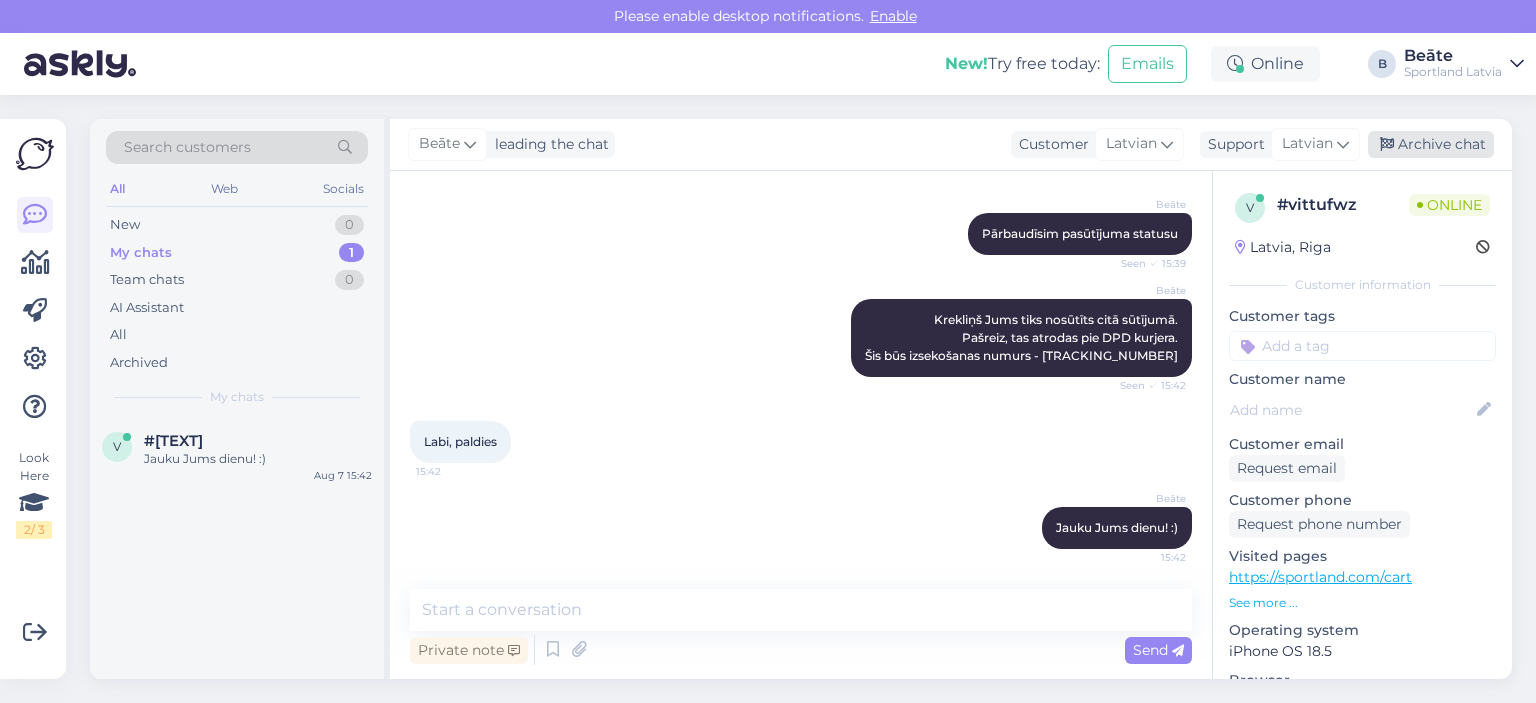 click on "Archive chat" at bounding box center (1431, 144) 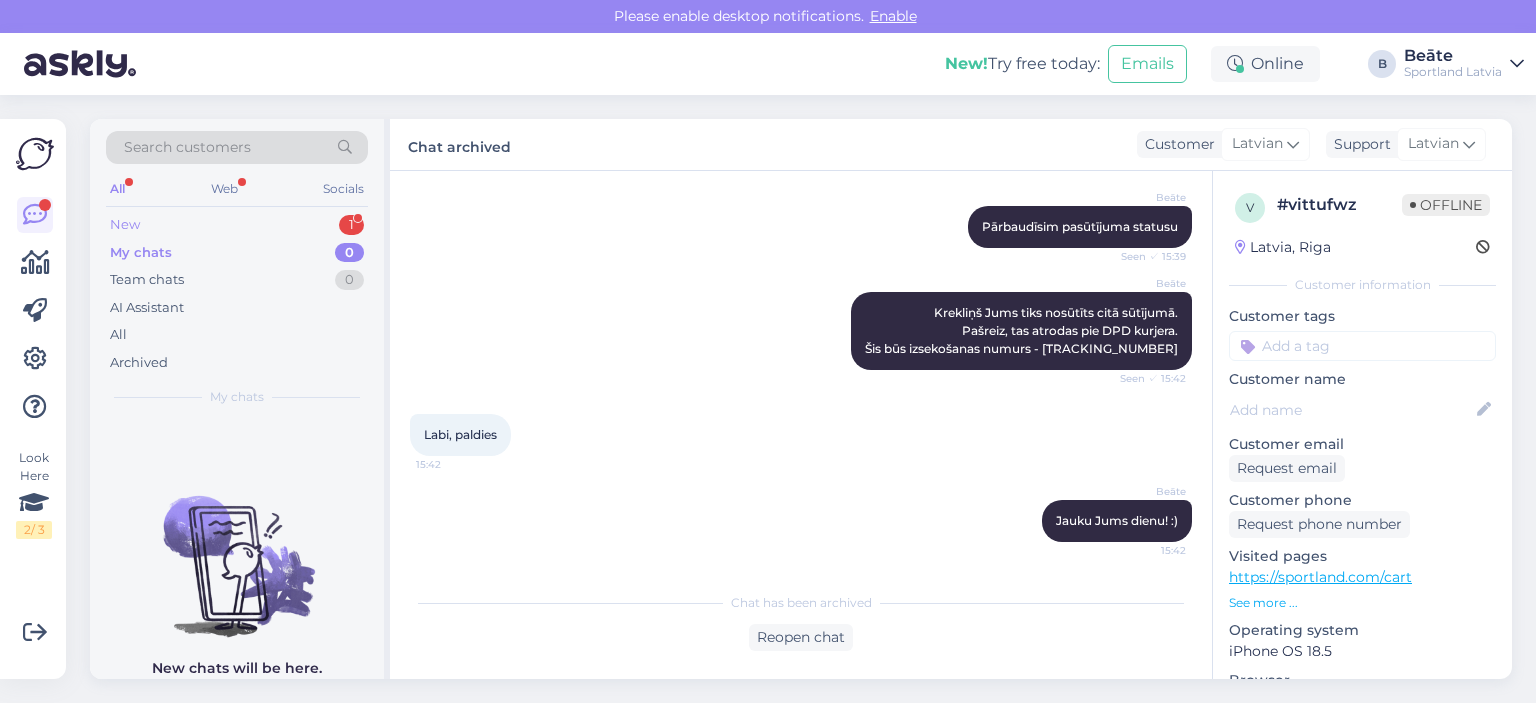 click on "New" at bounding box center (125, 225) 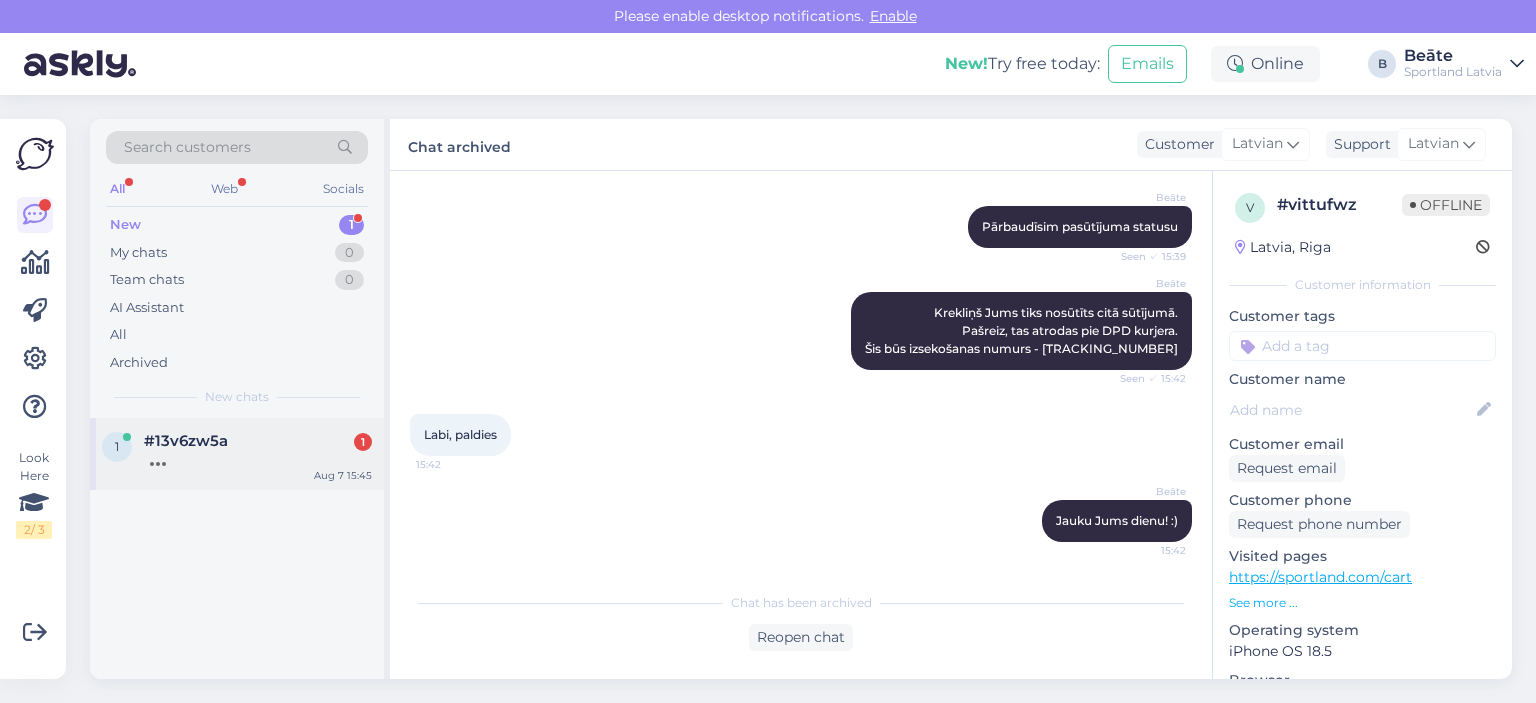 click at bounding box center (258, 459) 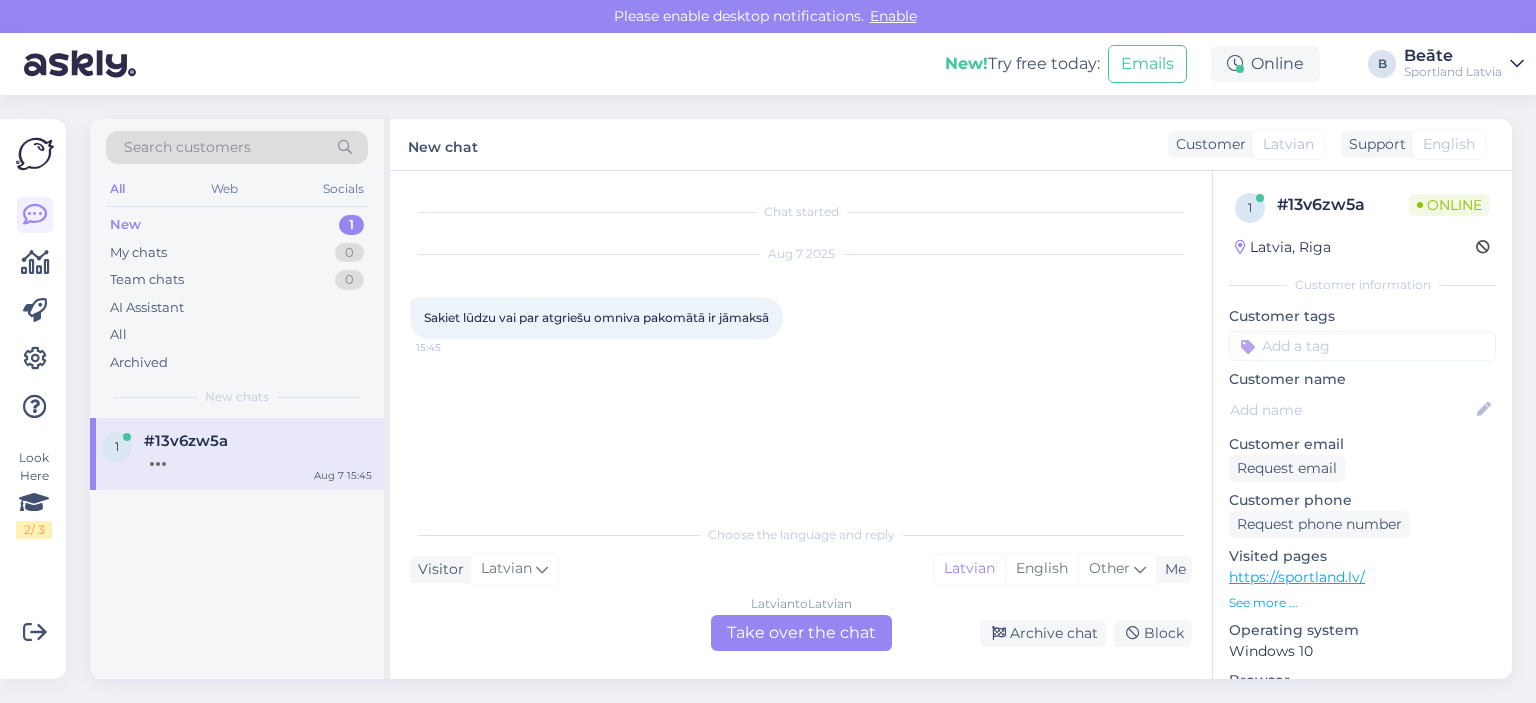 scroll, scrollTop: 0, scrollLeft: 0, axis: both 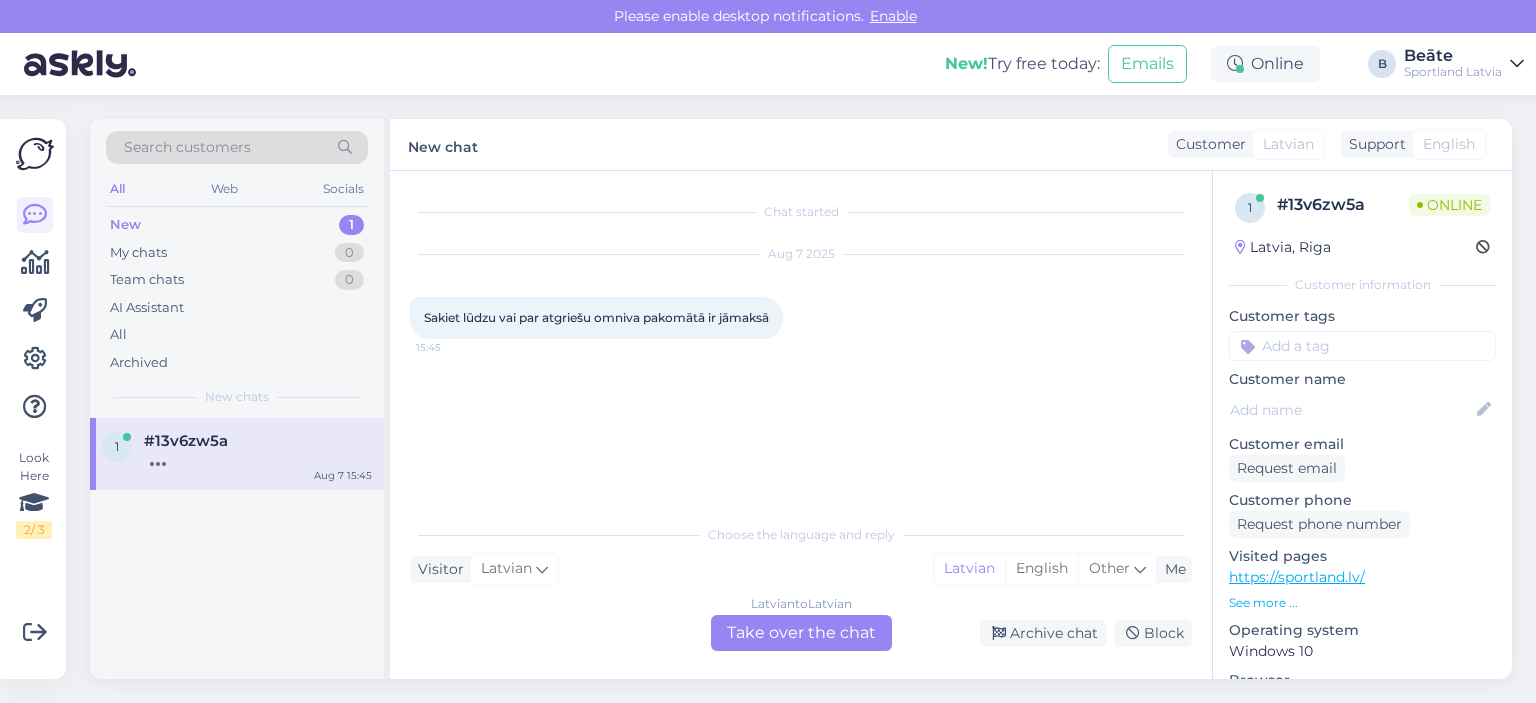click on "Latvian  to  Latvian Take over the chat" at bounding box center [801, 633] 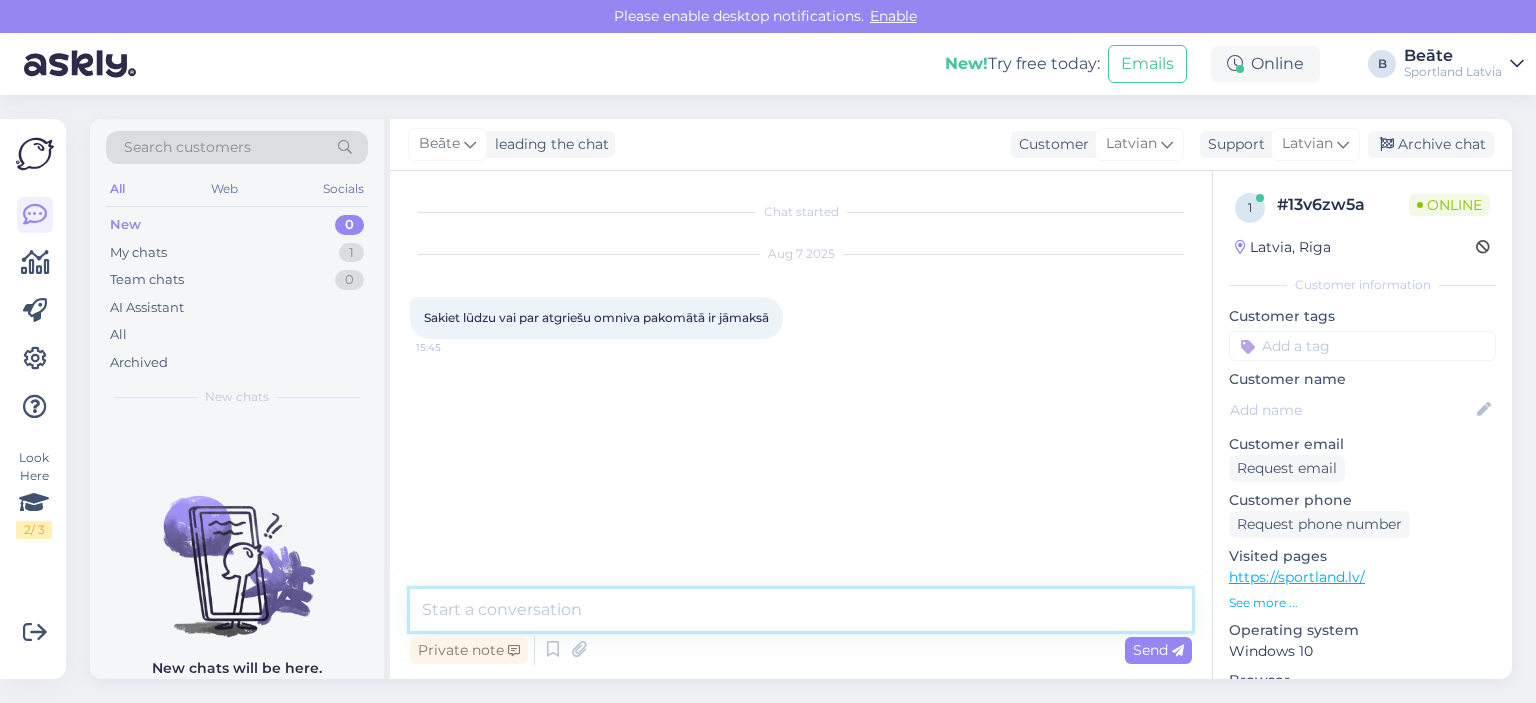 click at bounding box center (801, 610) 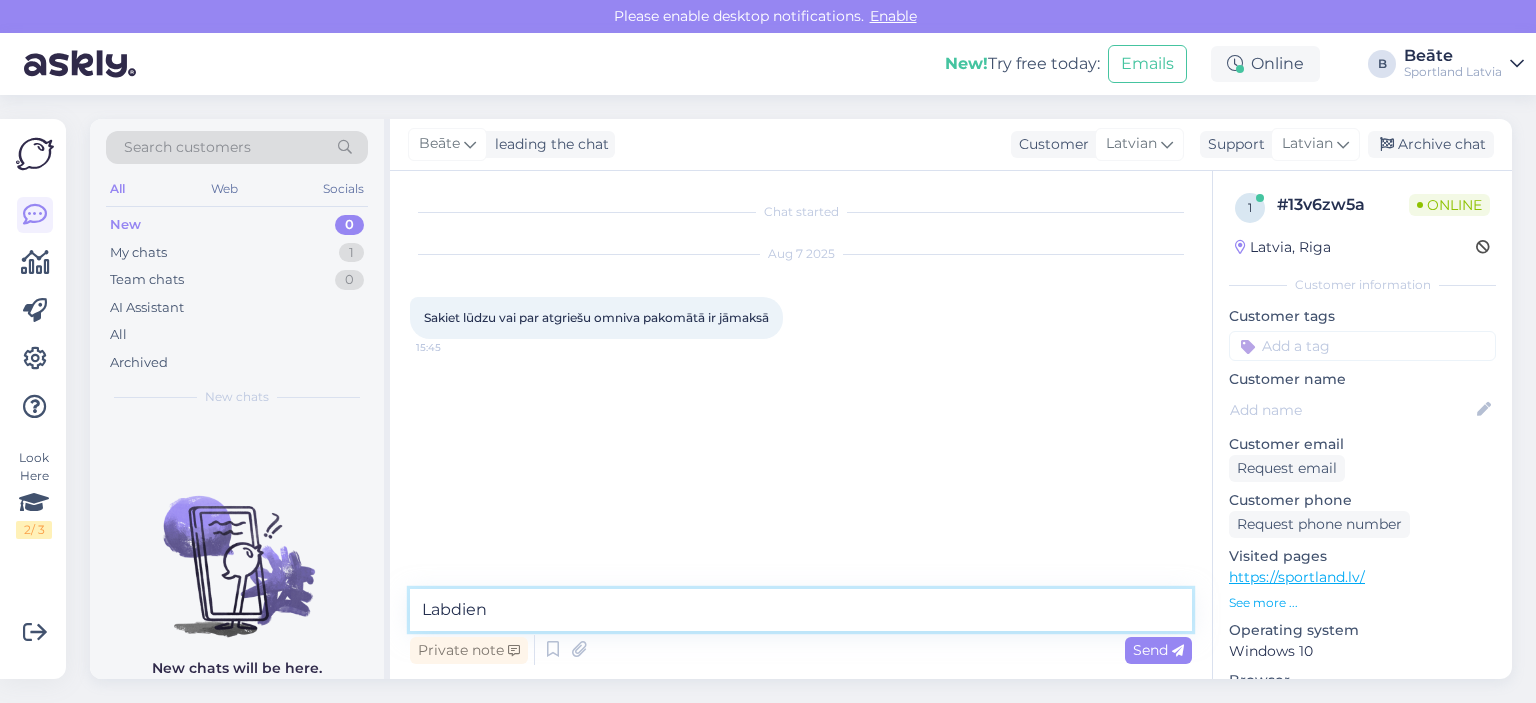 type on "Labdien." 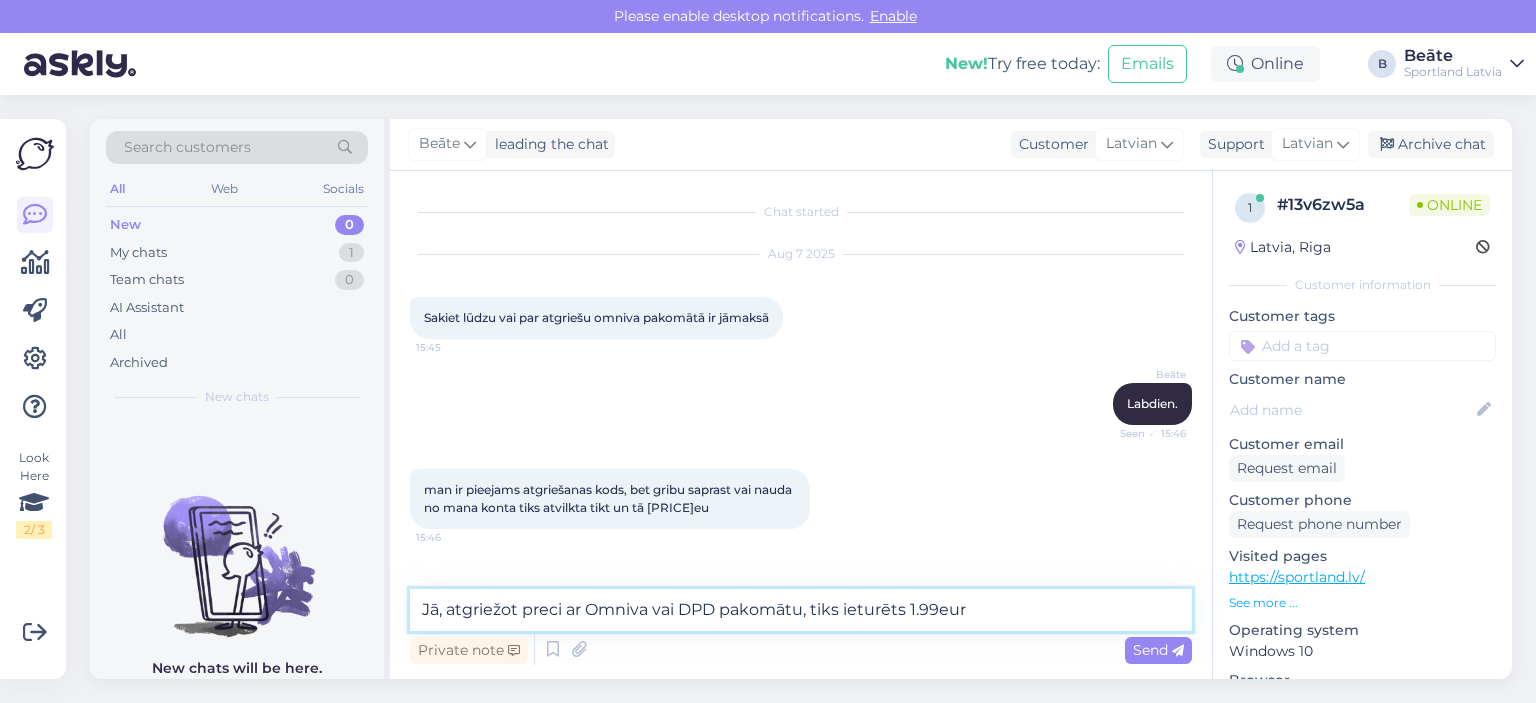 type on "Jā, atgriežot preci ar Omniva vai DPD pakomātu, tiks ieturēts 1.99eur." 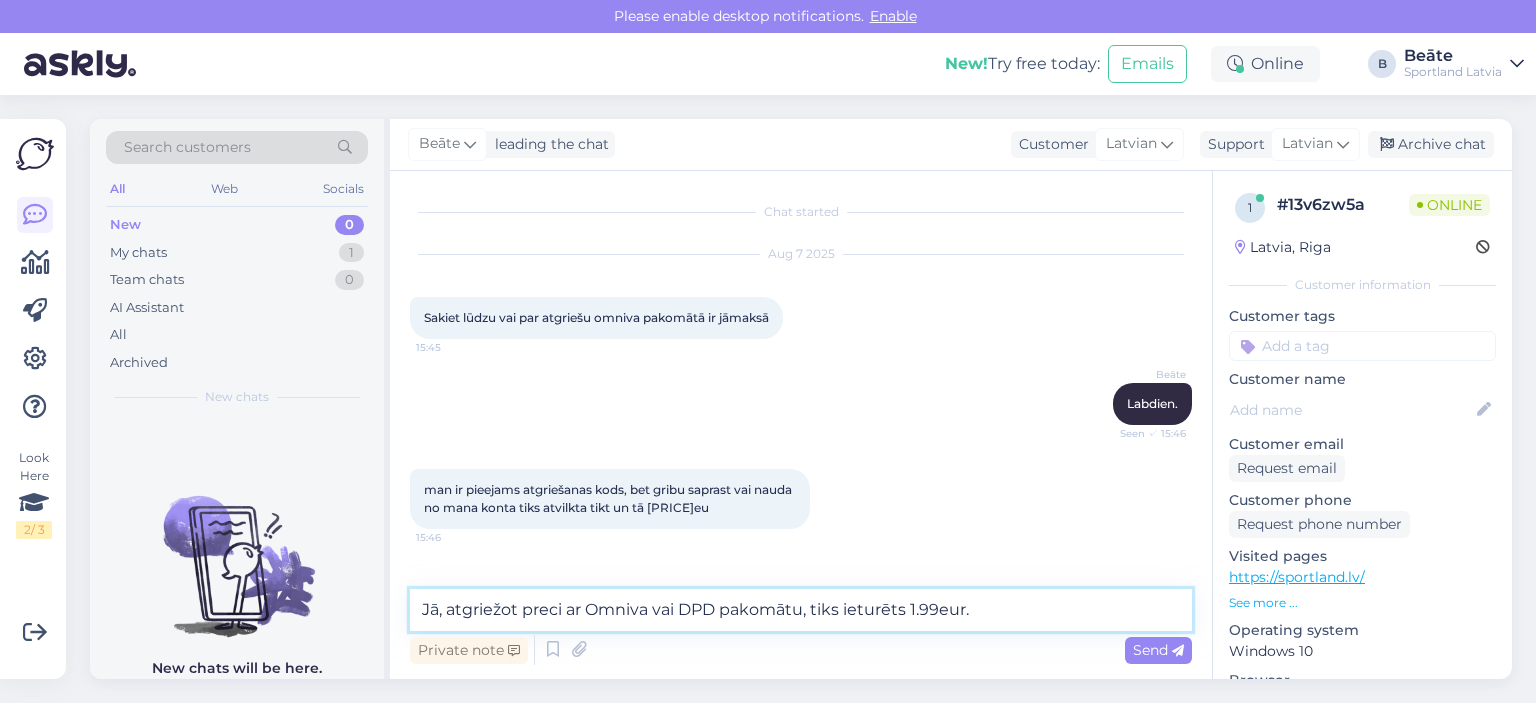 type 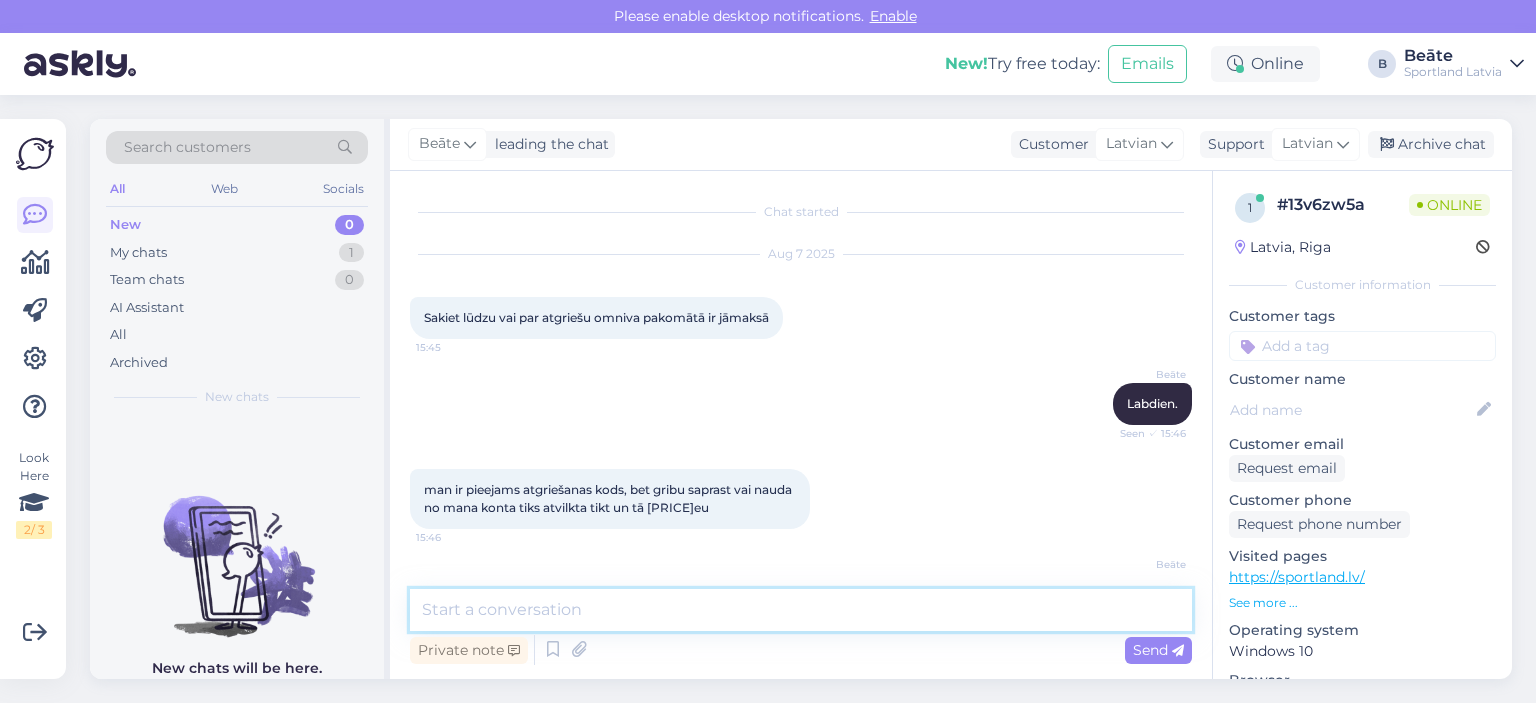 scroll, scrollTop: 84, scrollLeft: 0, axis: vertical 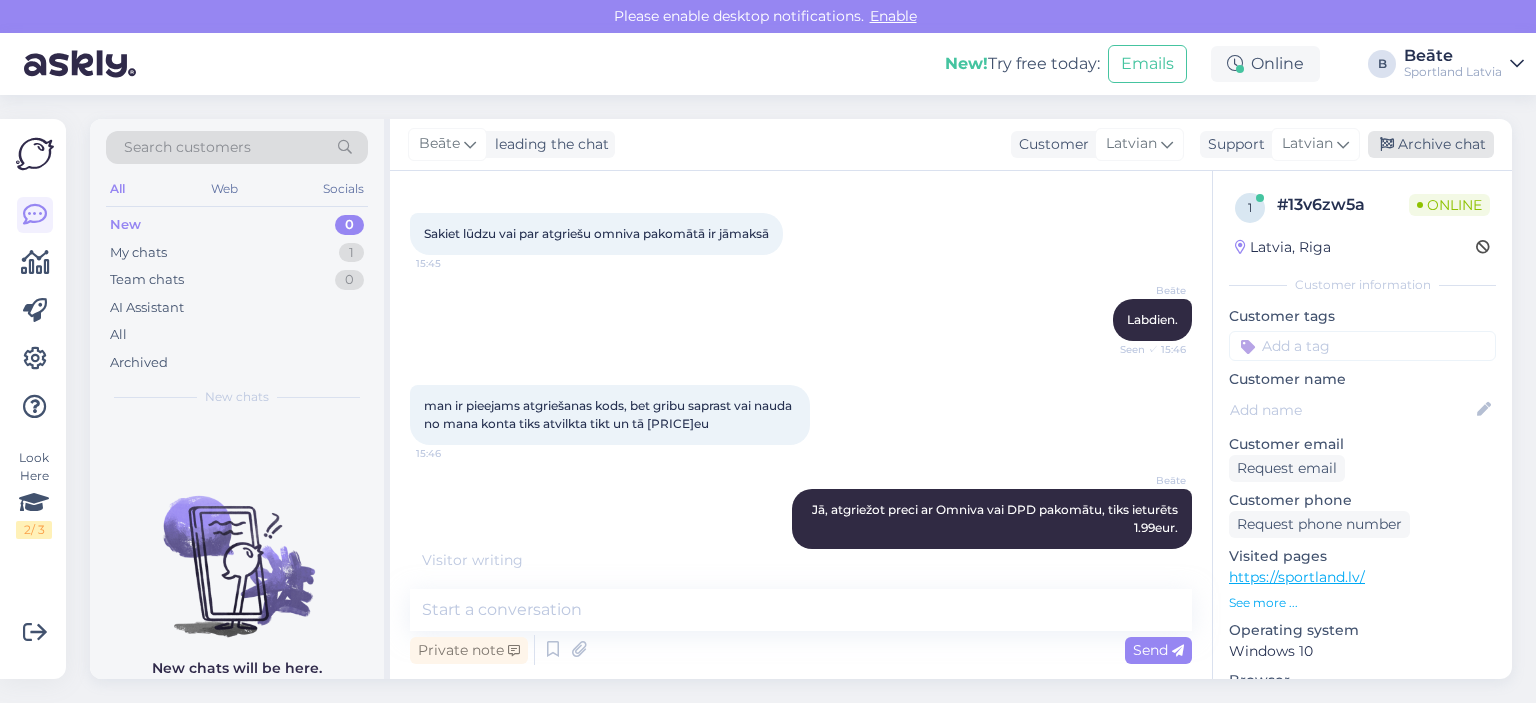 click on "Archive chat" at bounding box center (1431, 144) 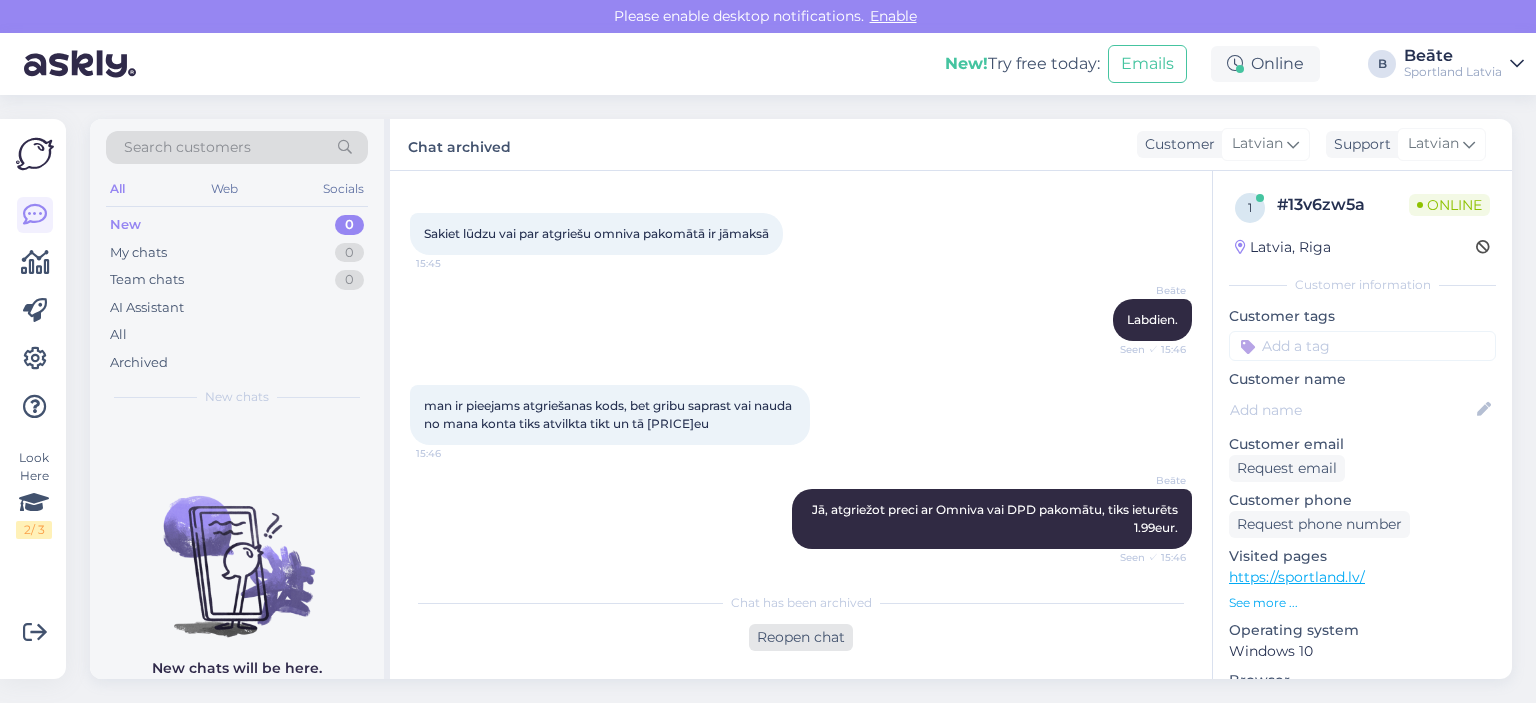 click on "Reopen chat" at bounding box center (801, 637) 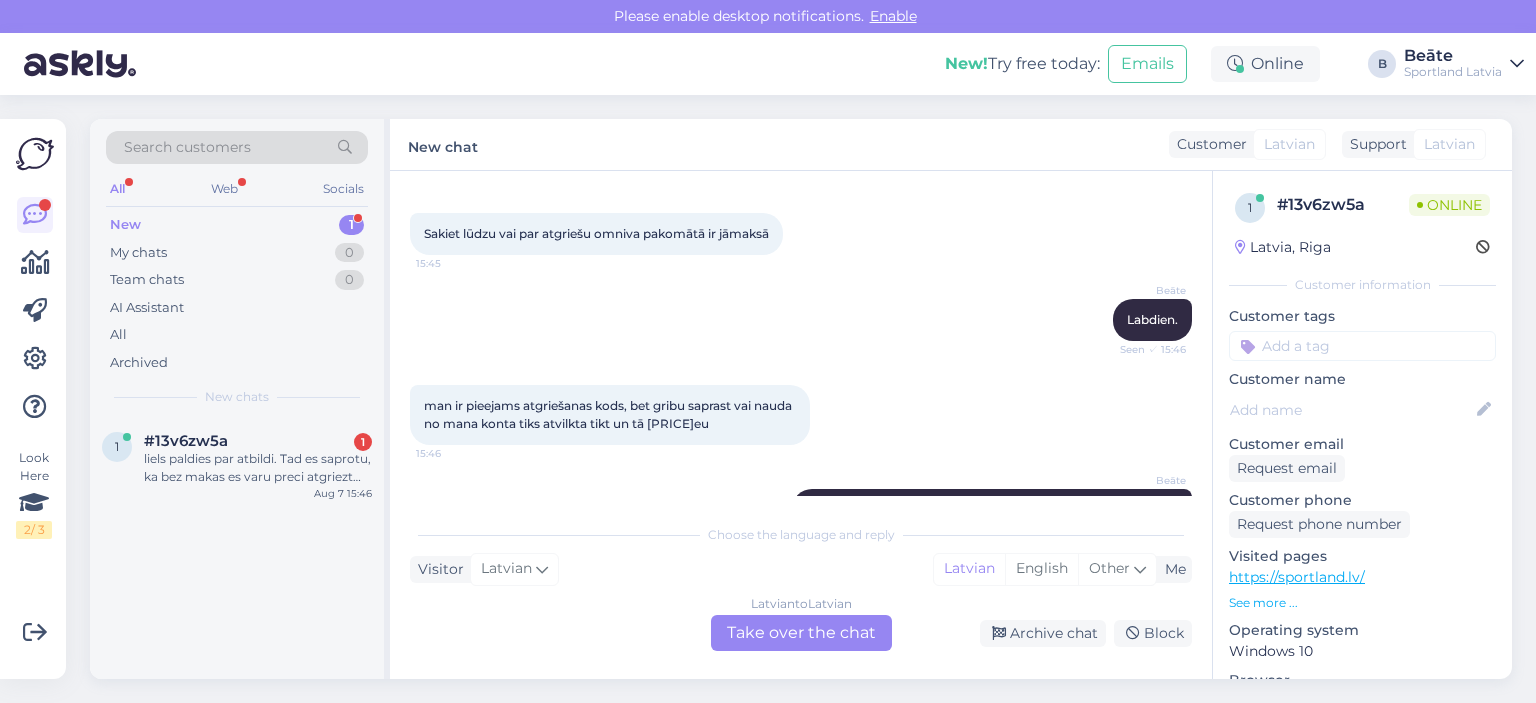 scroll, scrollTop: 158, scrollLeft: 0, axis: vertical 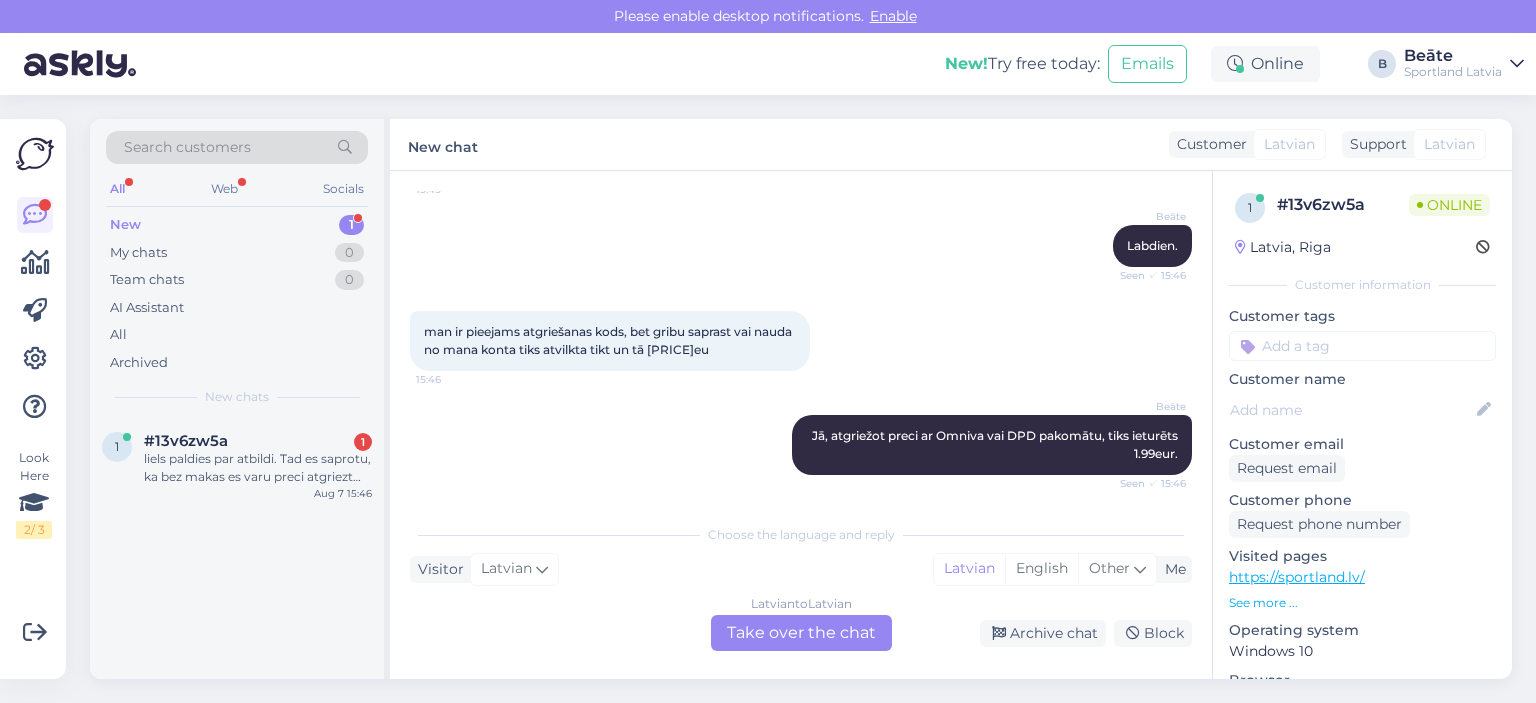 click on "Latvian  to  Latvian Take over the chat" at bounding box center (801, 633) 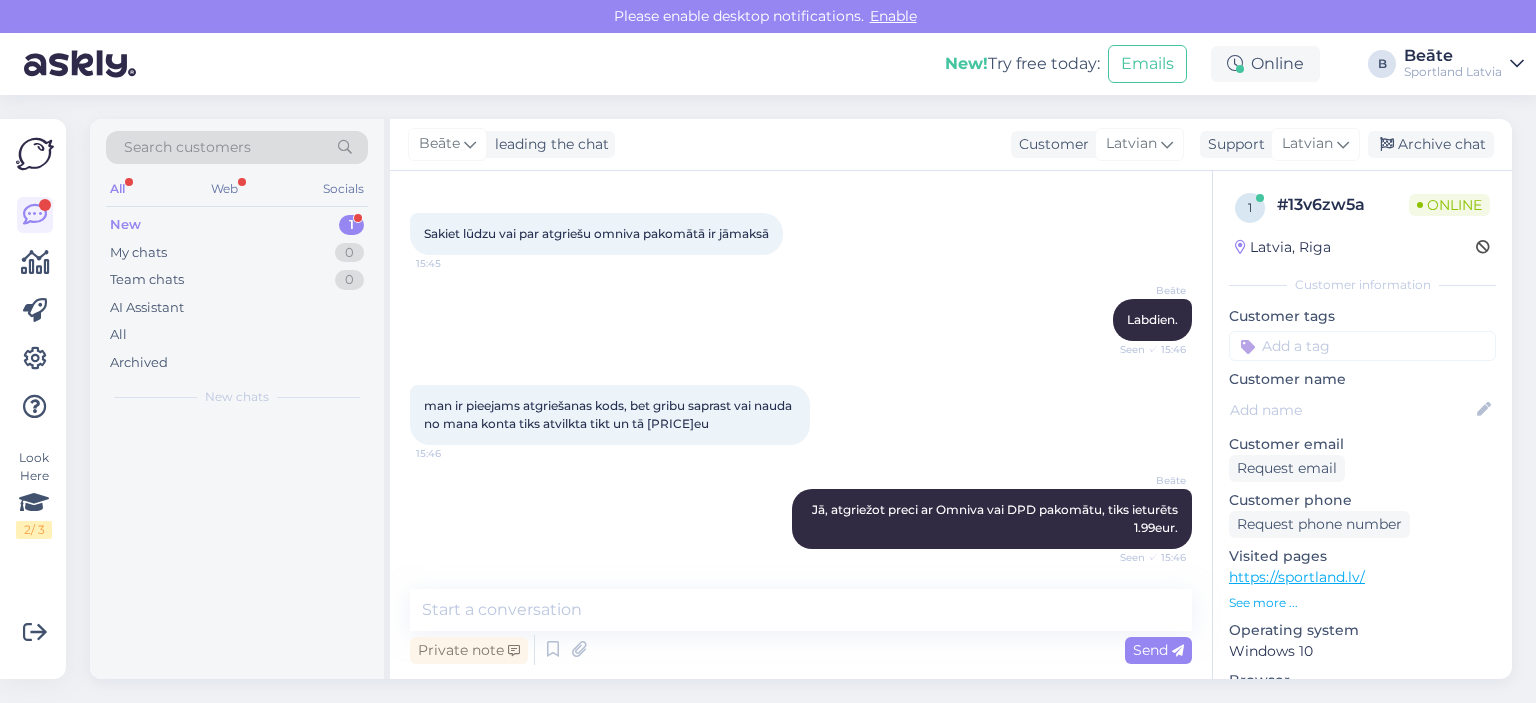 scroll, scrollTop: 84, scrollLeft: 0, axis: vertical 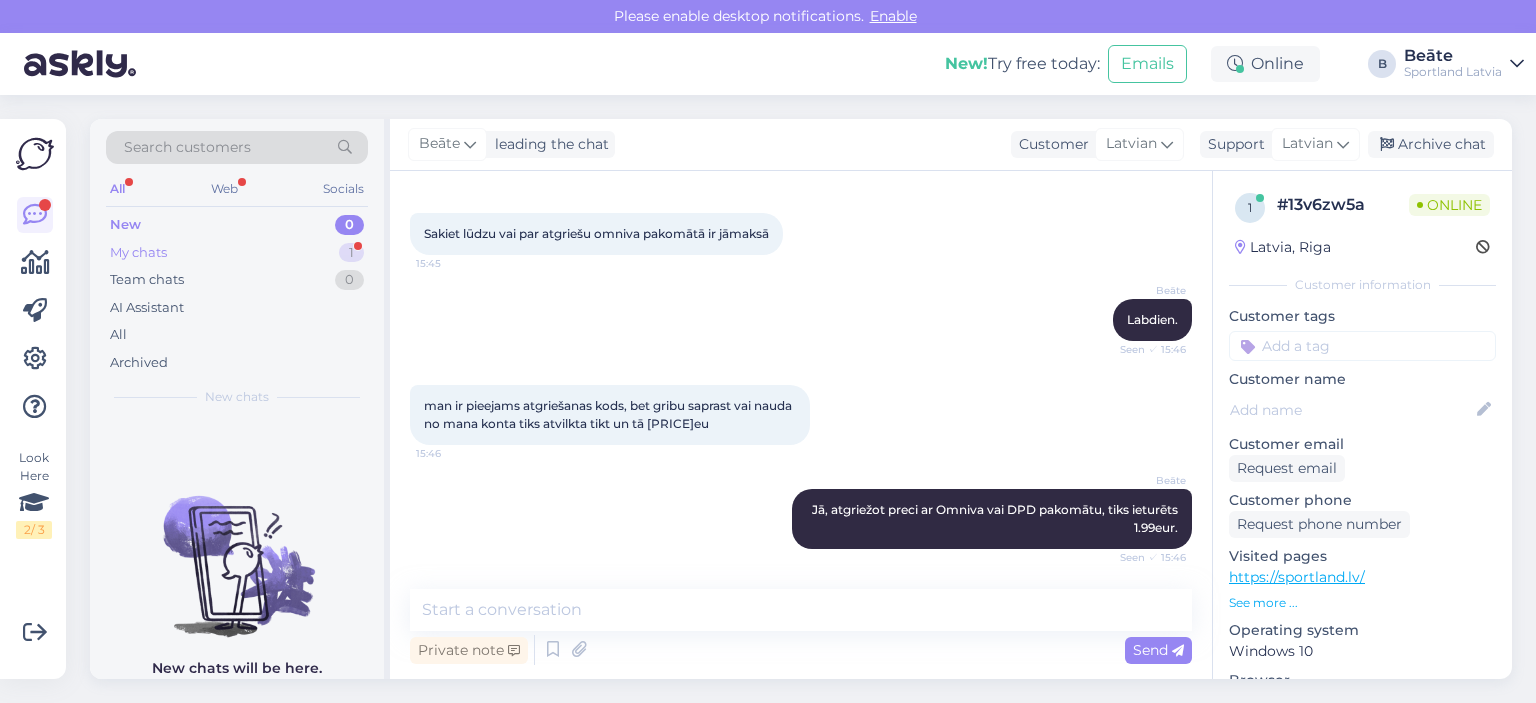 click on "My chats" at bounding box center (138, 253) 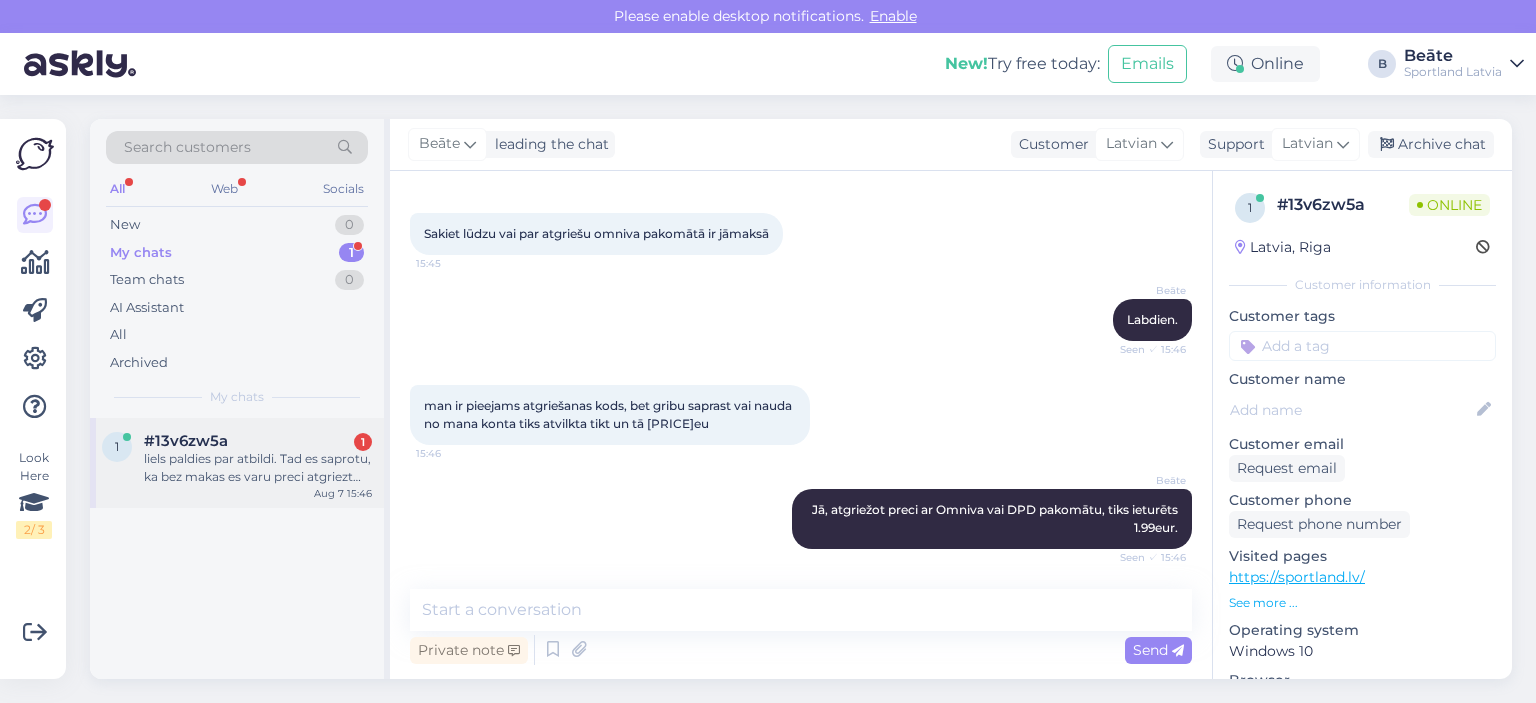 click on "liels paldies par atbildi. Tad es saprotu, ka bez makas es varu preci atgriezt jebkurā sportland veikalā?" at bounding box center (258, 468) 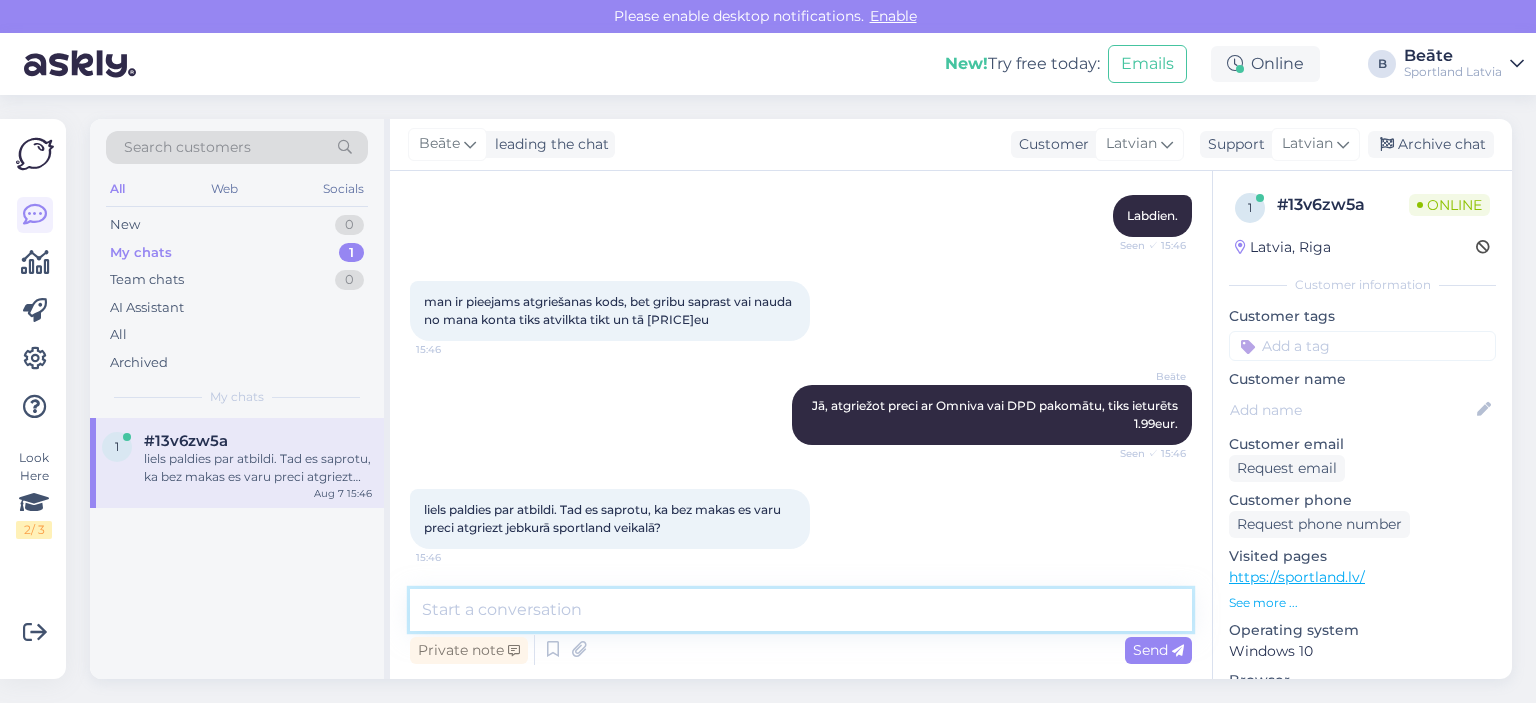 click at bounding box center [801, 610] 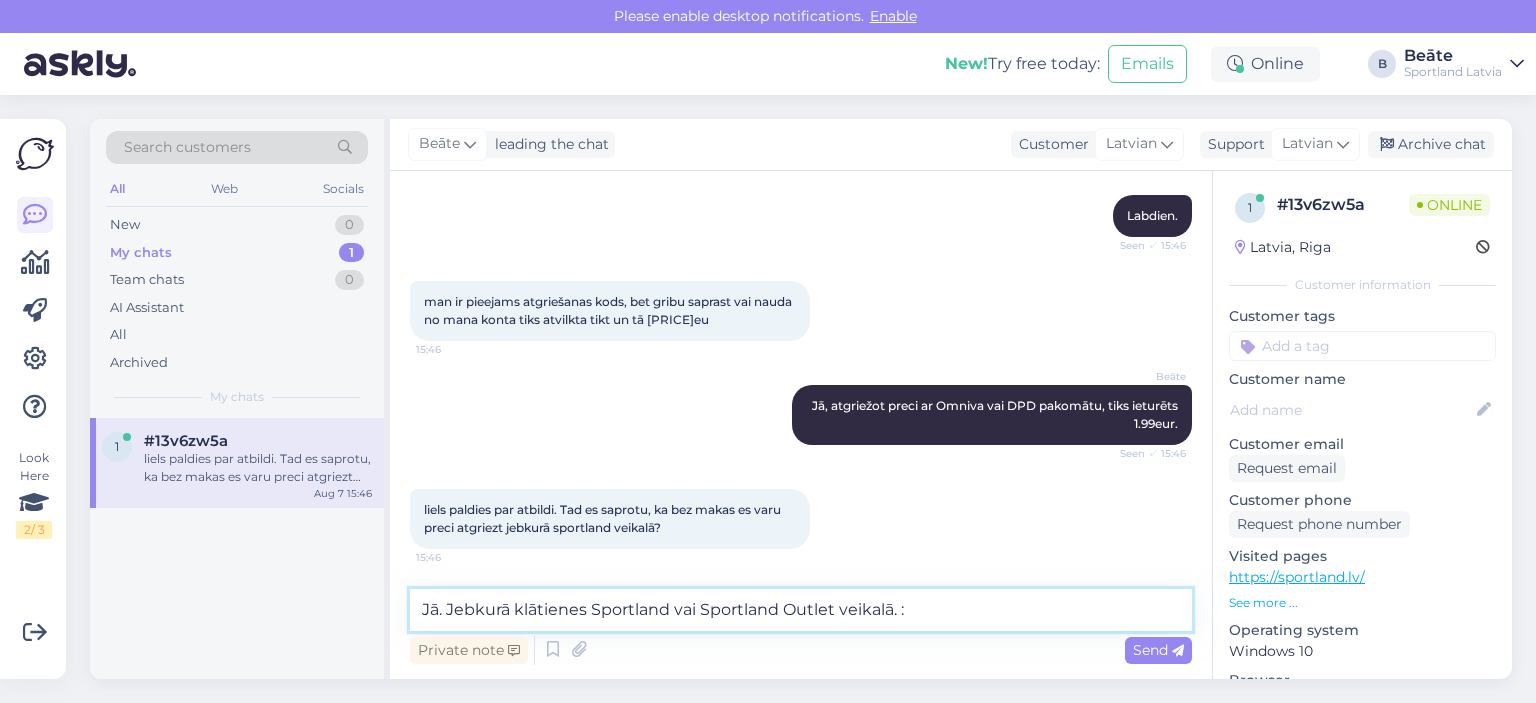type on "Jā. Jebkurā klātienes Sportland vai Sportland Outlet veikalā. :)" 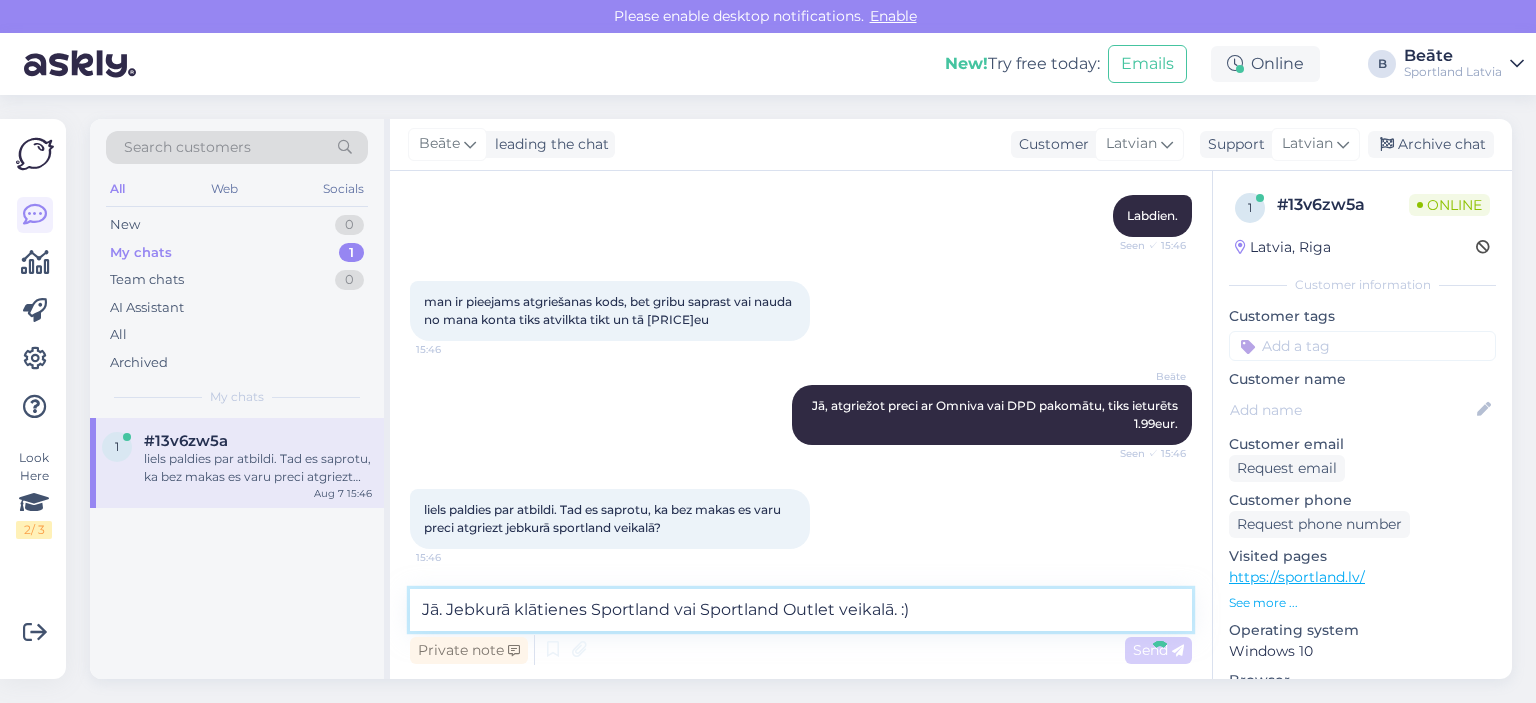 type 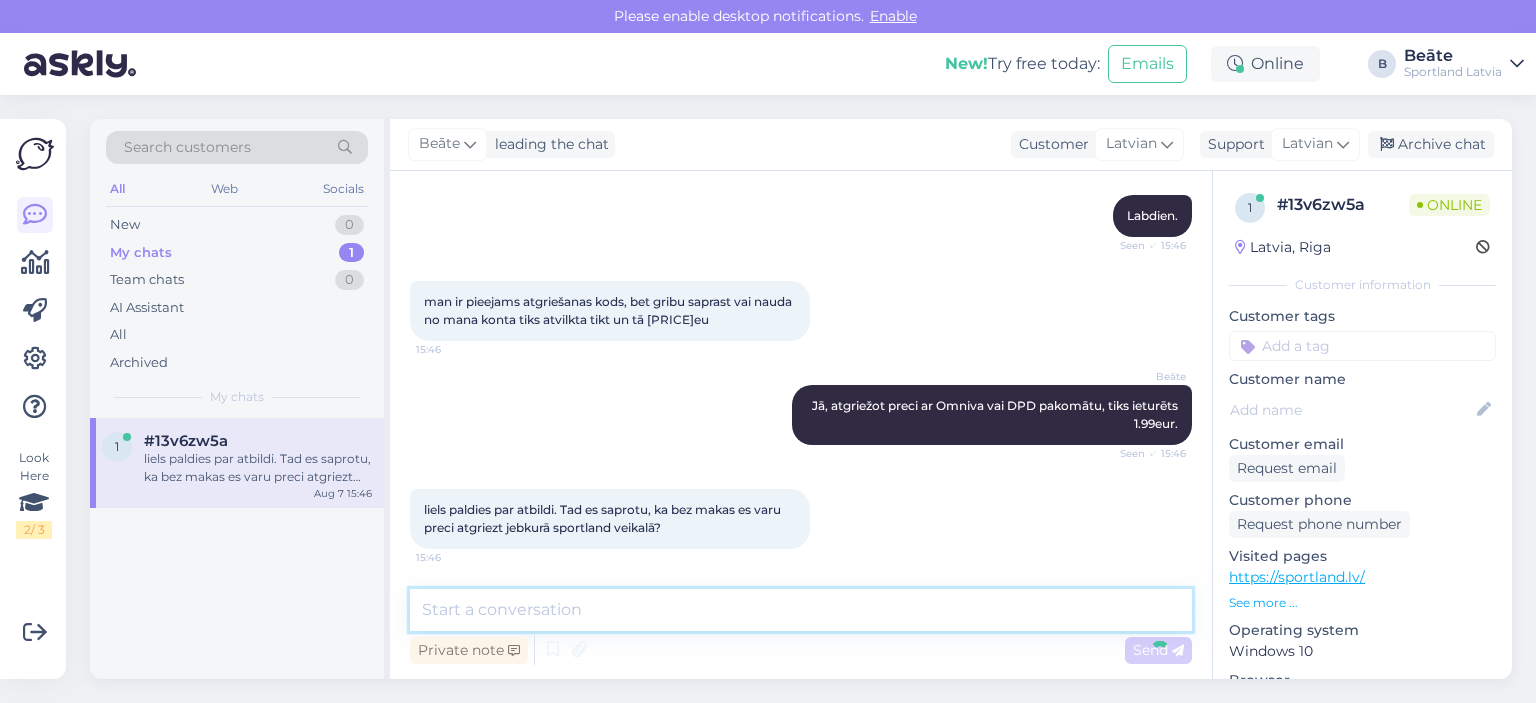 scroll, scrollTop: 292, scrollLeft: 0, axis: vertical 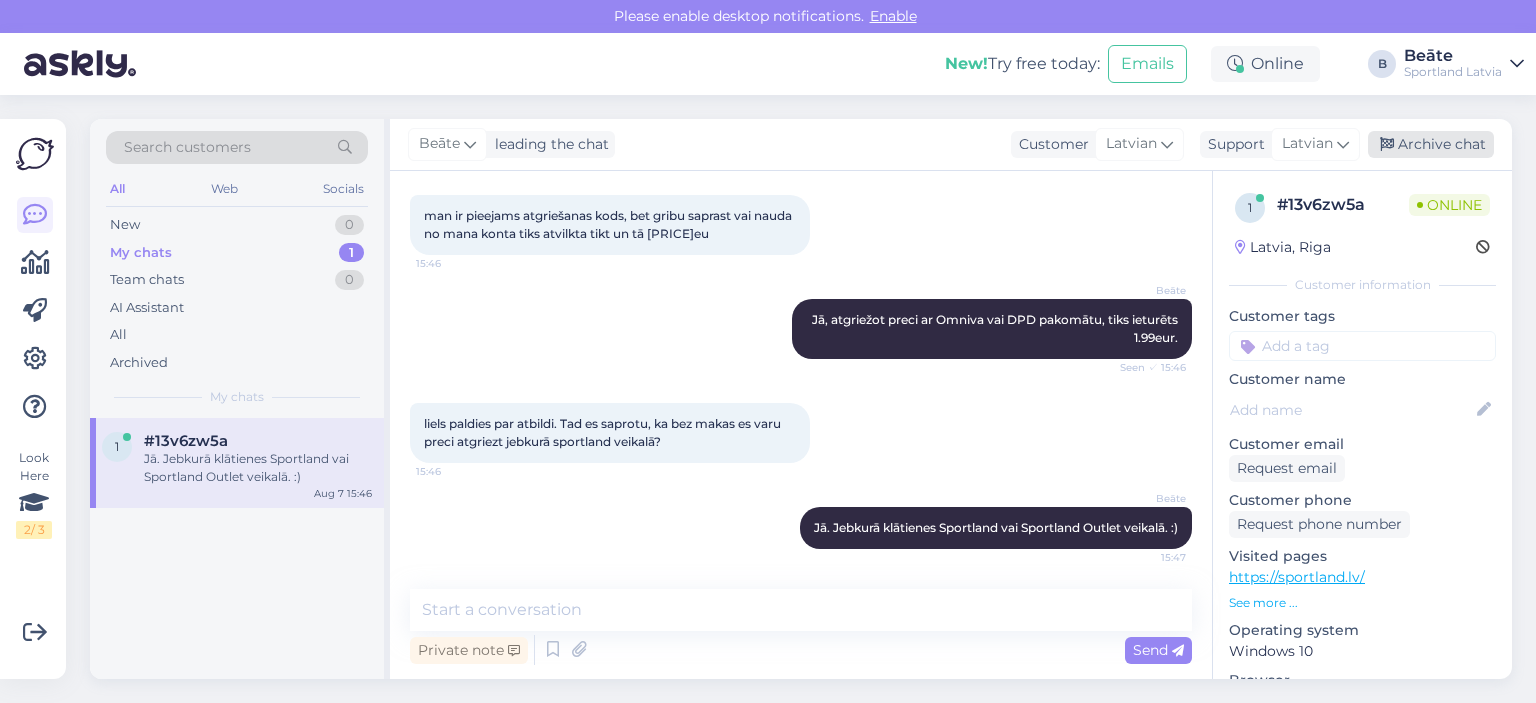 click on "Archive chat" at bounding box center (1431, 144) 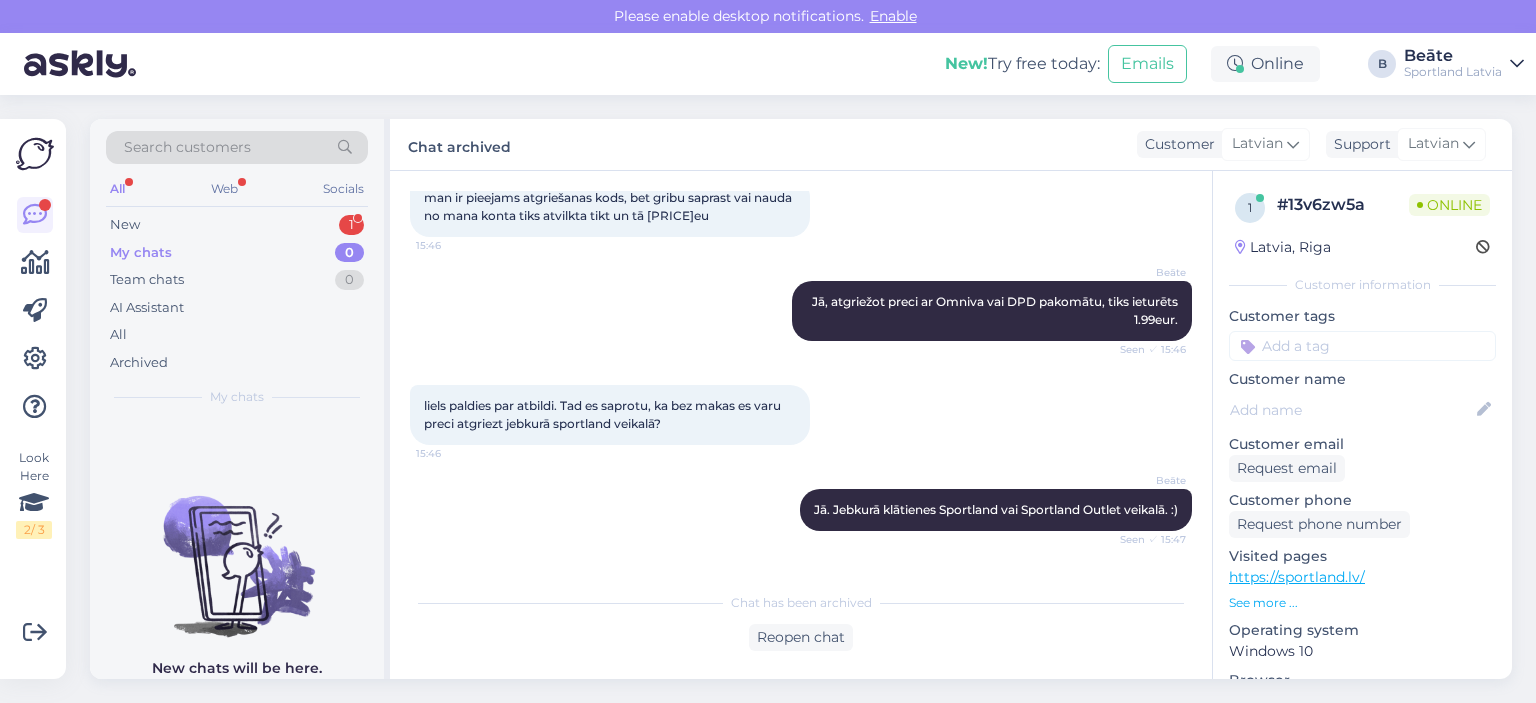 scroll, scrollTop: 384, scrollLeft: 0, axis: vertical 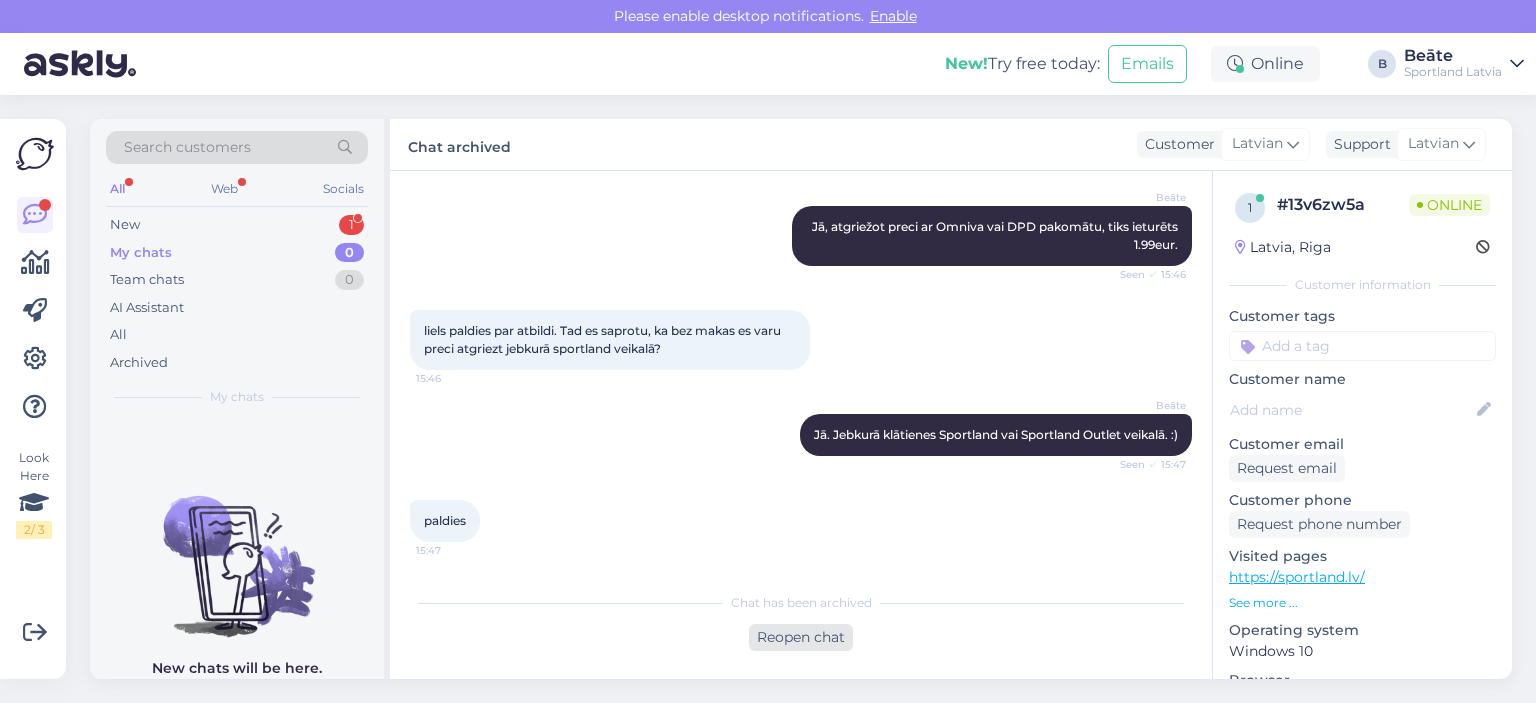 click on "Reopen chat" at bounding box center (801, 637) 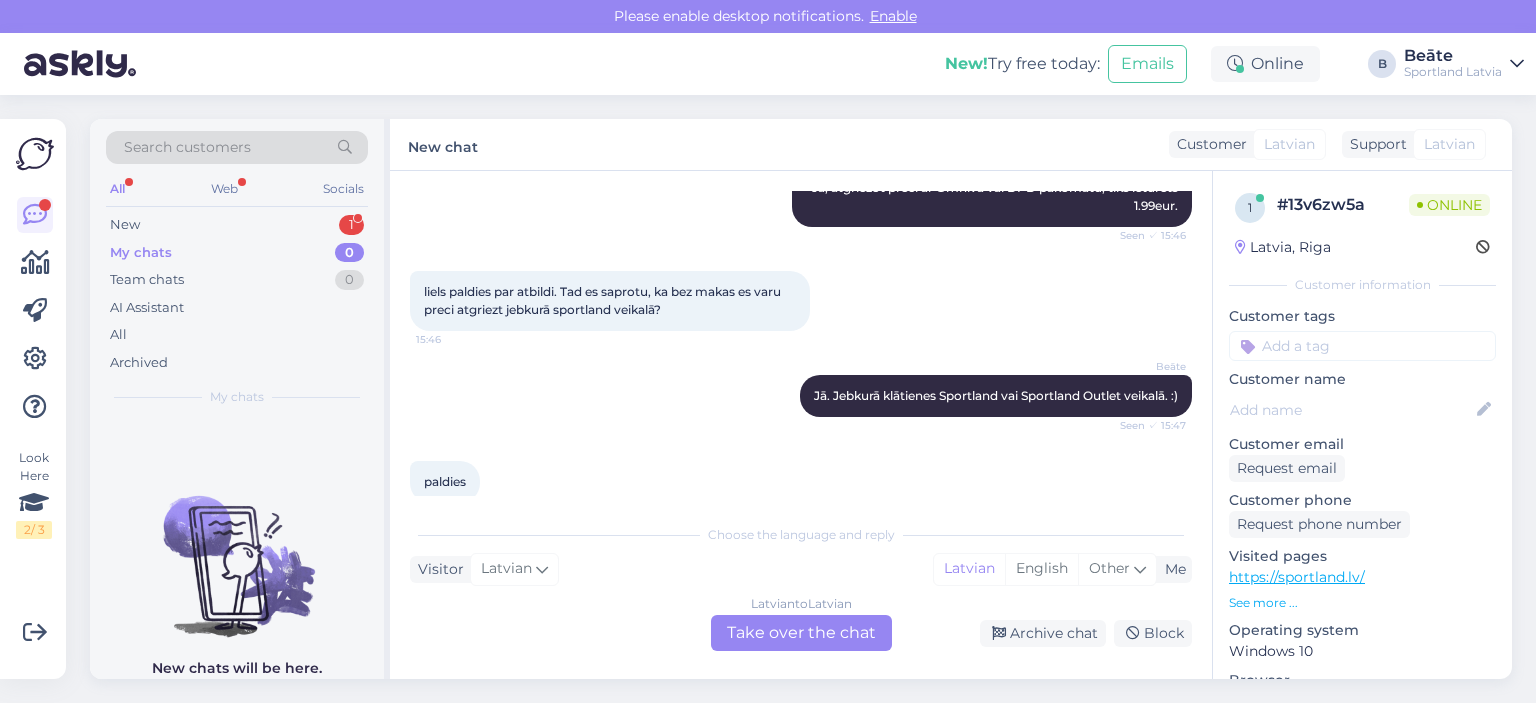 click on "Latvian  to  Latvian Take over the chat" at bounding box center (801, 633) 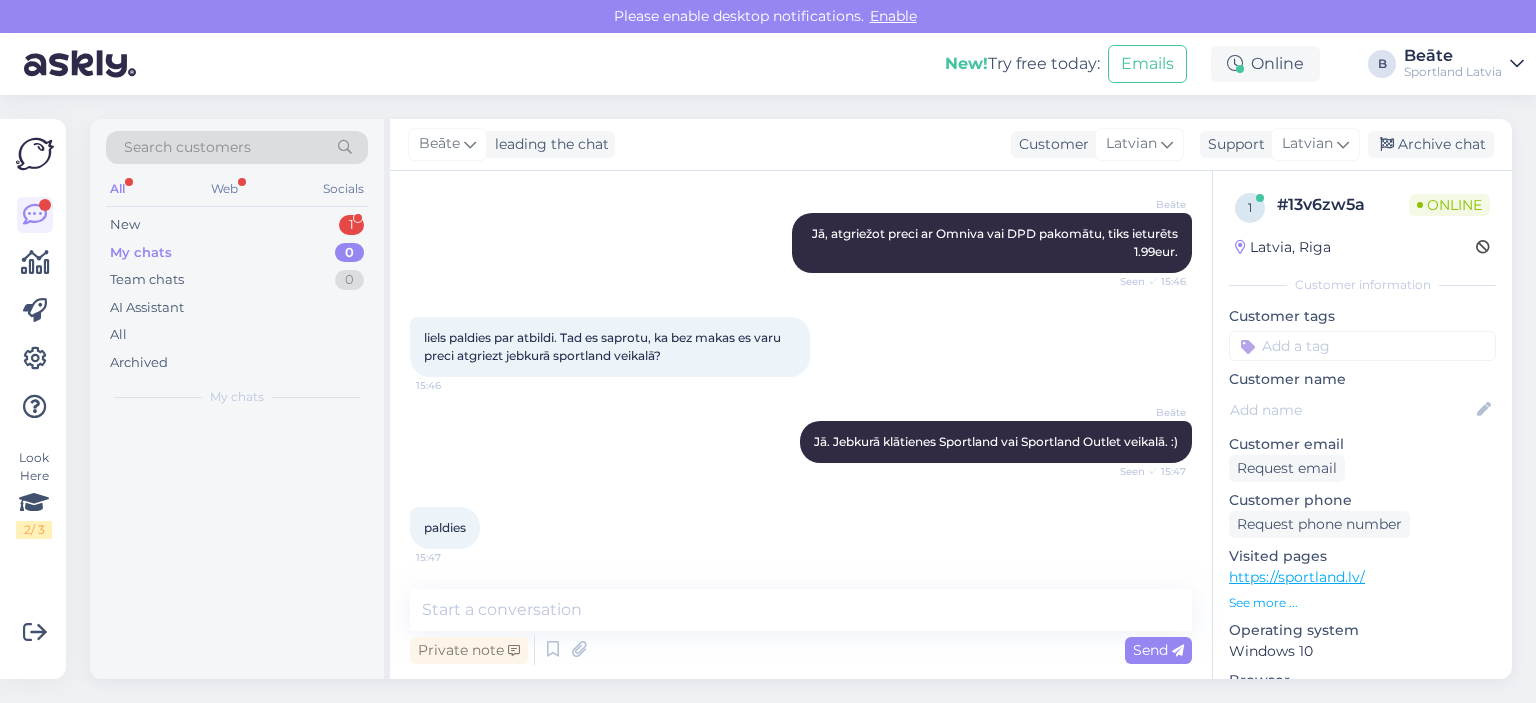 scroll, scrollTop: 378, scrollLeft: 0, axis: vertical 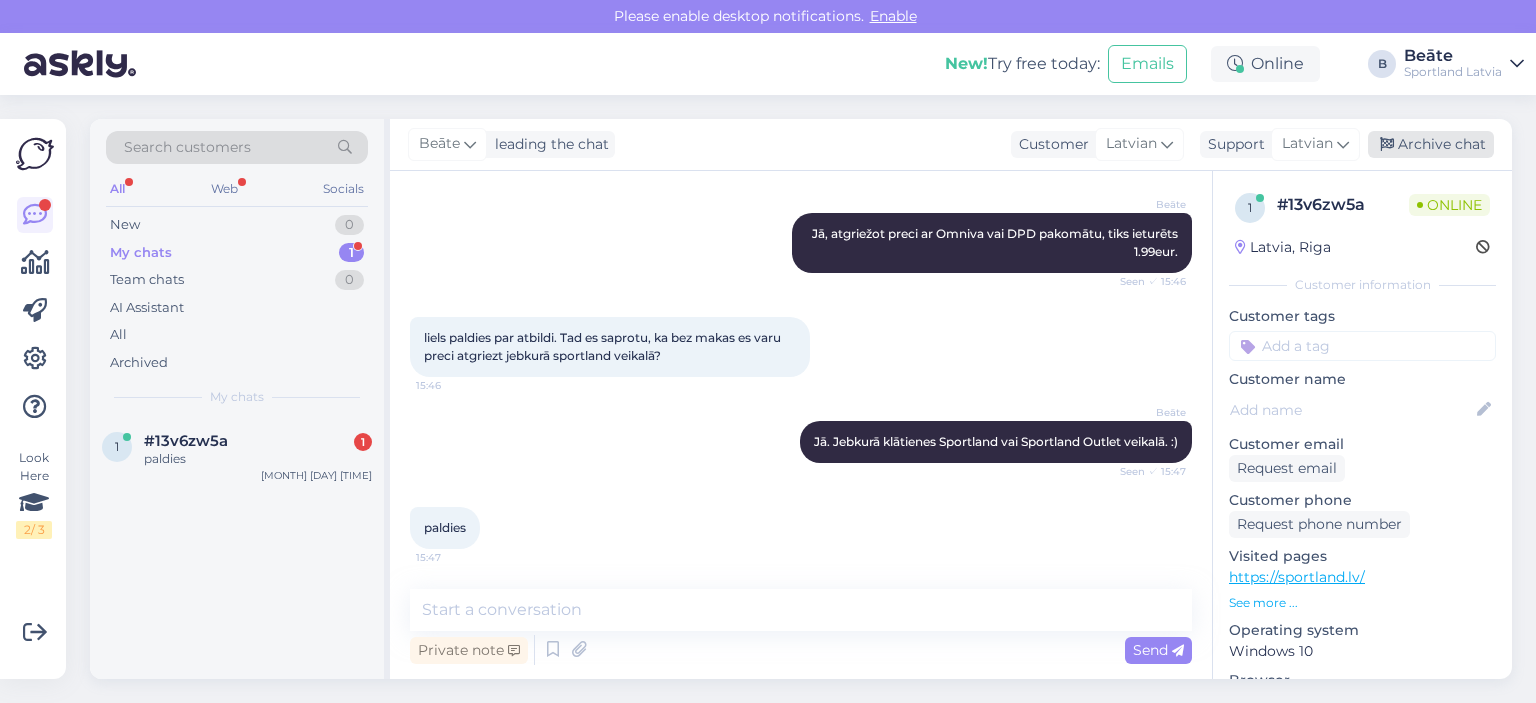 click on "Archive chat" at bounding box center [1431, 144] 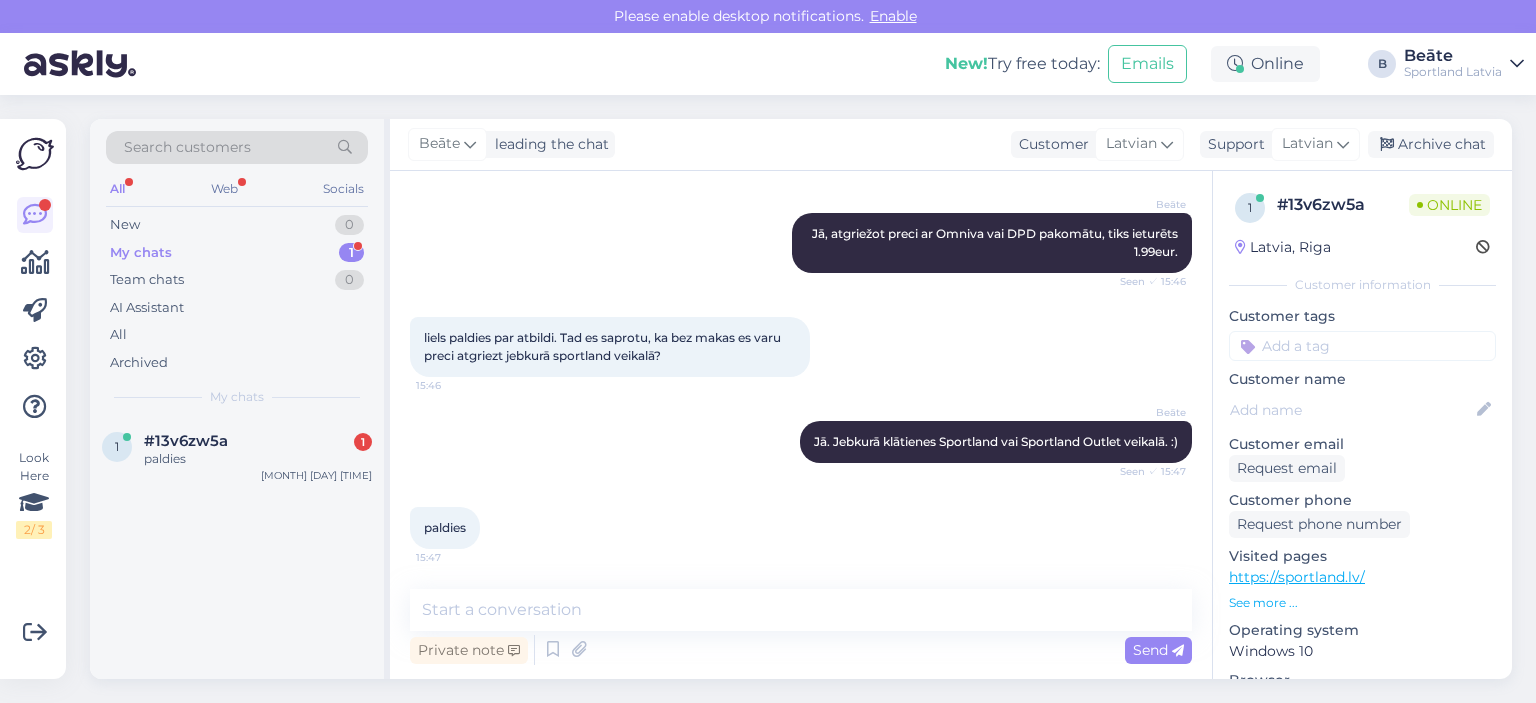 scroll, scrollTop: 384, scrollLeft: 0, axis: vertical 